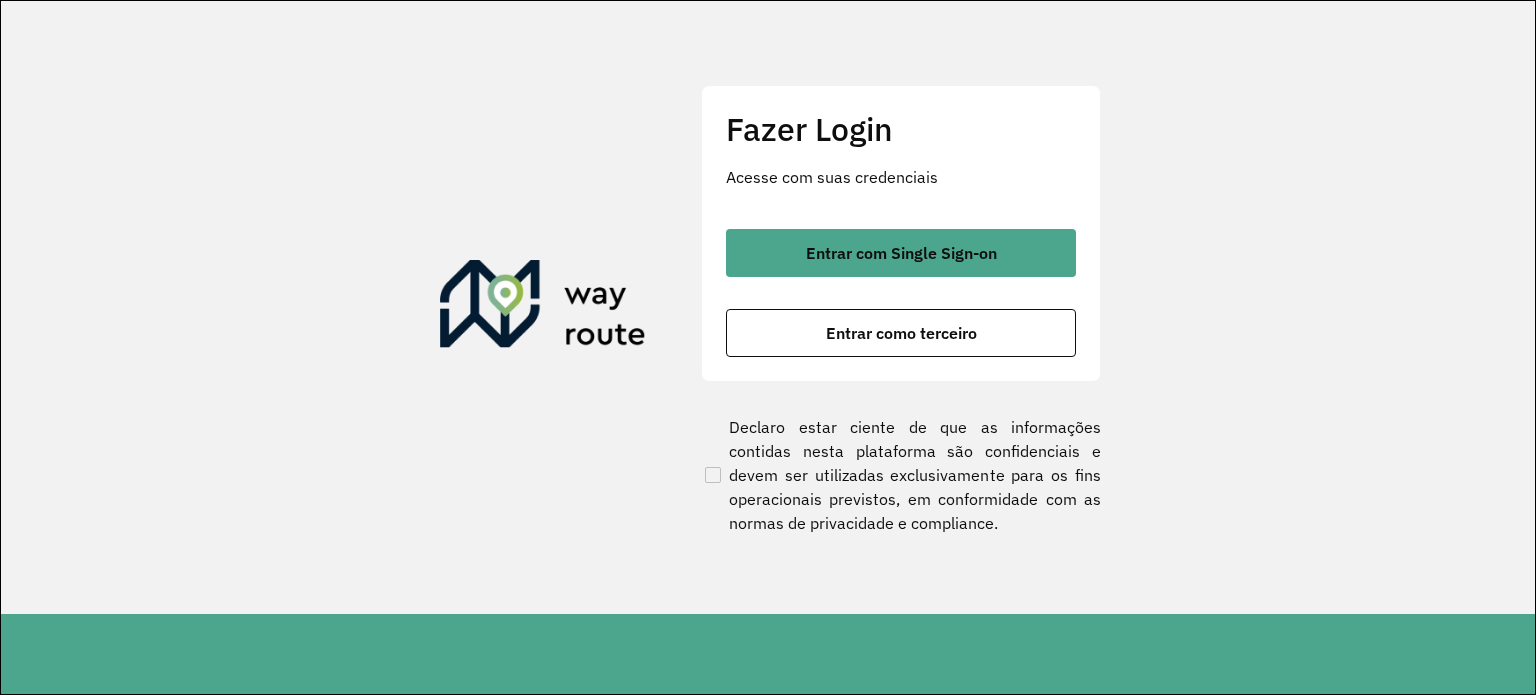 scroll, scrollTop: 0, scrollLeft: 0, axis: both 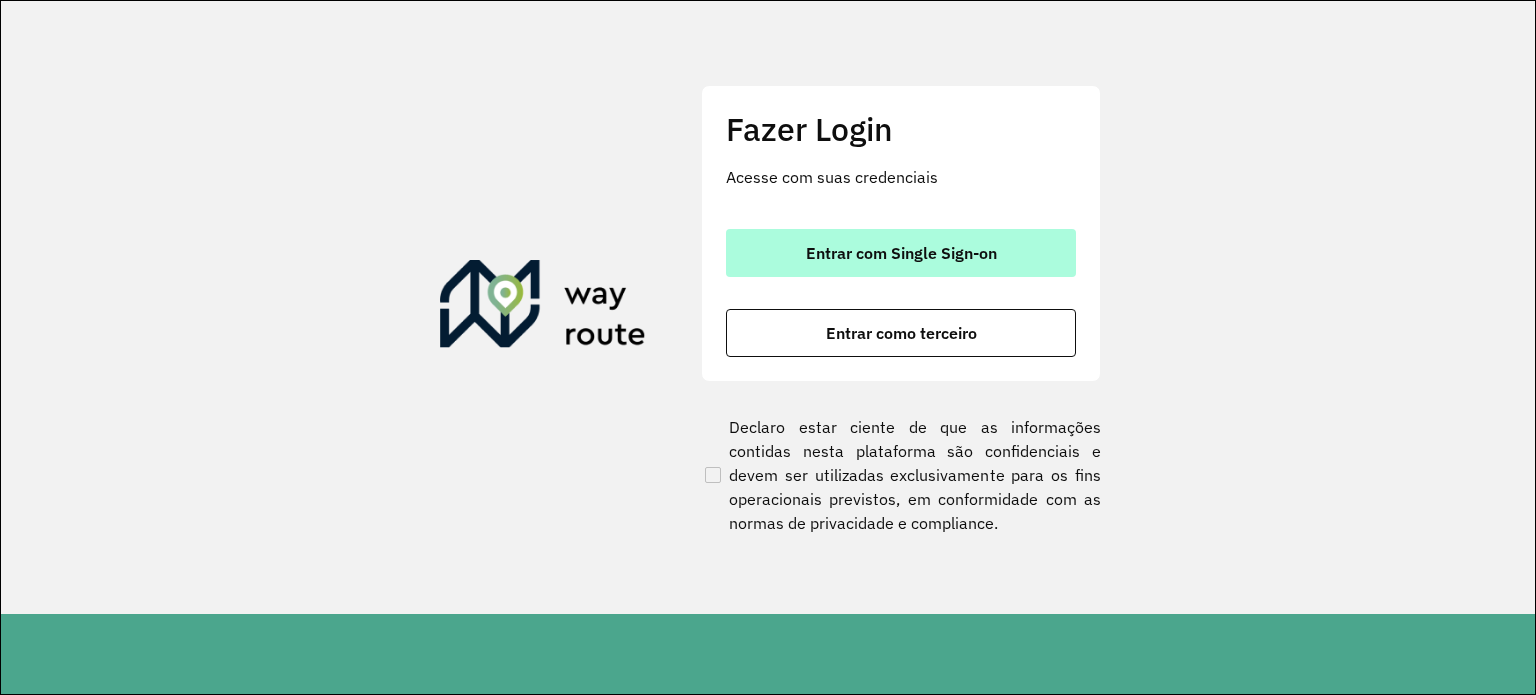 click on "Entrar com Single Sign-on" at bounding box center [901, 253] 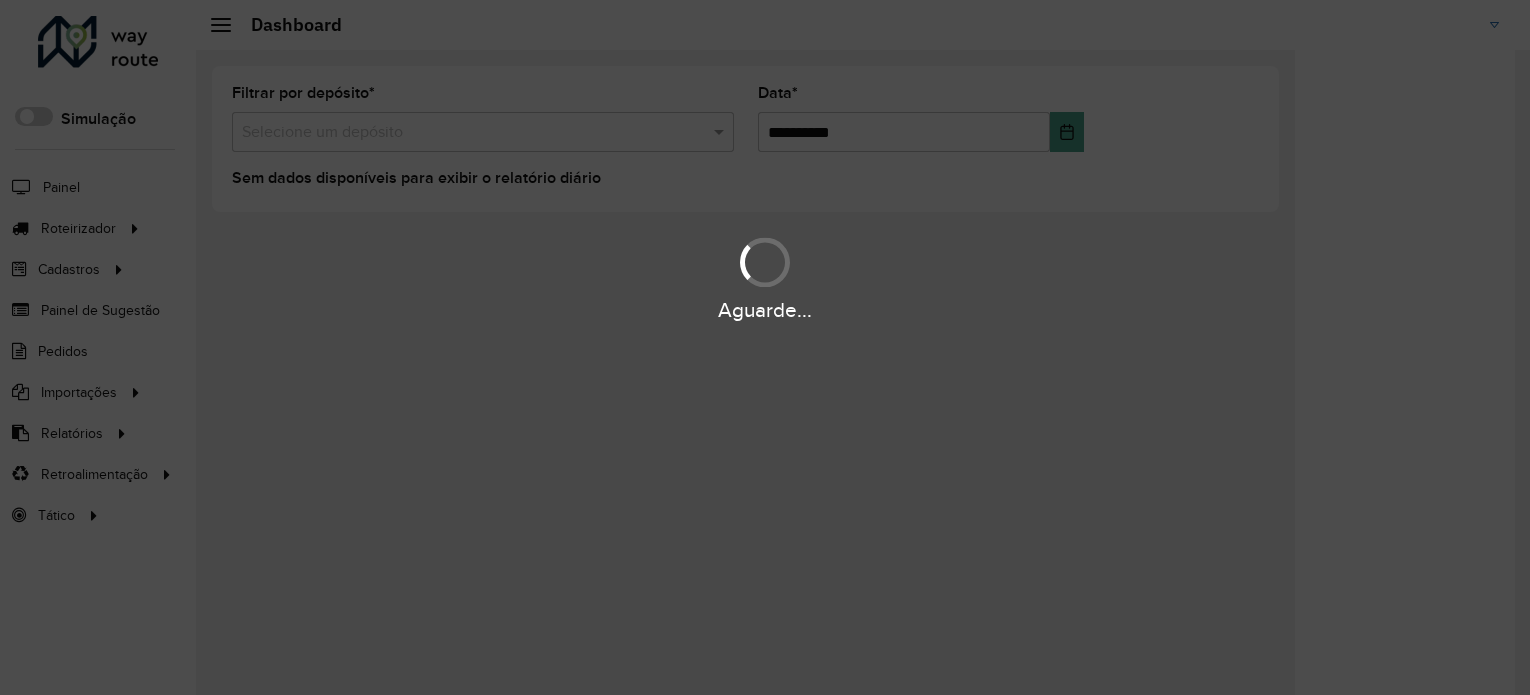 scroll, scrollTop: 0, scrollLeft: 0, axis: both 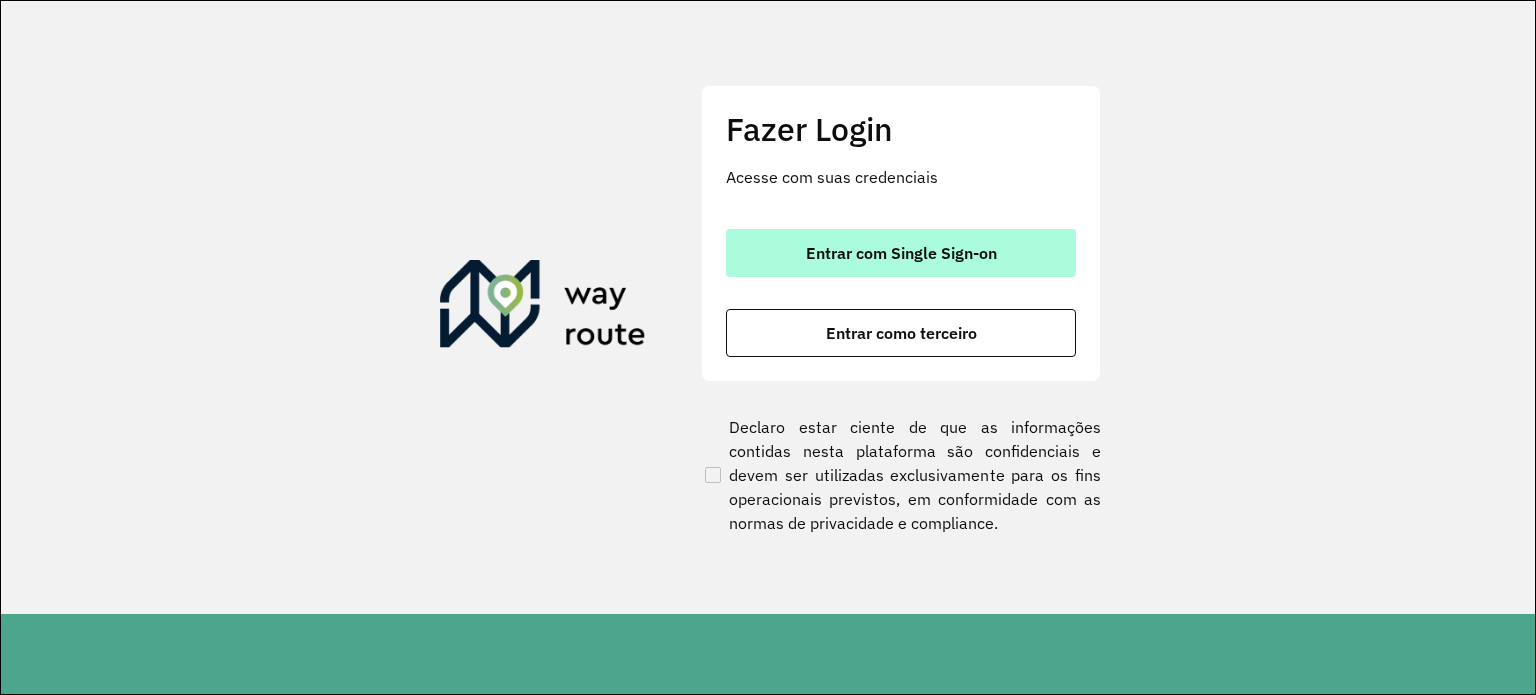 click on "Entrar com Single Sign-on" at bounding box center (901, 253) 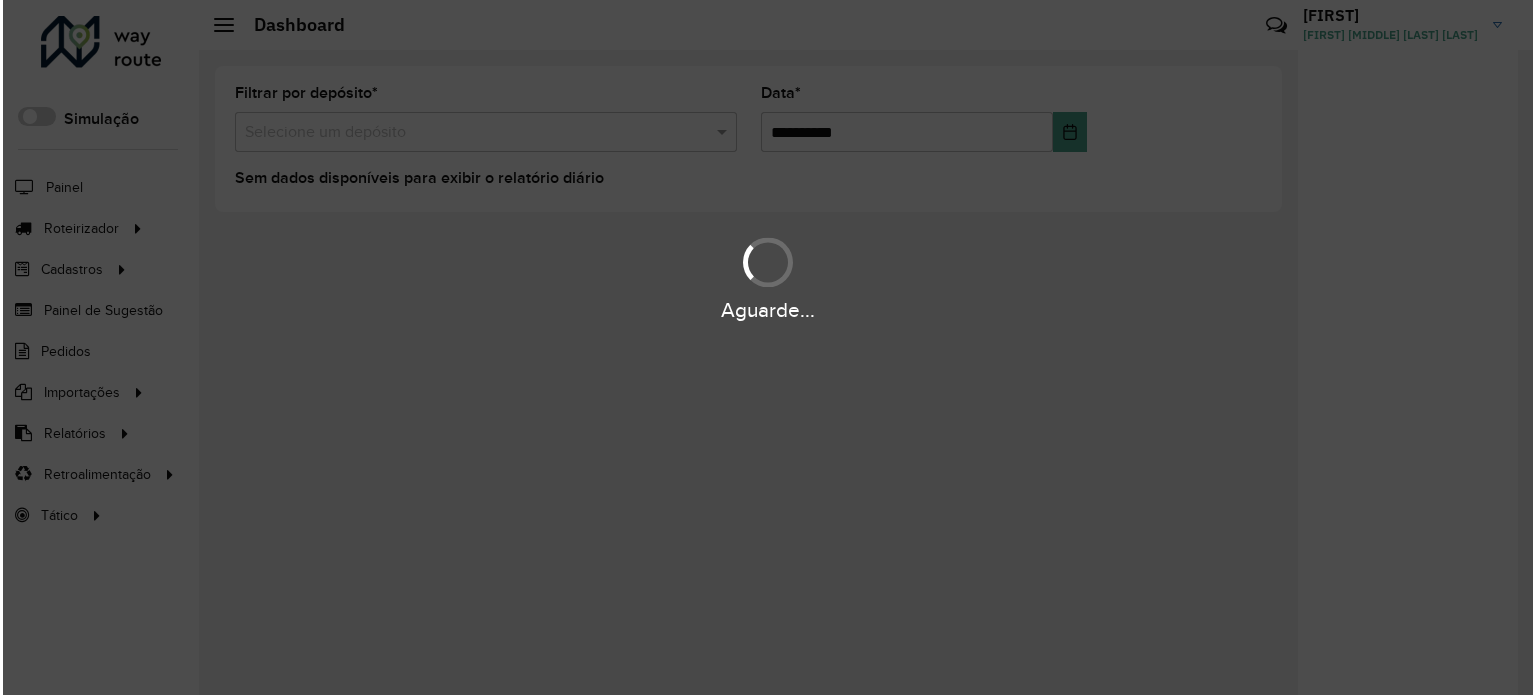scroll, scrollTop: 0, scrollLeft: 0, axis: both 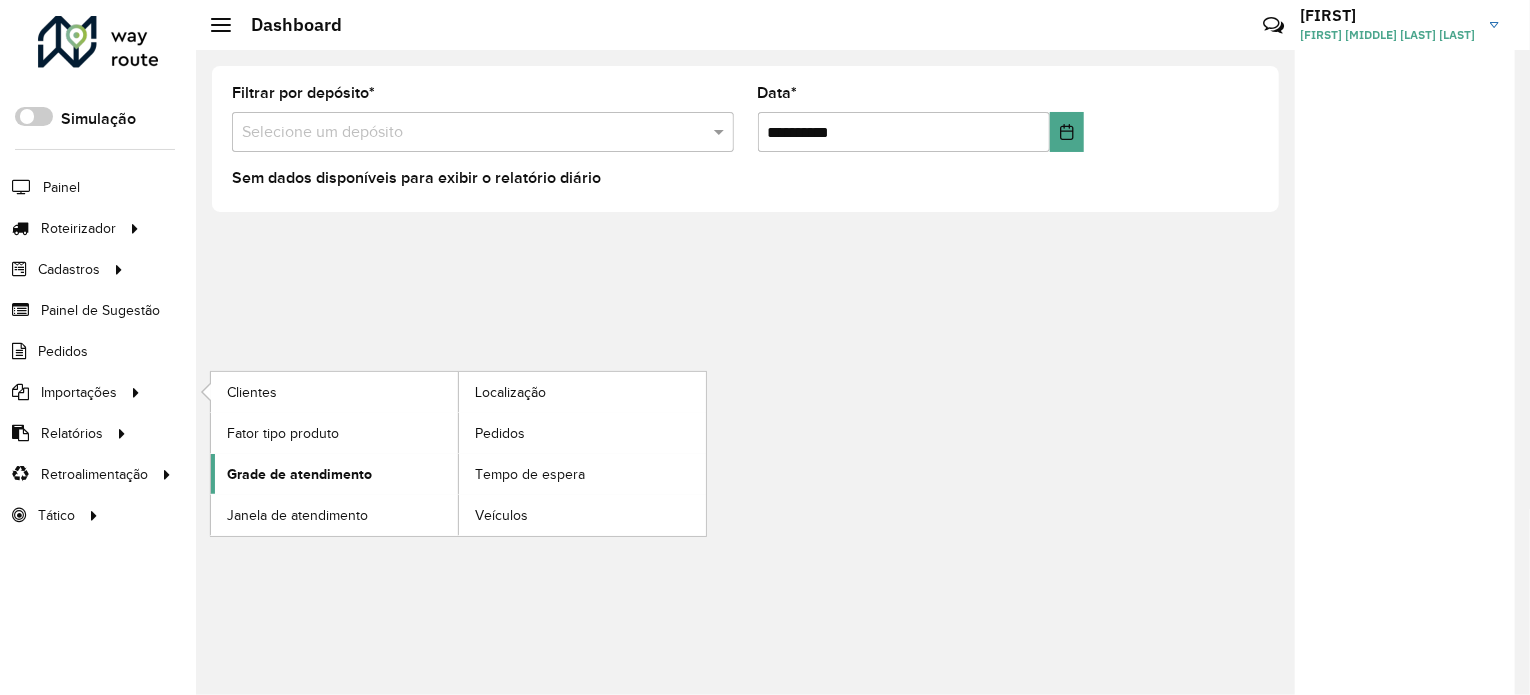 click on "Grade de atendimento" 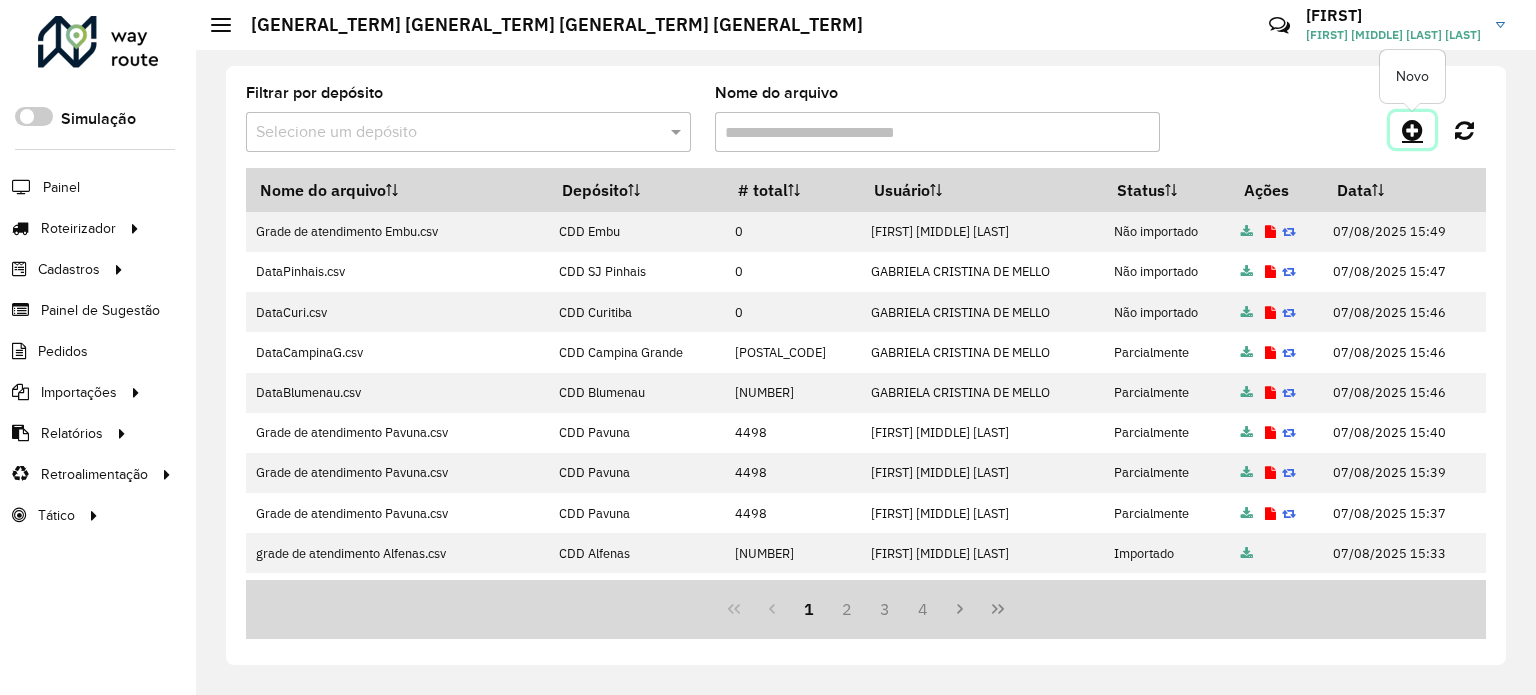 click 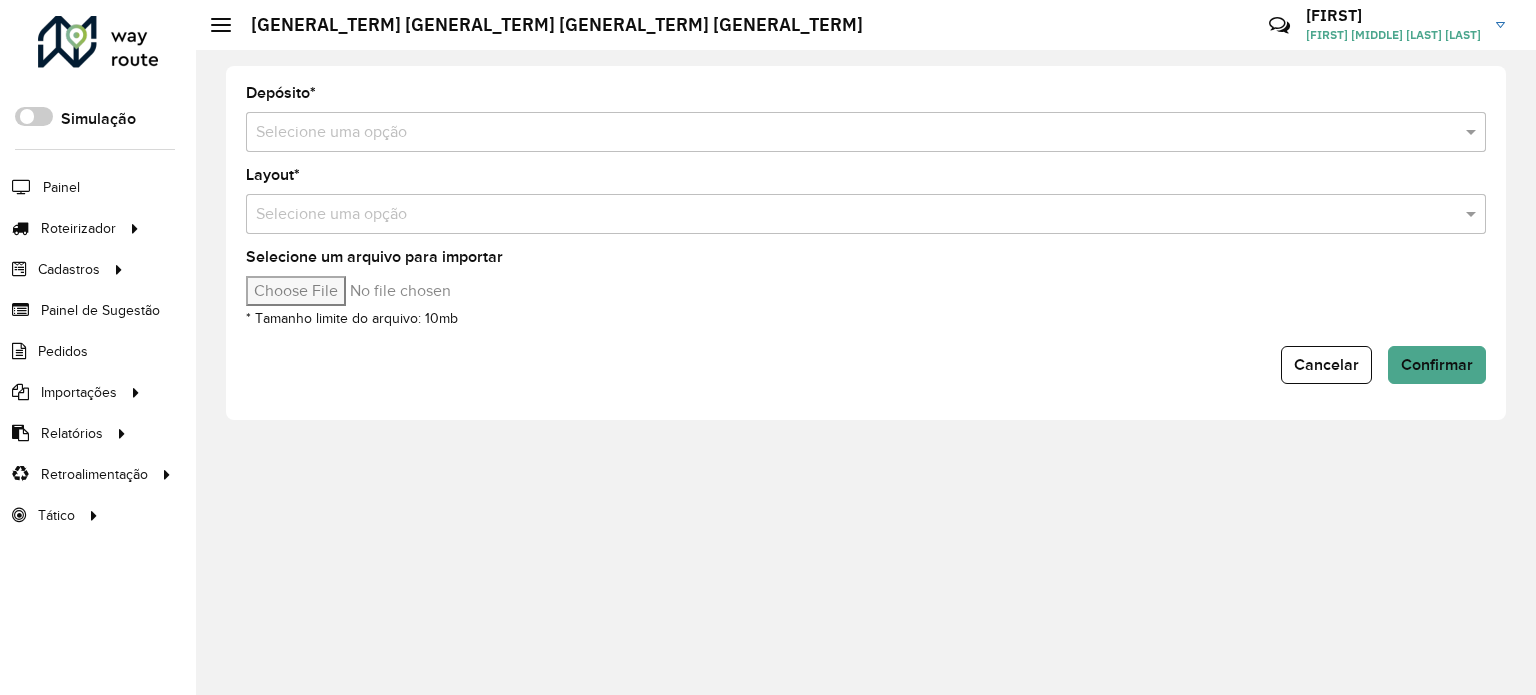 click at bounding box center [846, 133] 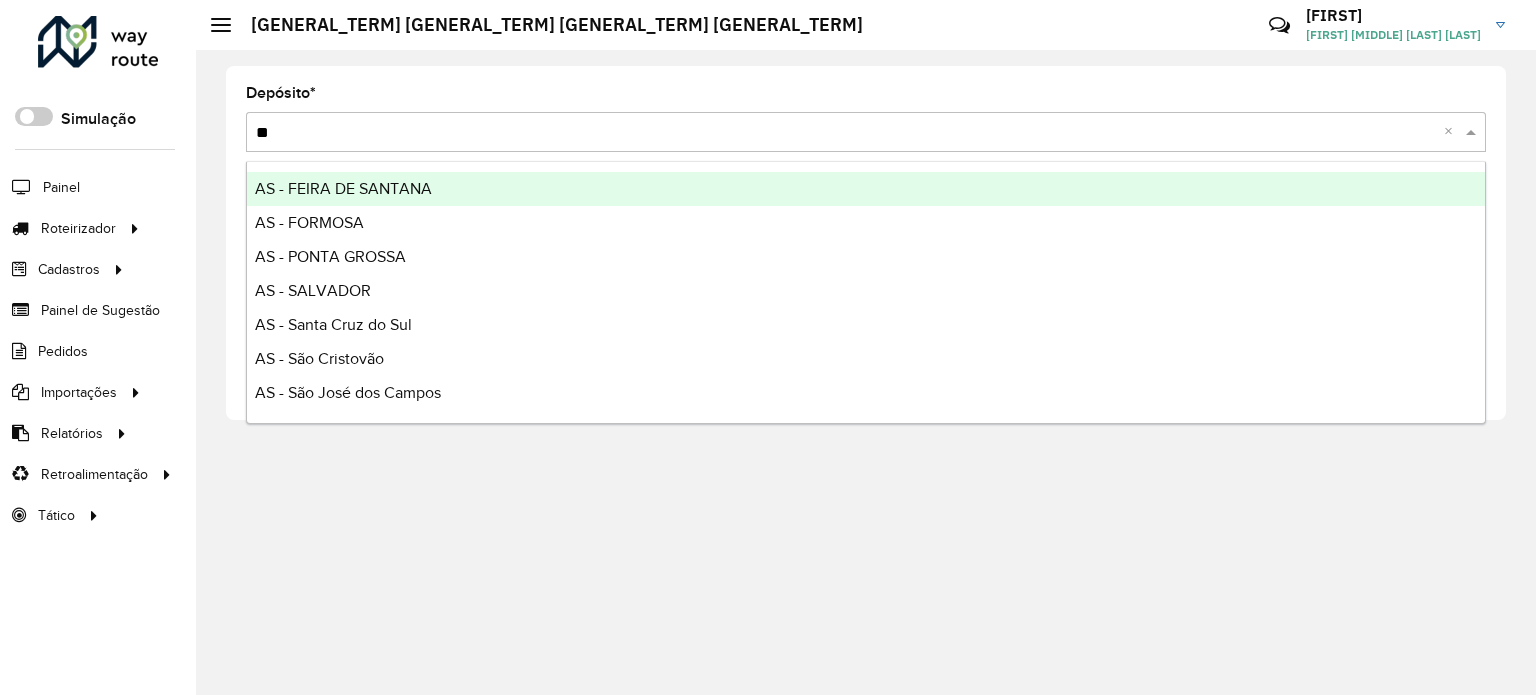 type on "***" 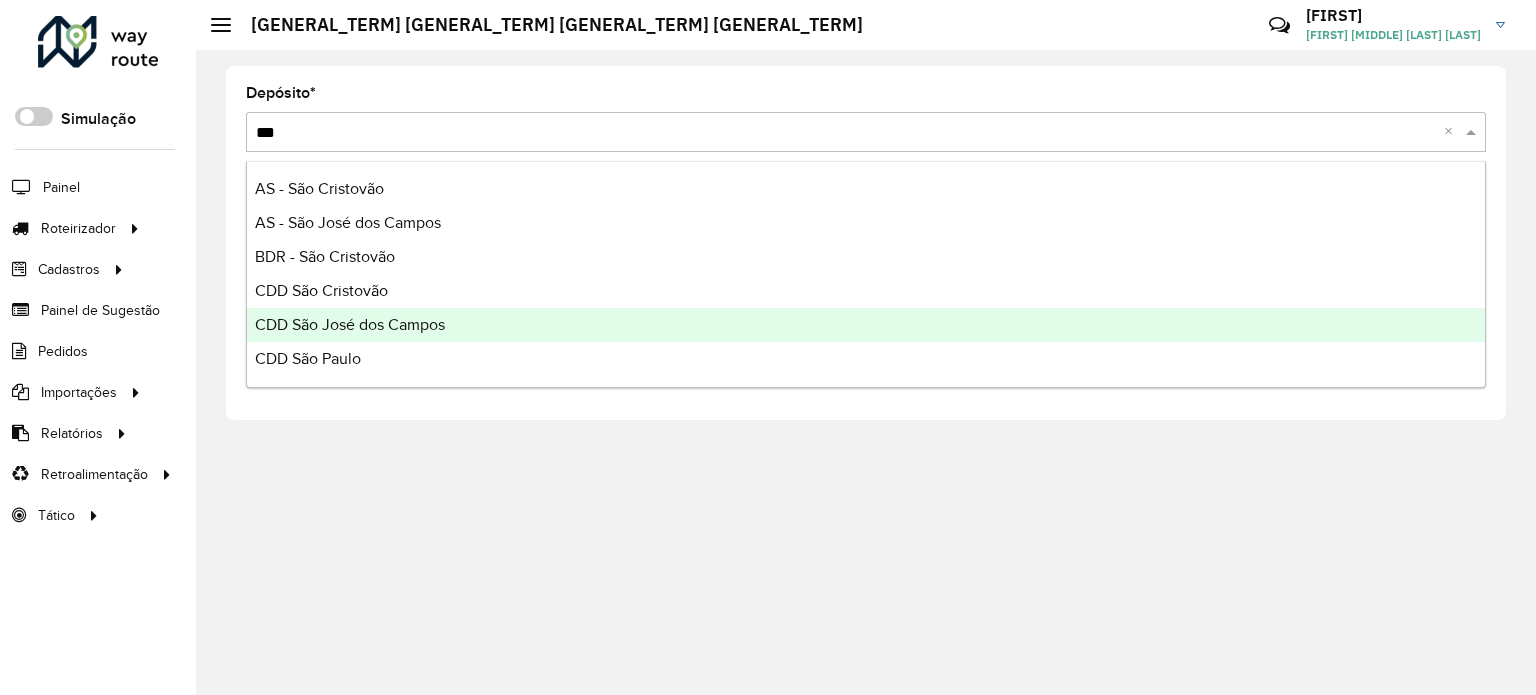 click on "CDD São José dos Campos" at bounding box center (350, 324) 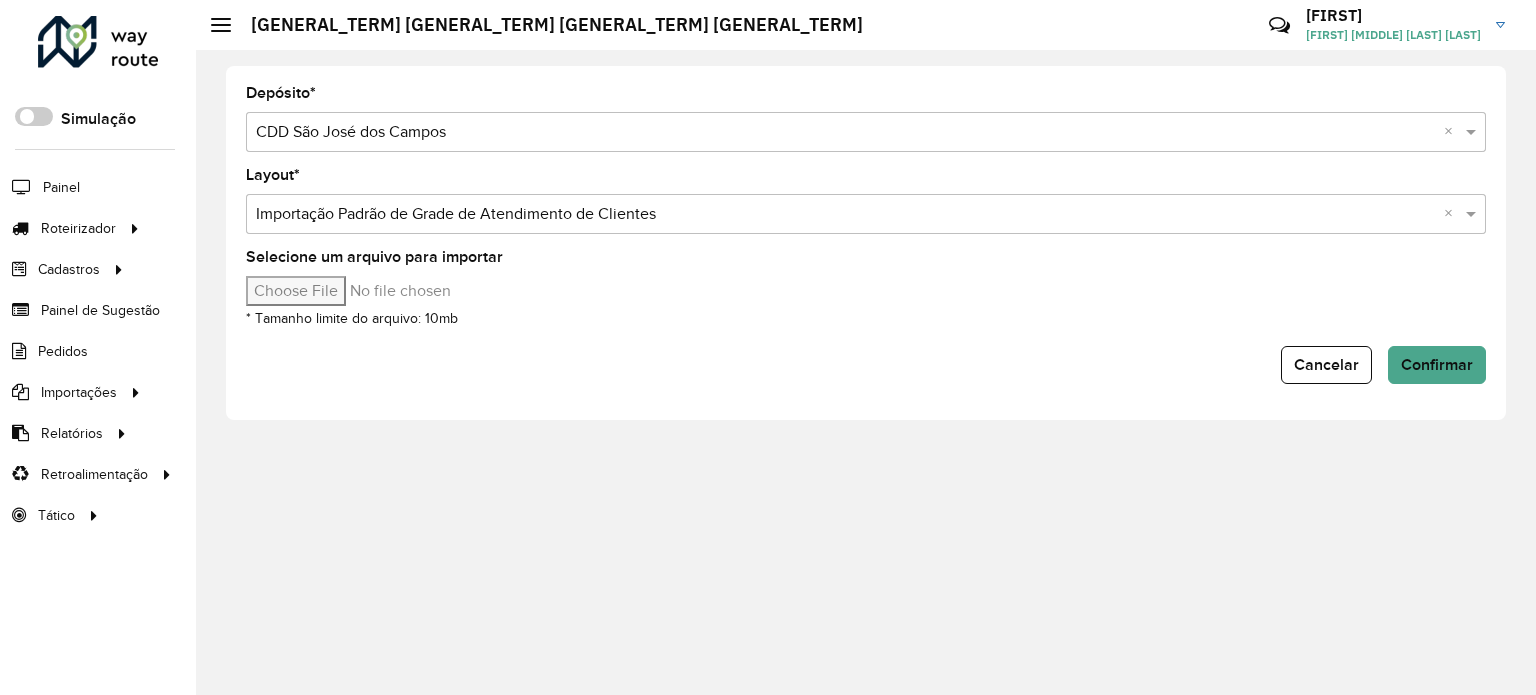 click on "Selecione um arquivo para importar" at bounding box center (416, 291) 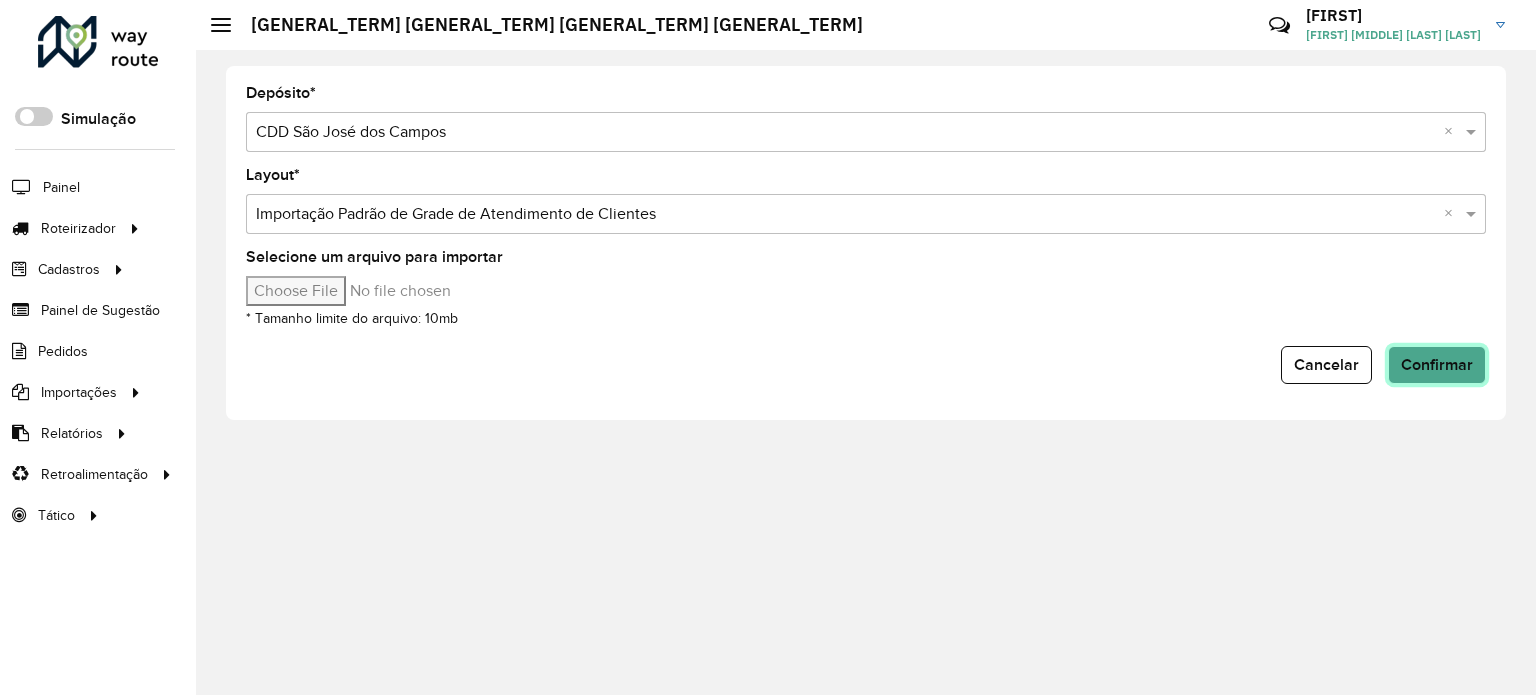 click on "Confirmar" 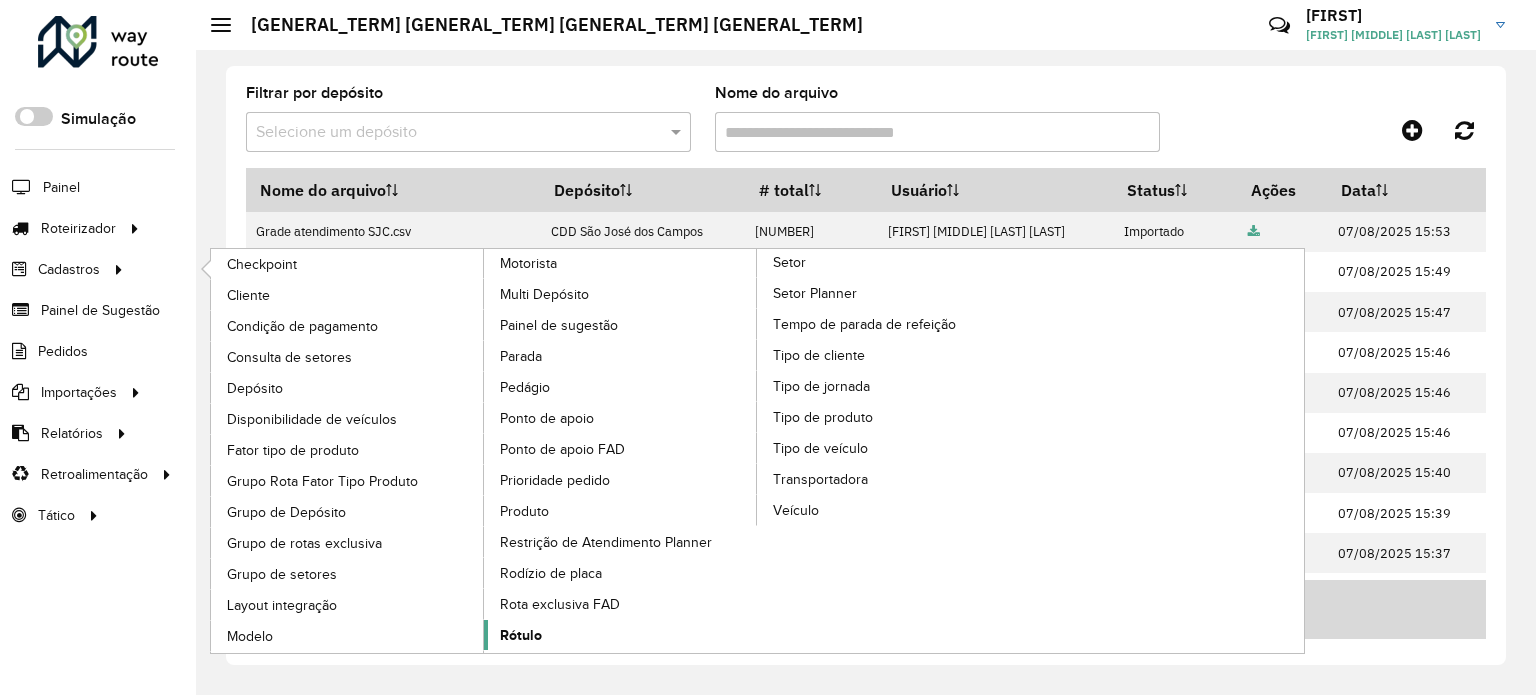 click on "Rótulo" 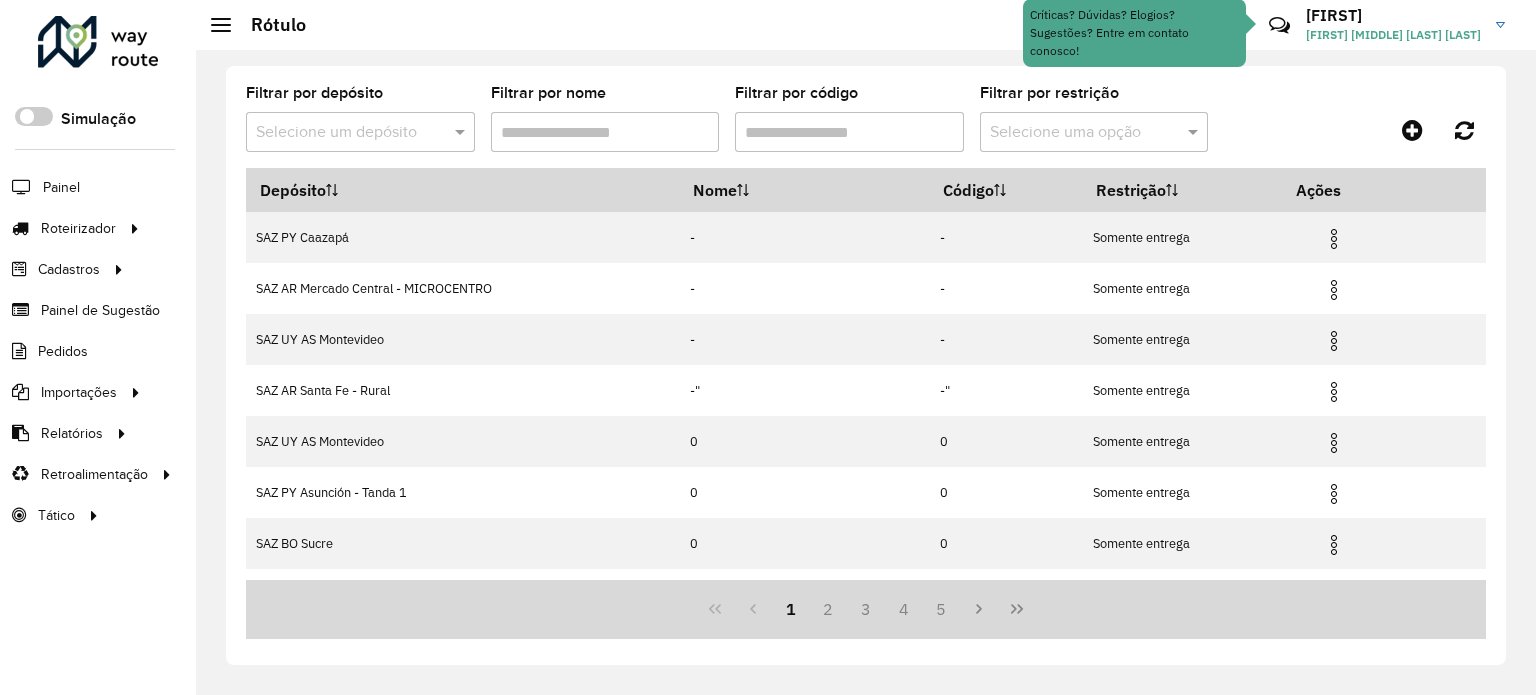 click at bounding box center (340, 133) 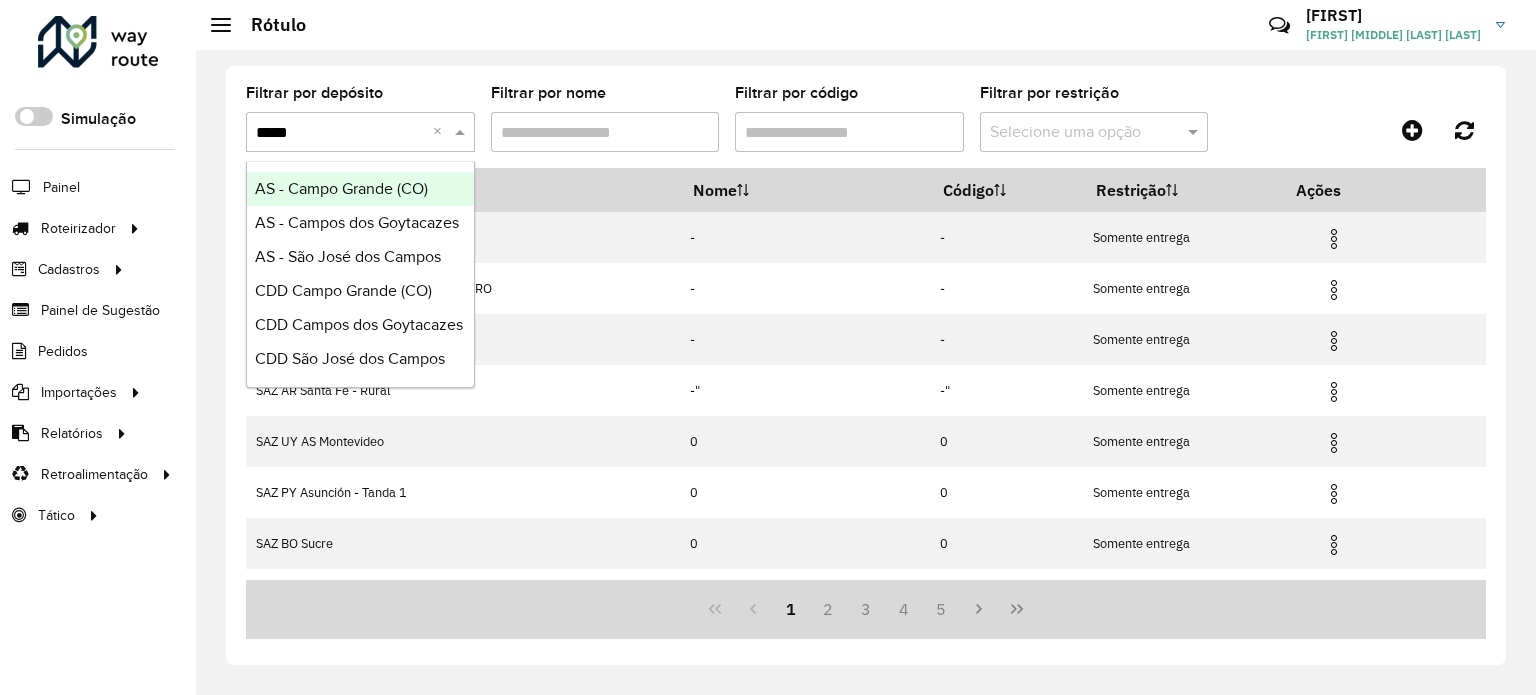 type on "******" 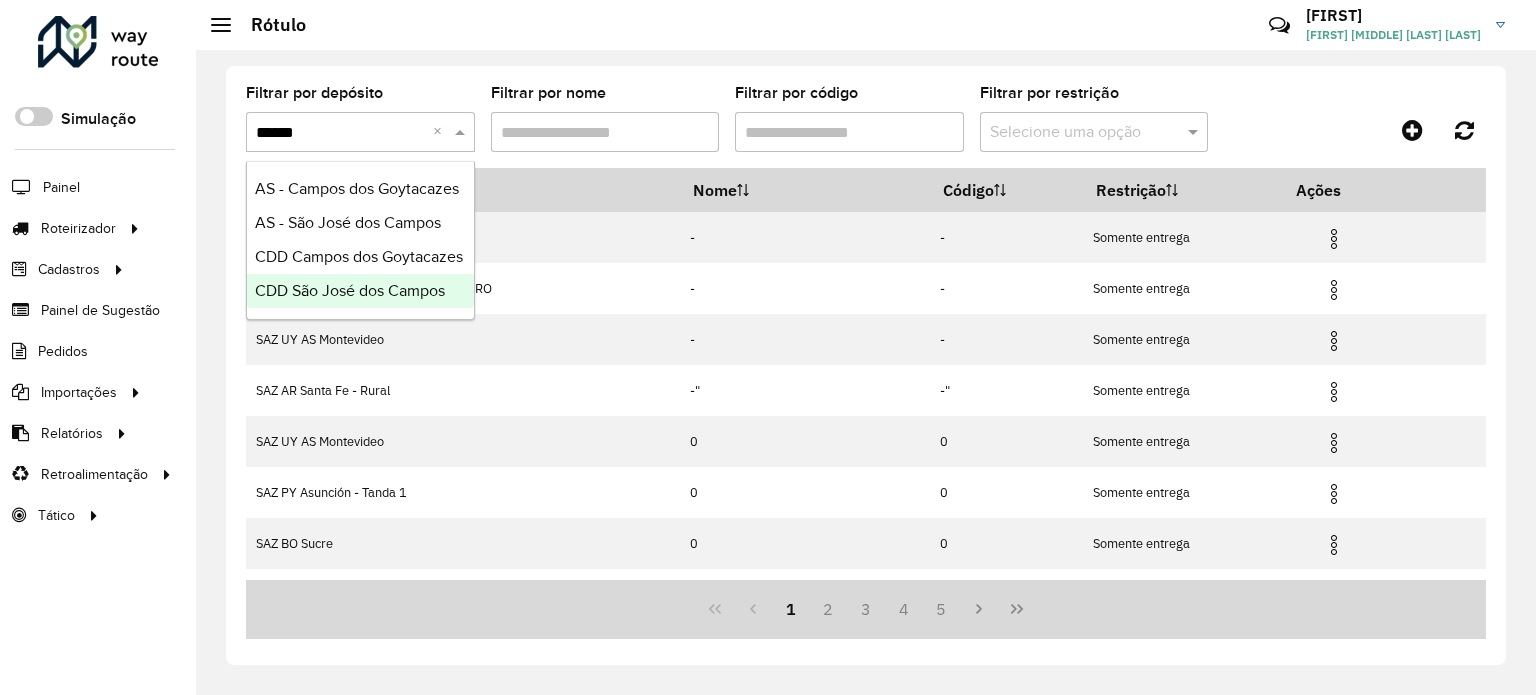 click on "CDD São José dos Campos" at bounding box center [350, 290] 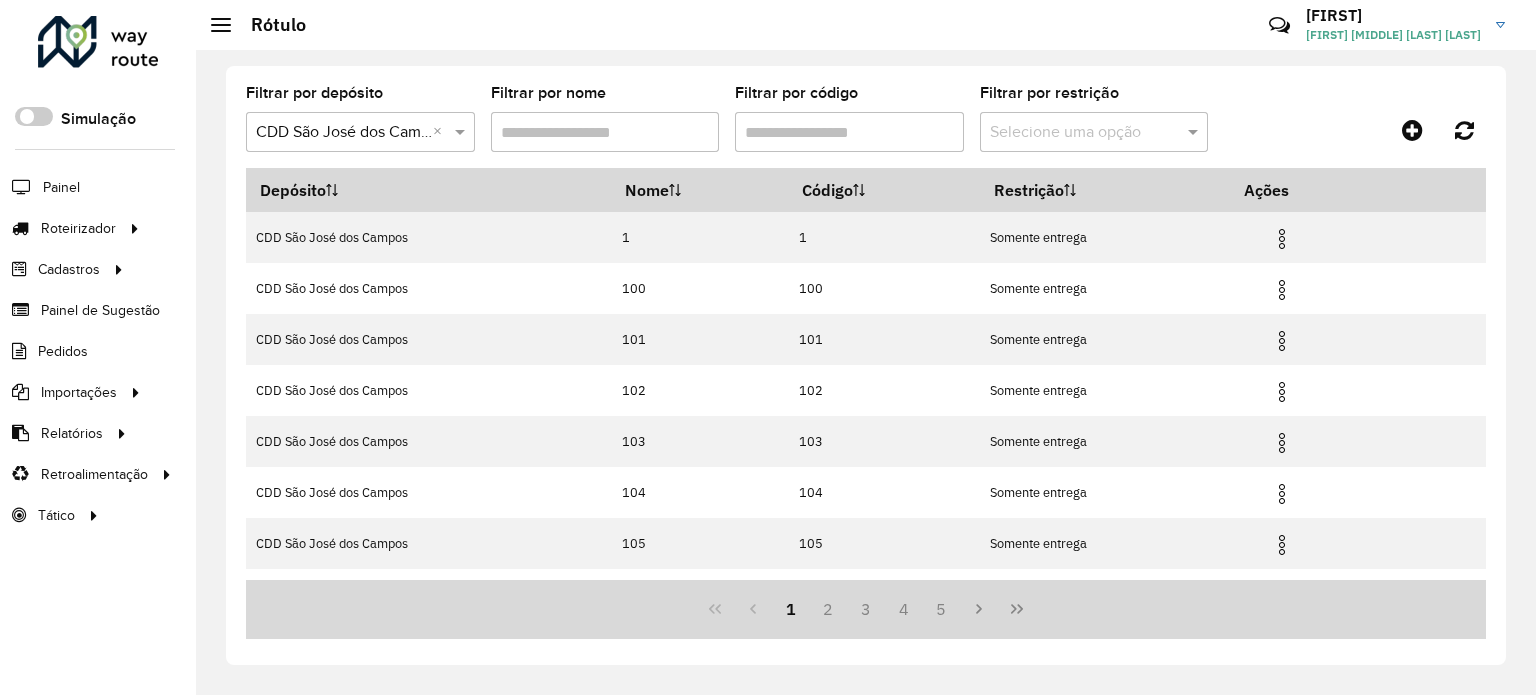 scroll, scrollTop: 240, scrollLeft: 0, axis: vertical 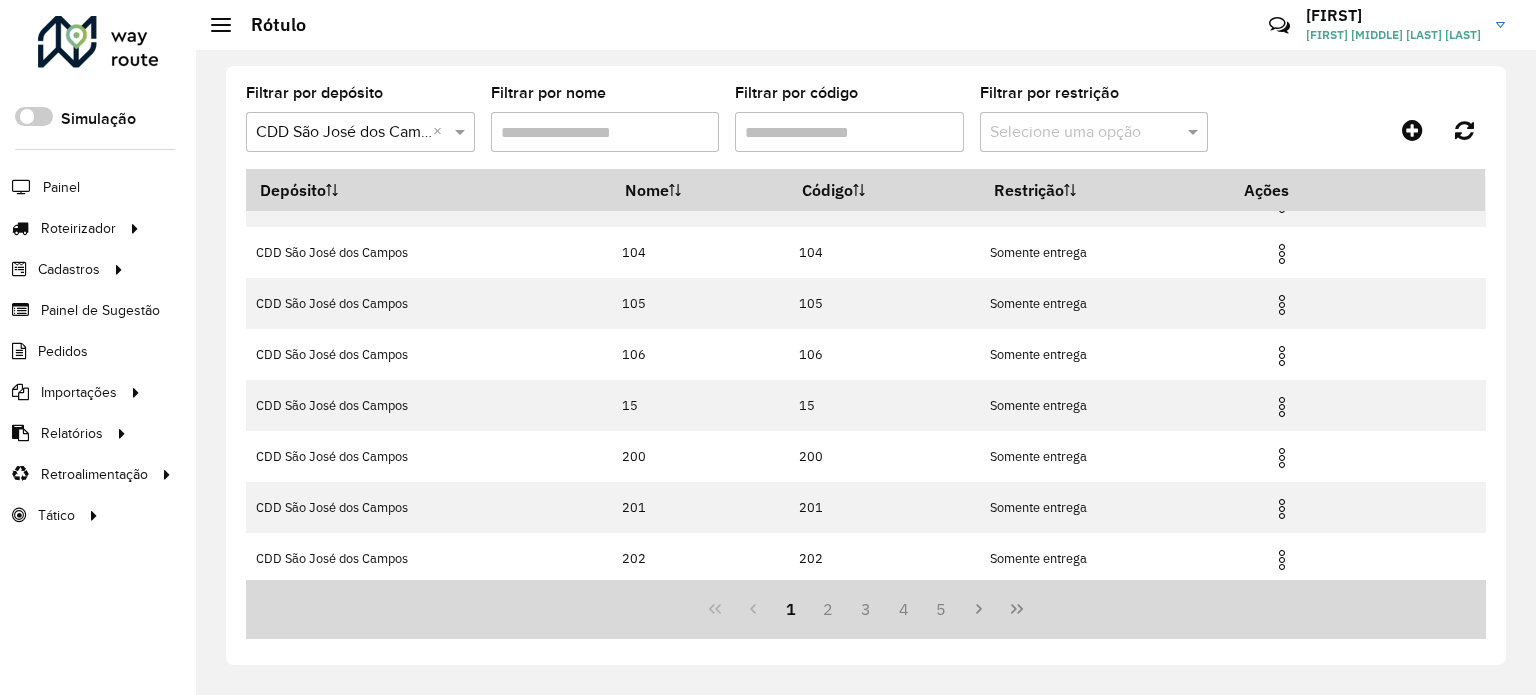 click on "Filtrar por código" at bounding box center (849, 132) 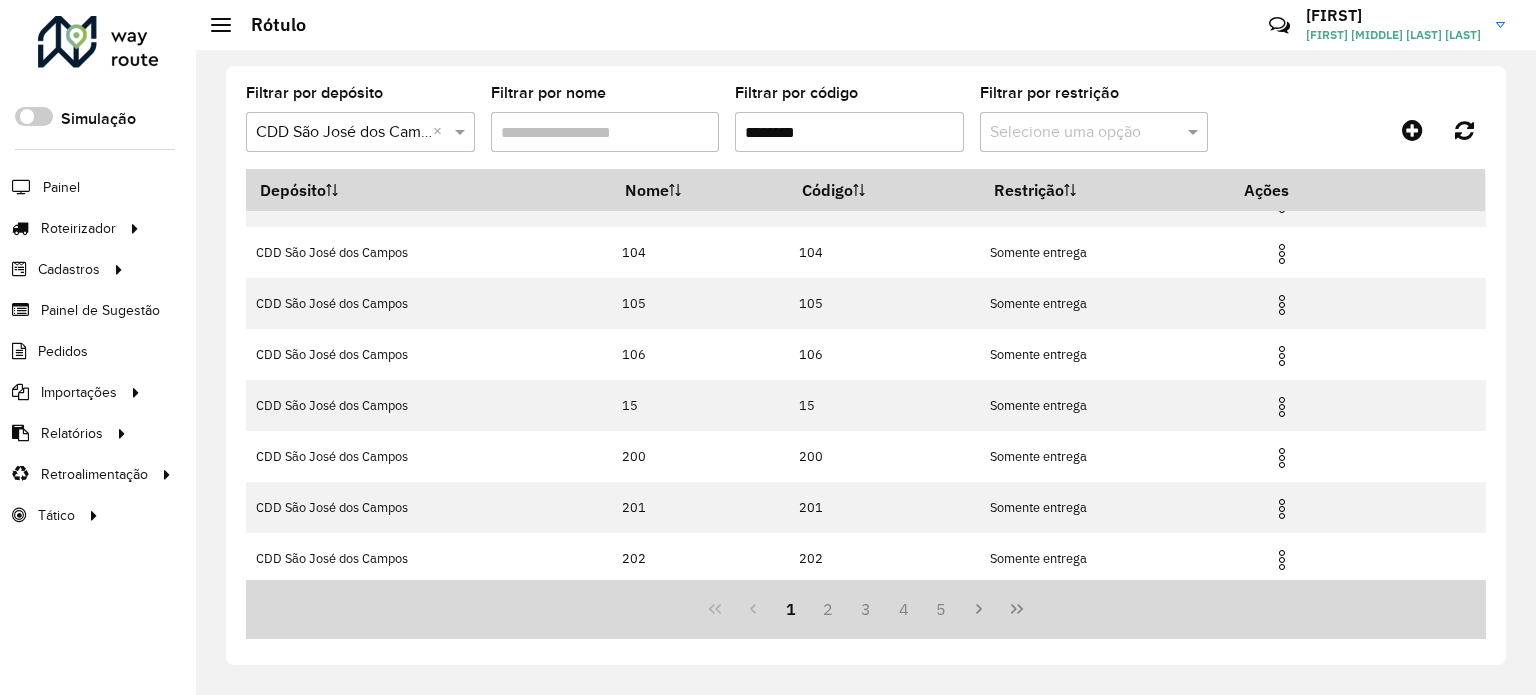 scroll, scrollTop: 0, scrollLeft: 0, axis: both 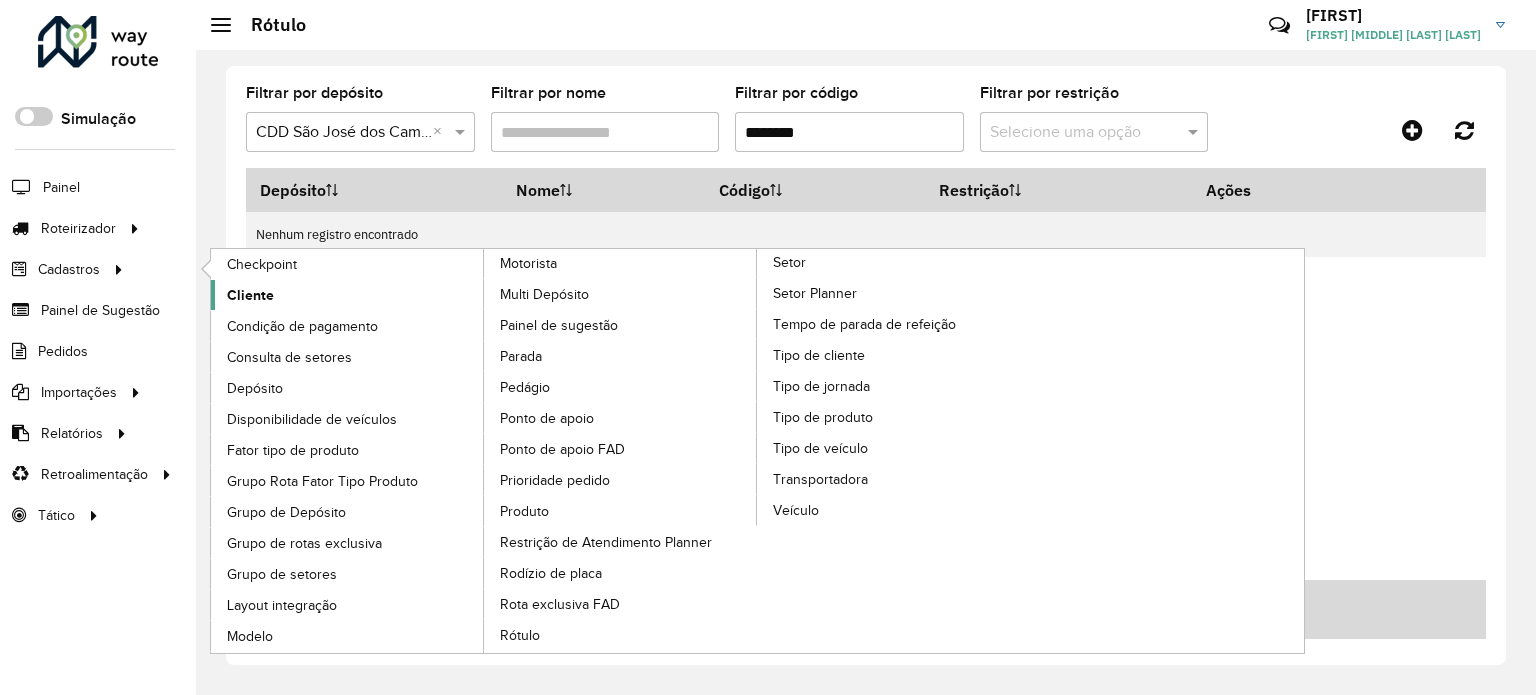 type on "********" 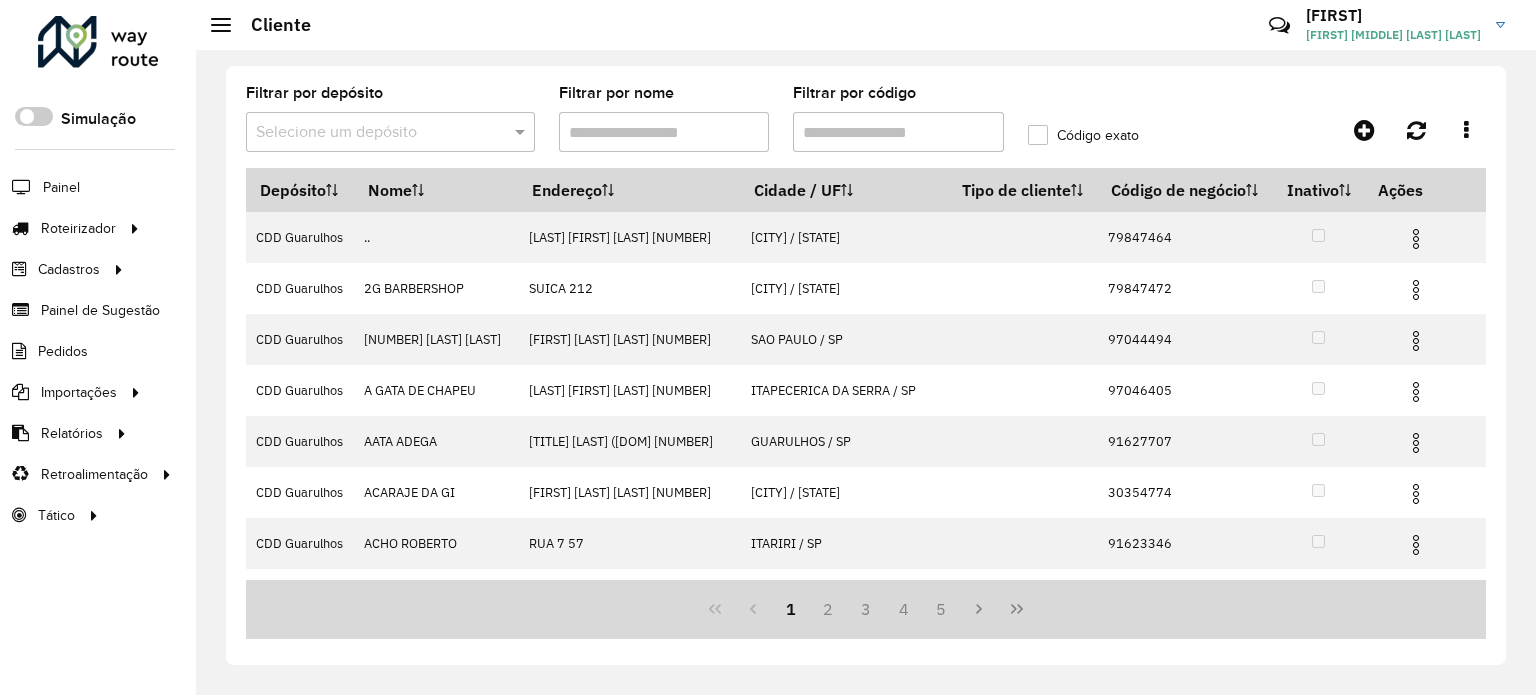 click on "Filtrar por código" at bounding box center [898, 132] 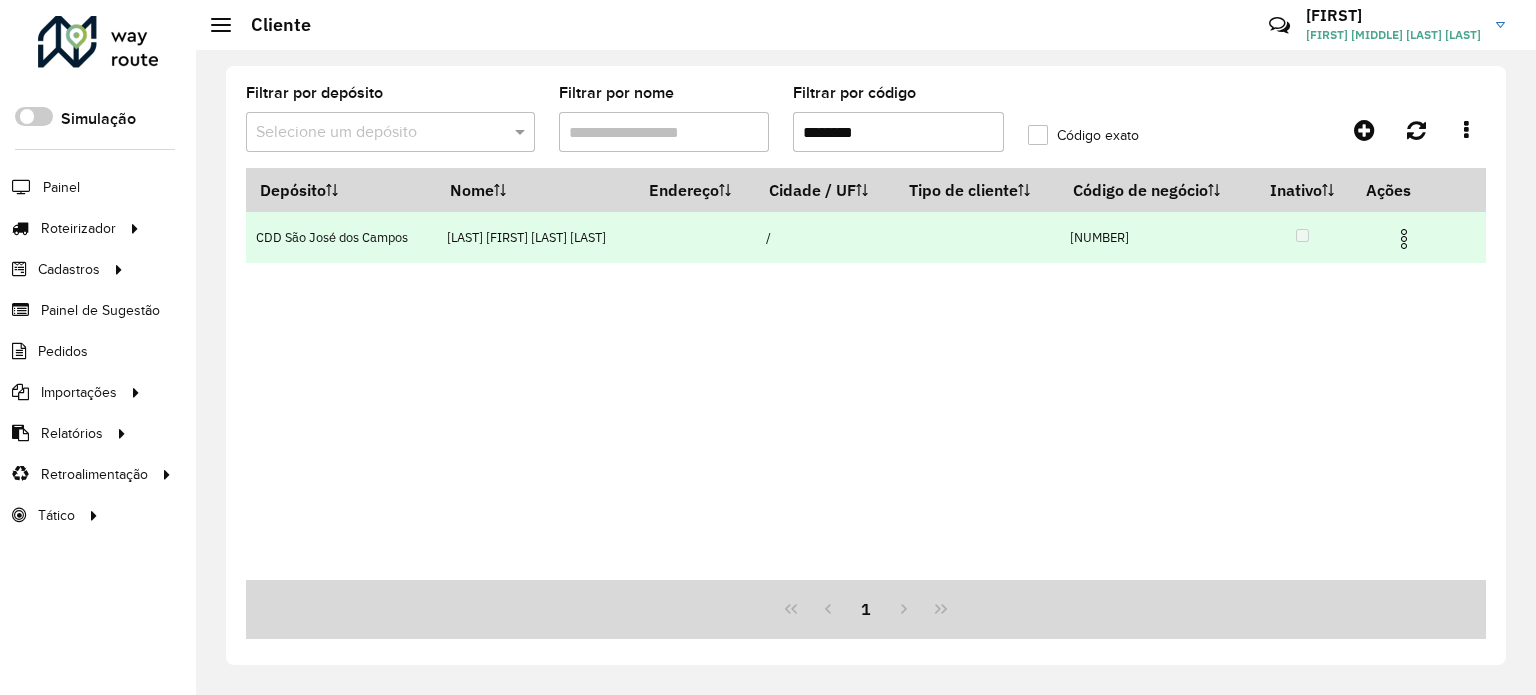 type on "********" 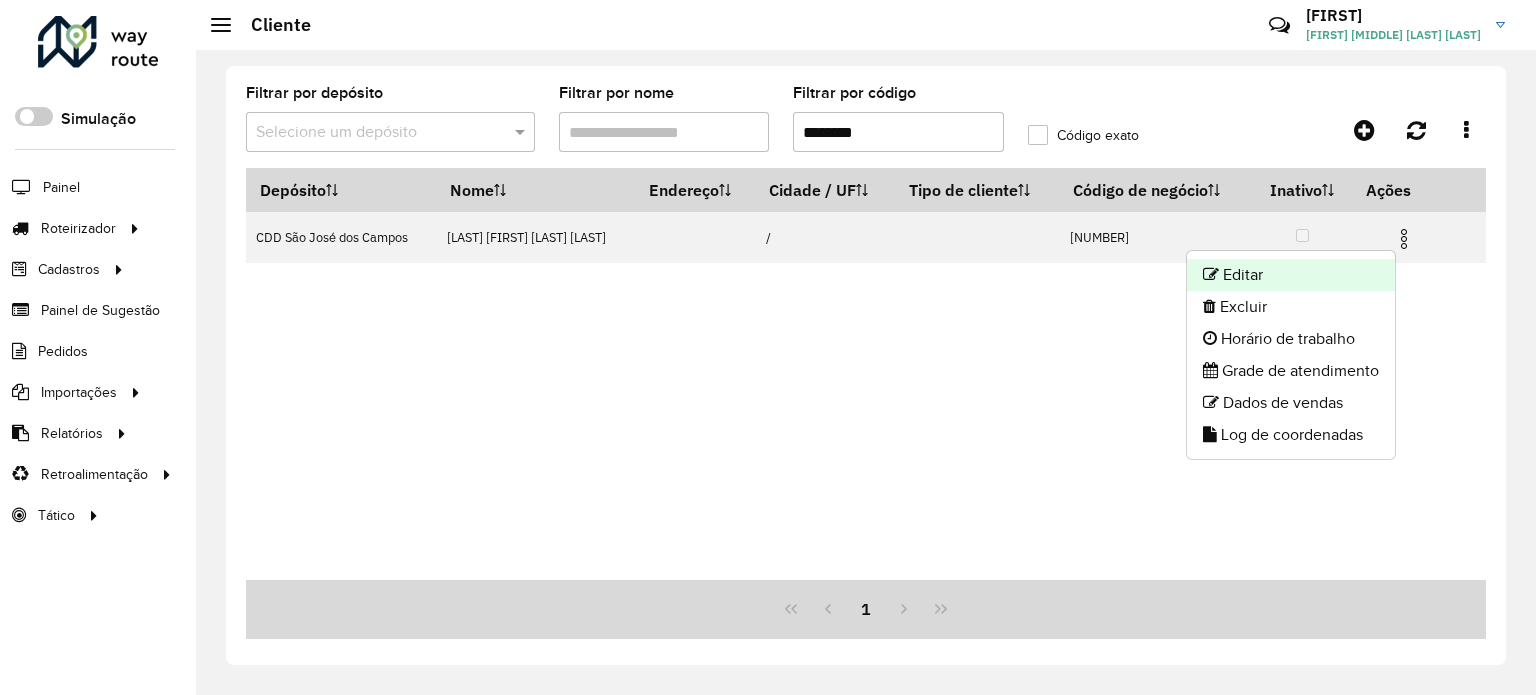 click on "Editar" 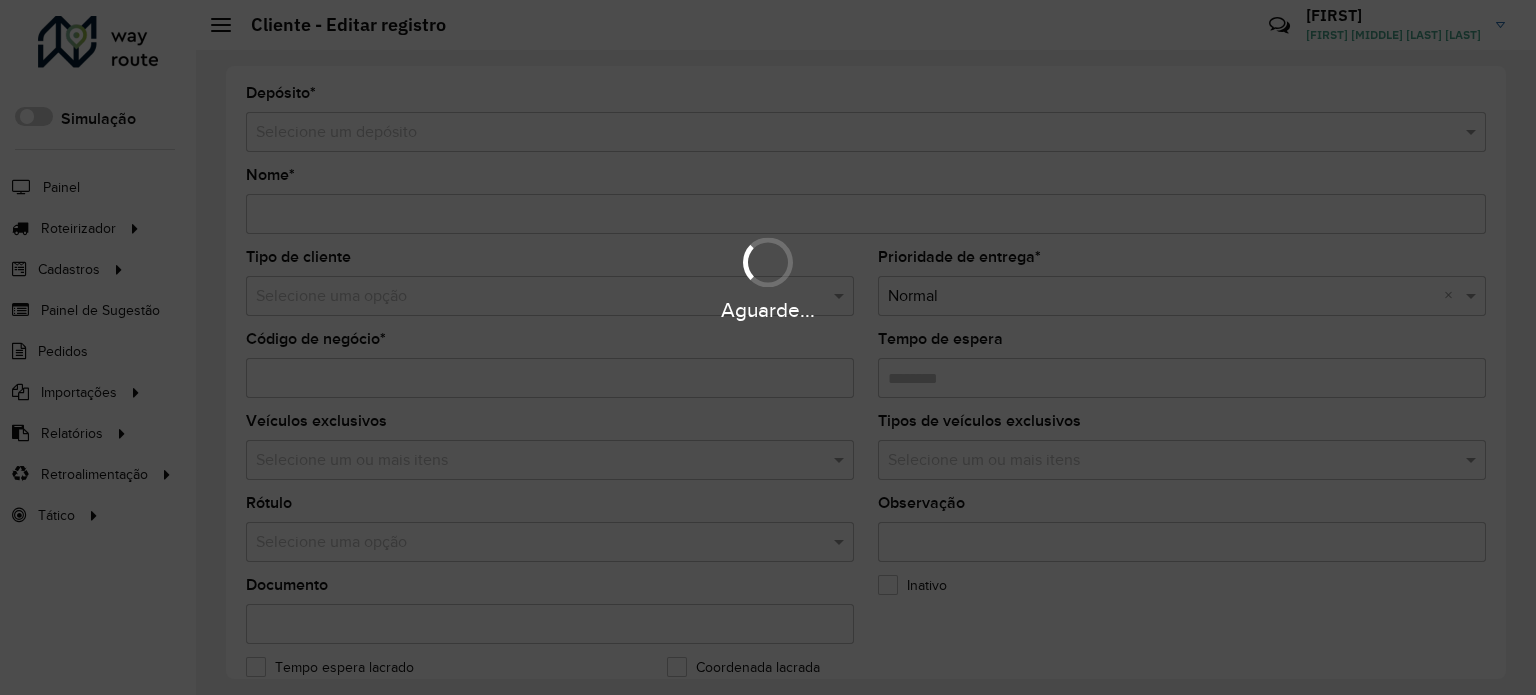 type on "**********" 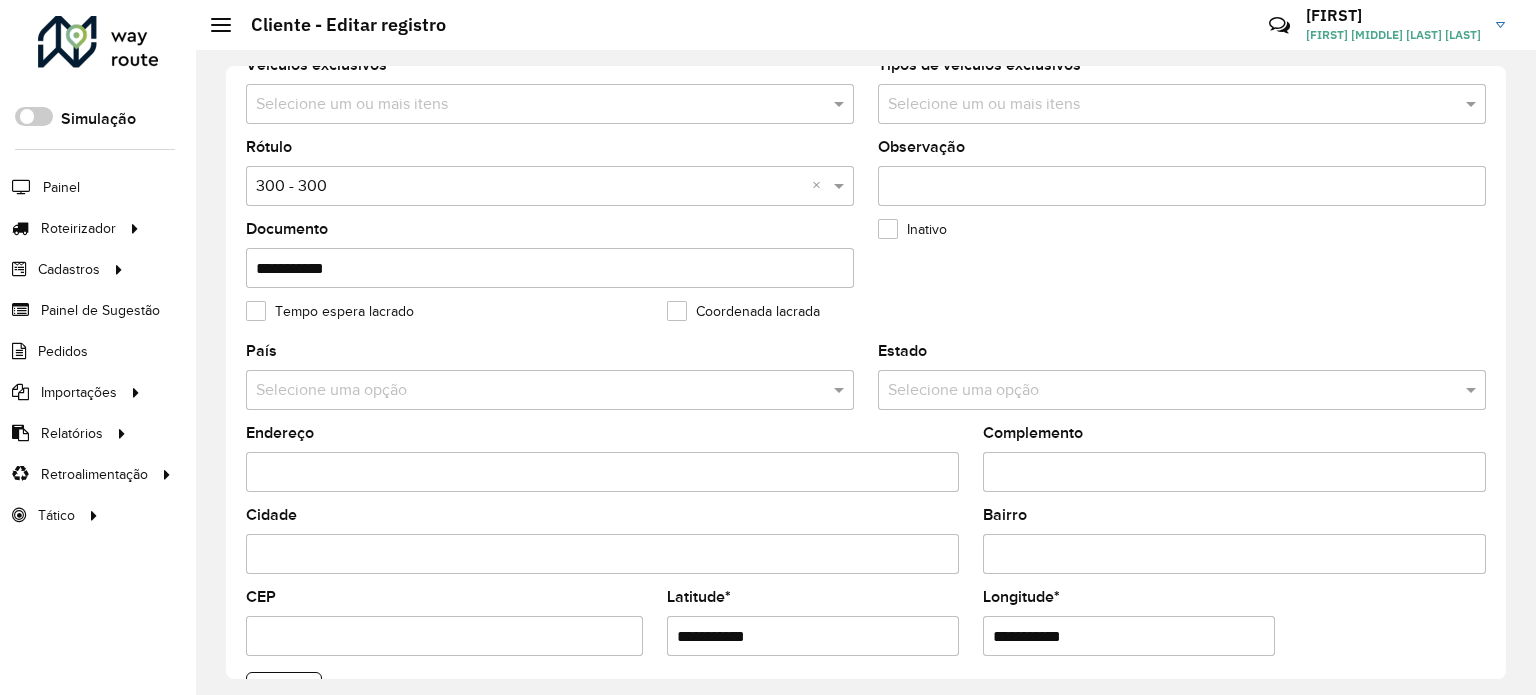 scroll, scrollTop: 100, scrollLeft: 0, axis: vertical 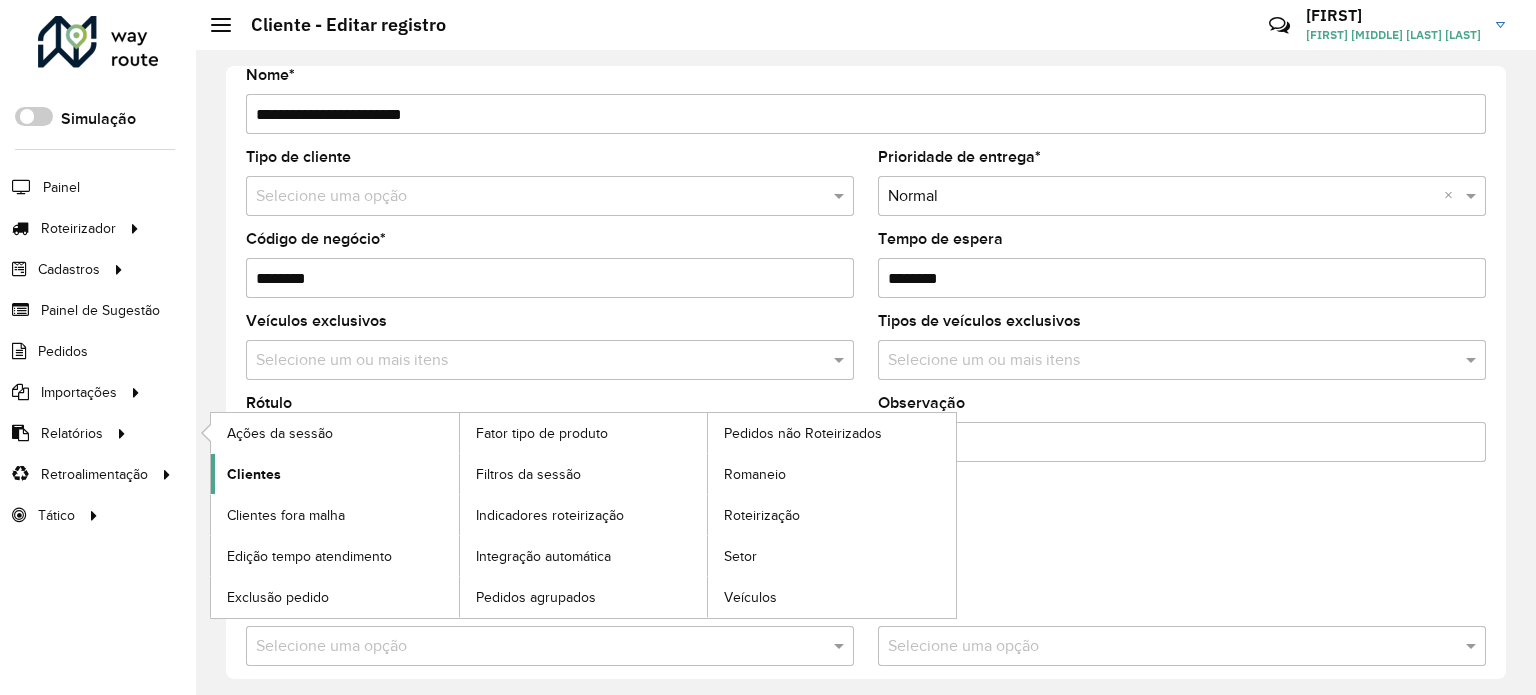 click on "Clientes" 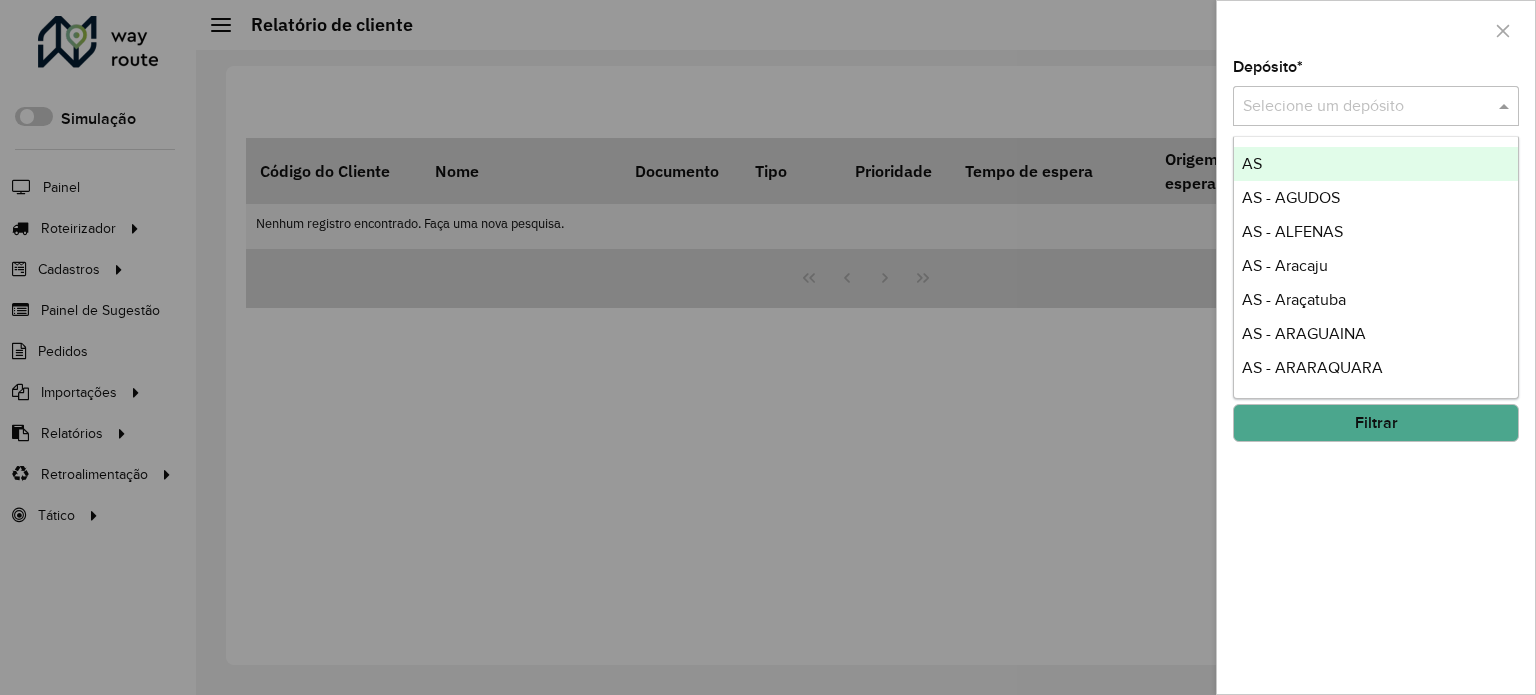 click on "Selecione um depósito" at bounding box center (1376, 106) 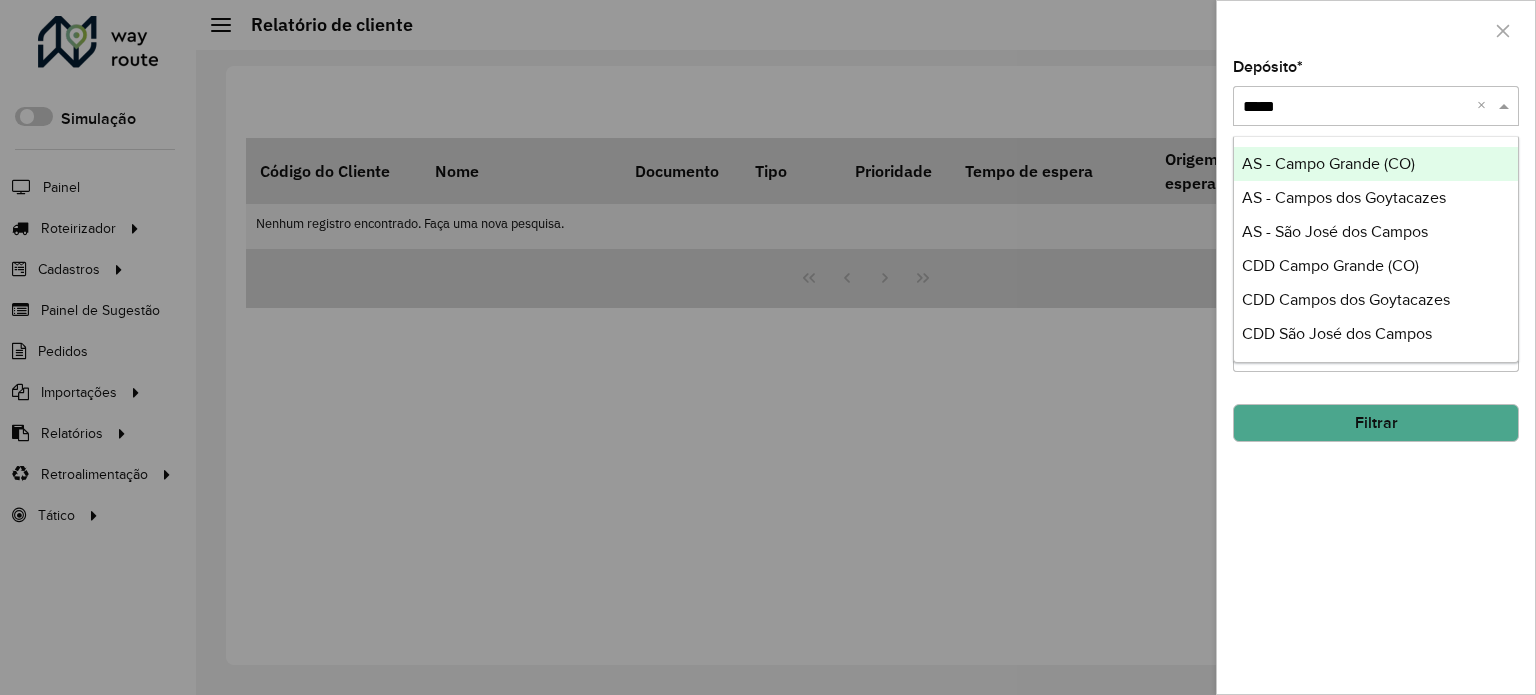 type on "******" 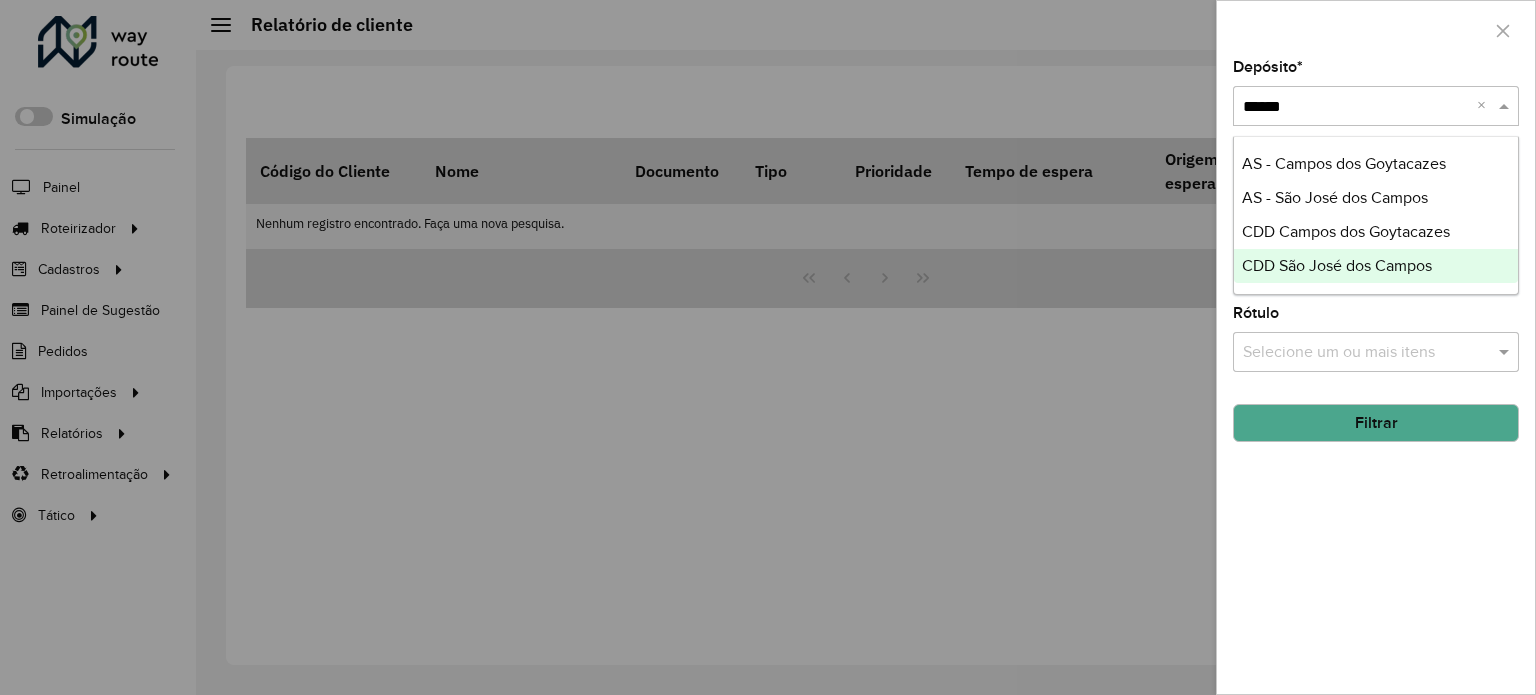 click on "CDD São José dos Campos" at bounding box center (1337, 265) 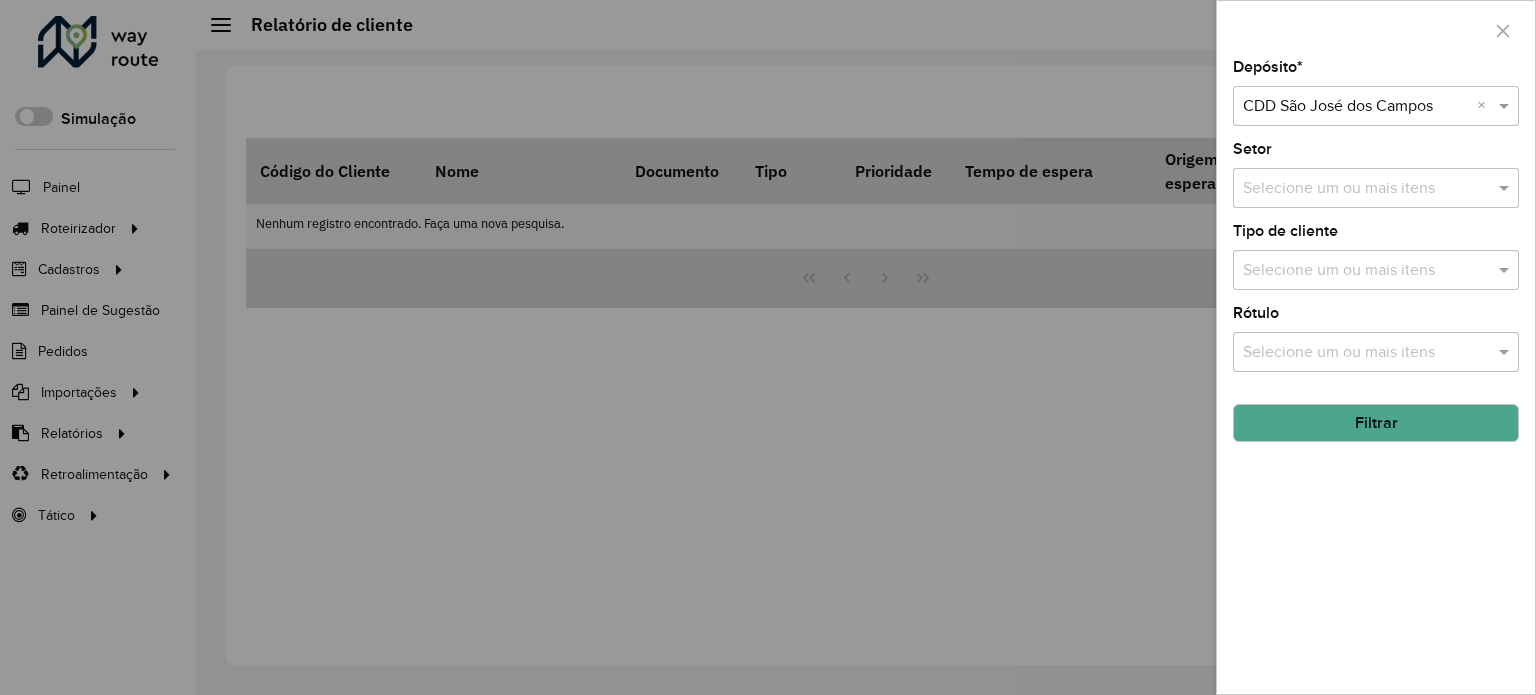 click on "Filtrar" 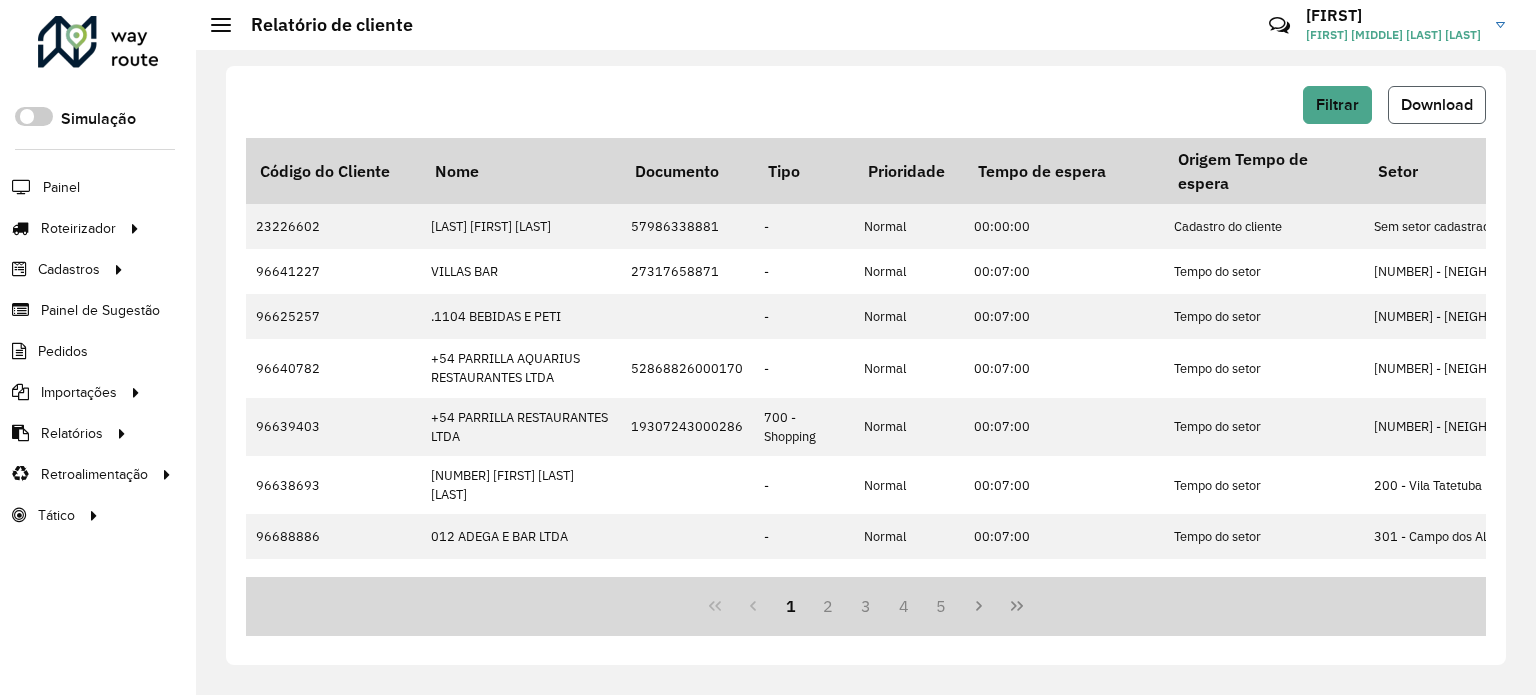 click on "Download" 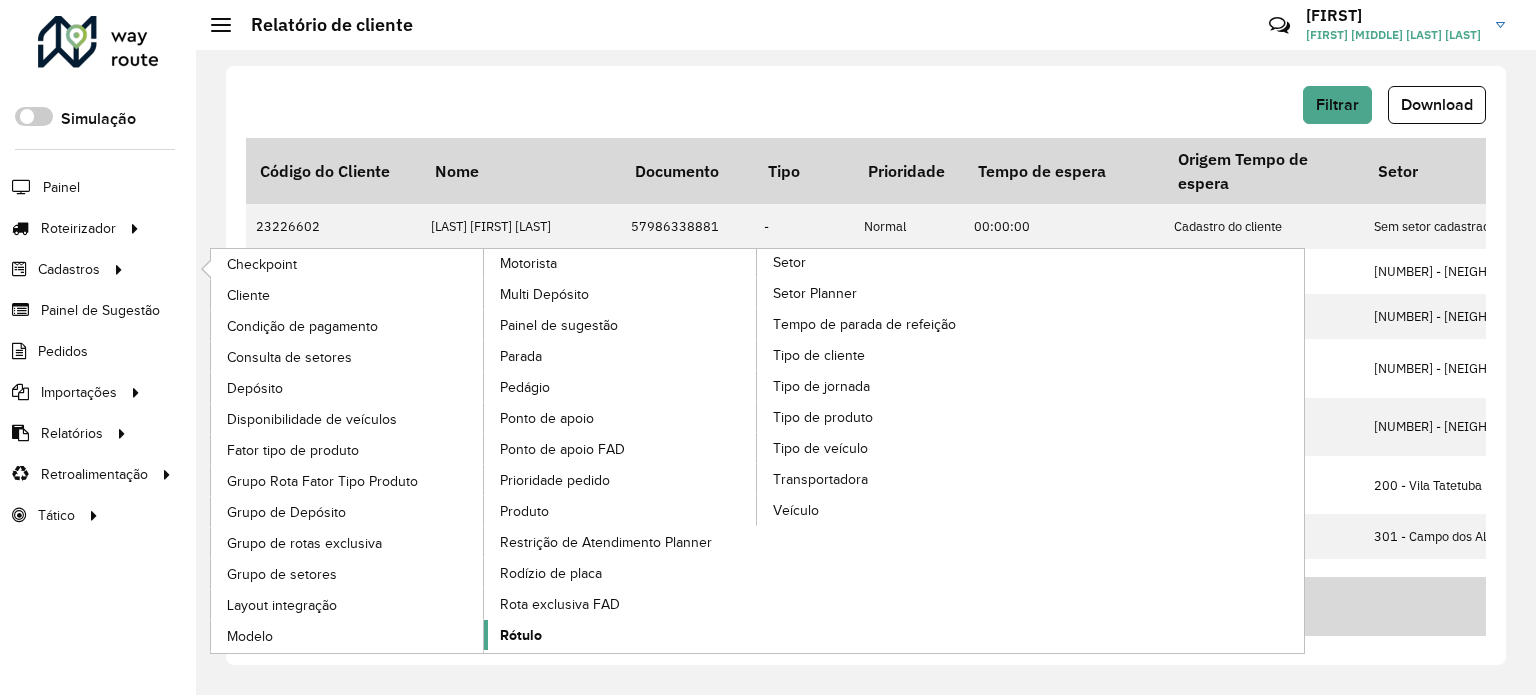 click on "Rótulo" 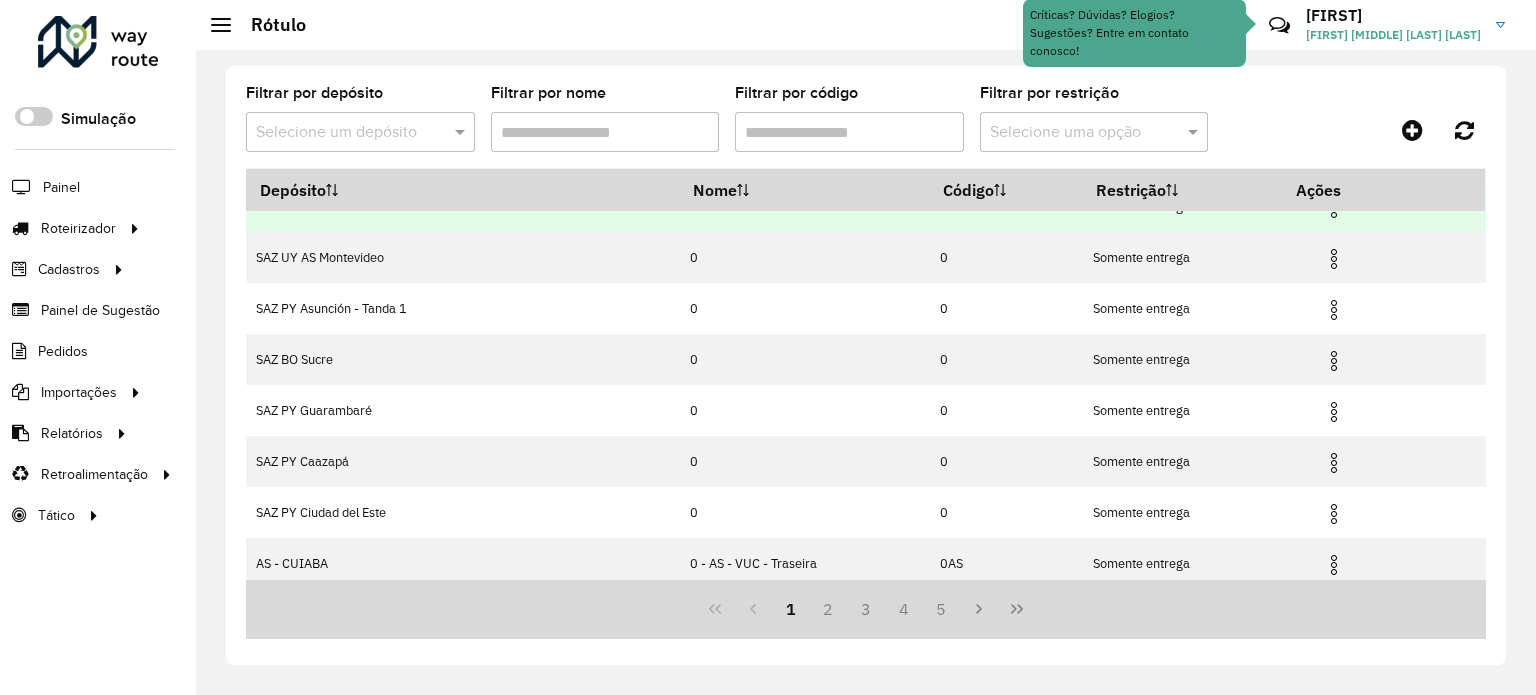 scroll, scrollTop: 240, scrollLeft: 0, axis: vertical 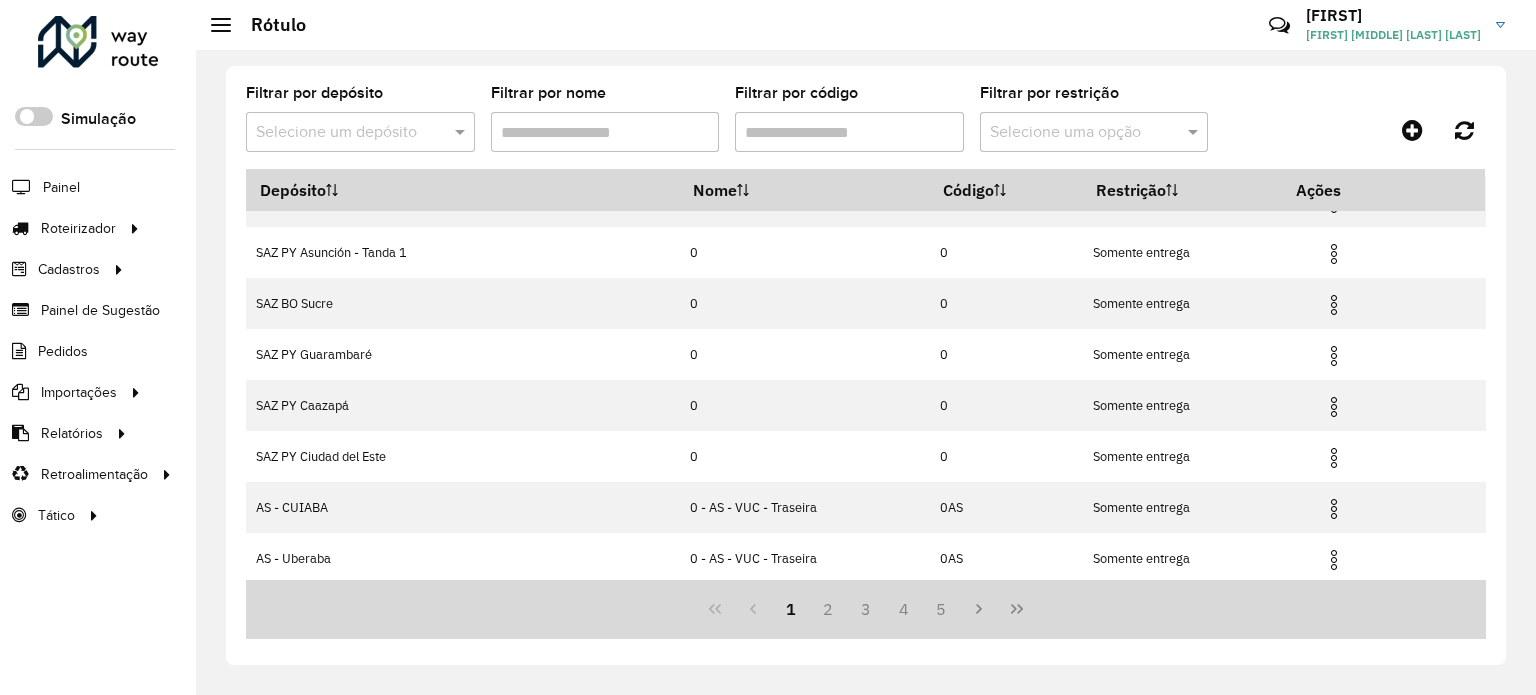 click at bounding box center [340, 133] 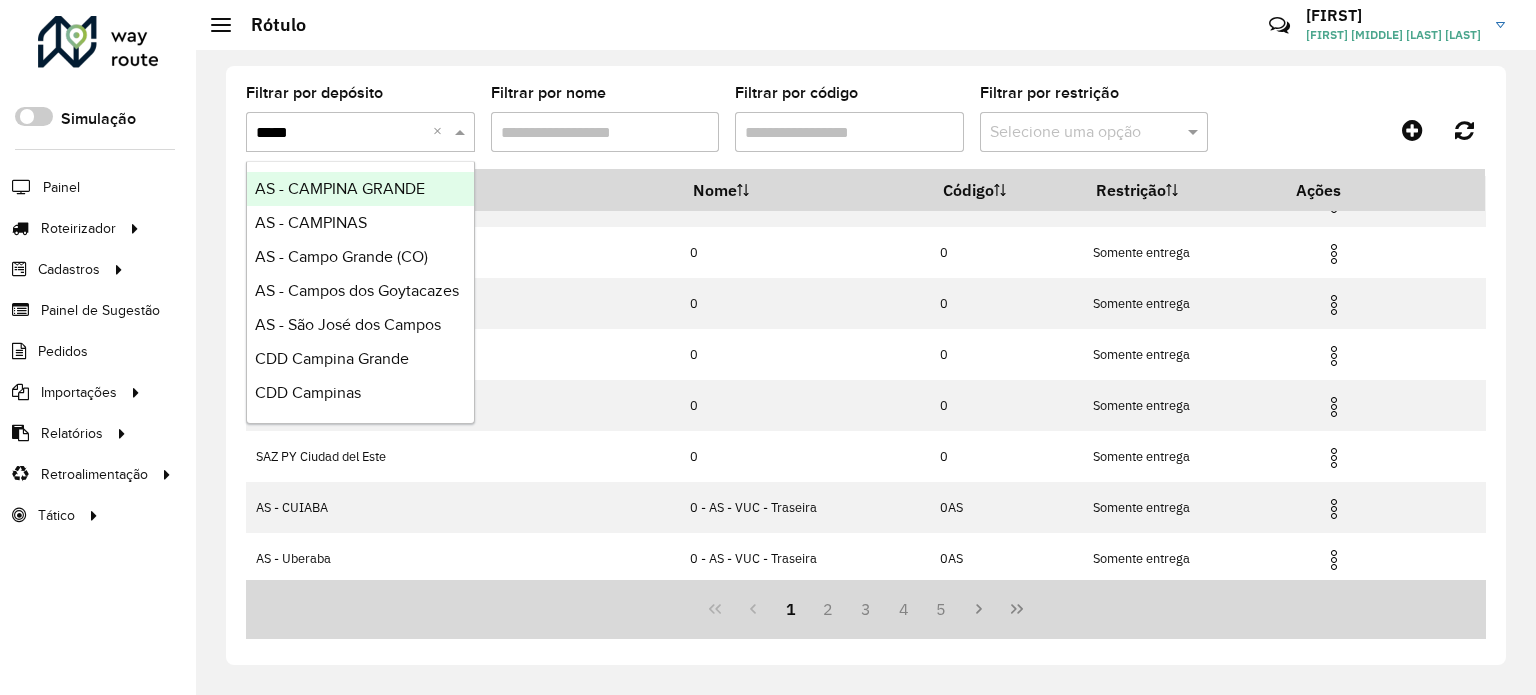 type on "******" 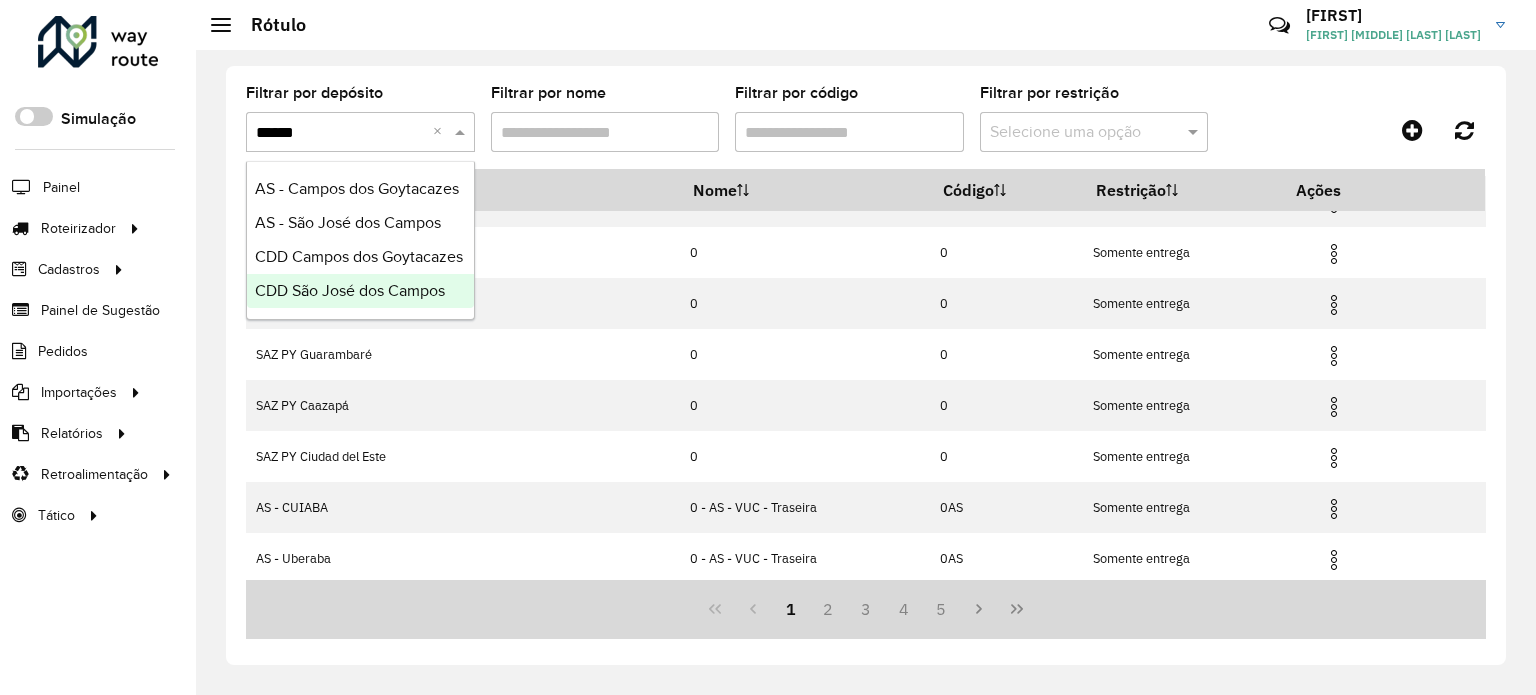 click on "CDD São José dos Campos" at bounding box center (350, 290) 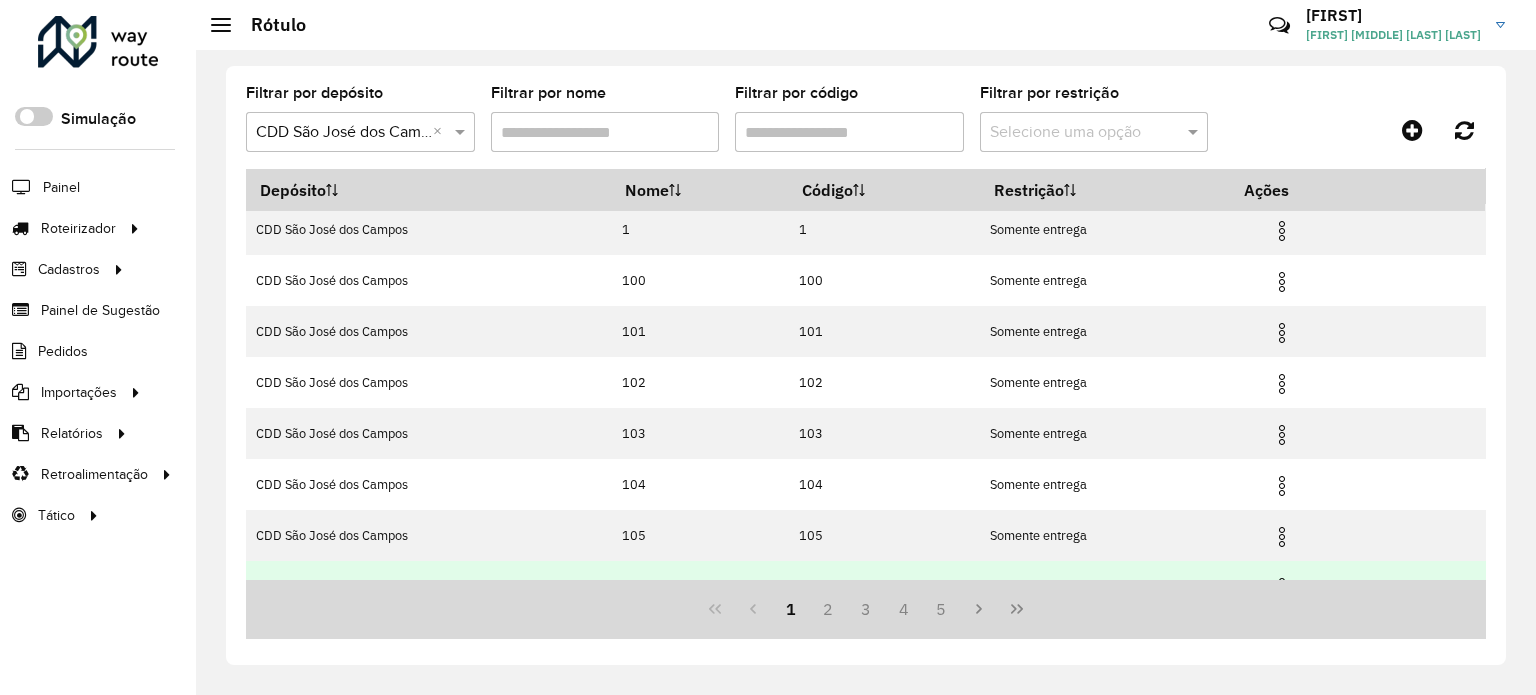 scroll, scrollTop: 0, scrollLeft: 0, axis: both 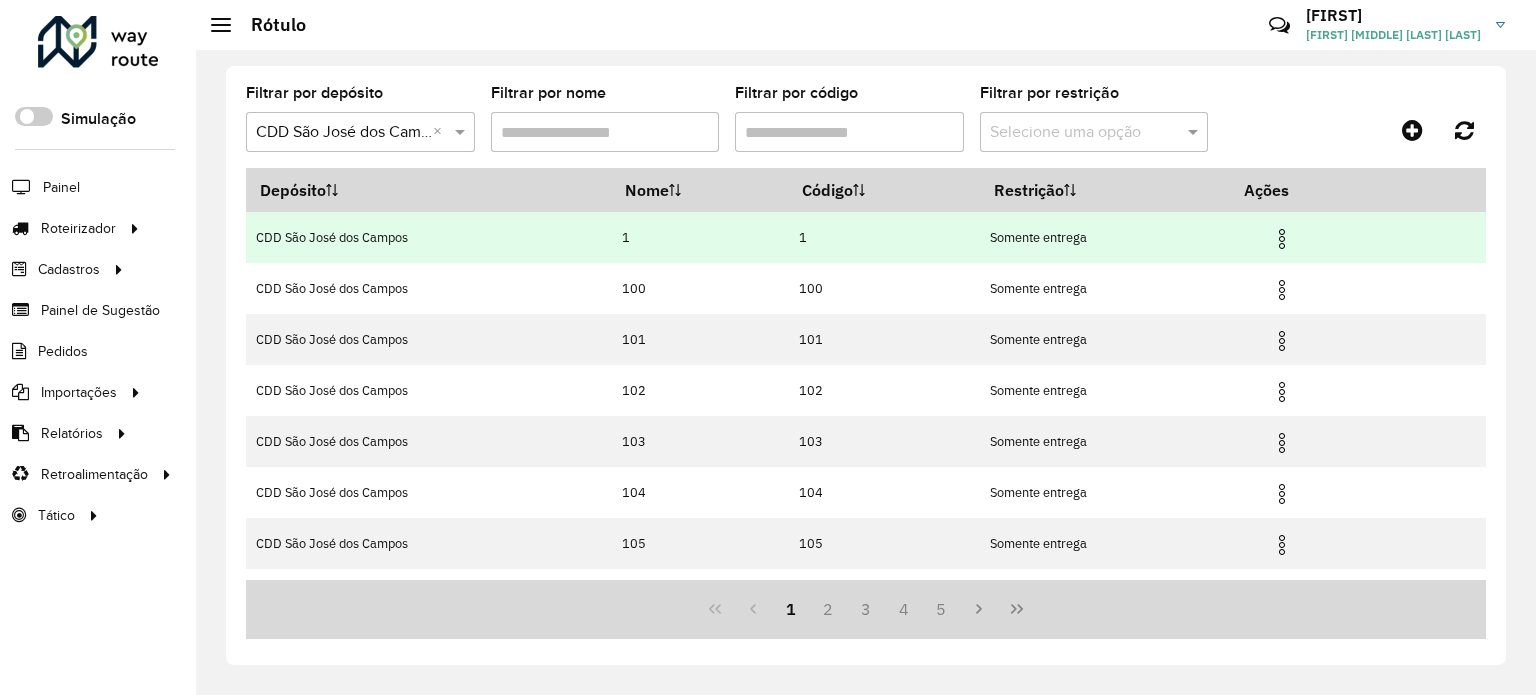 click at bounding box center [1282, 239] 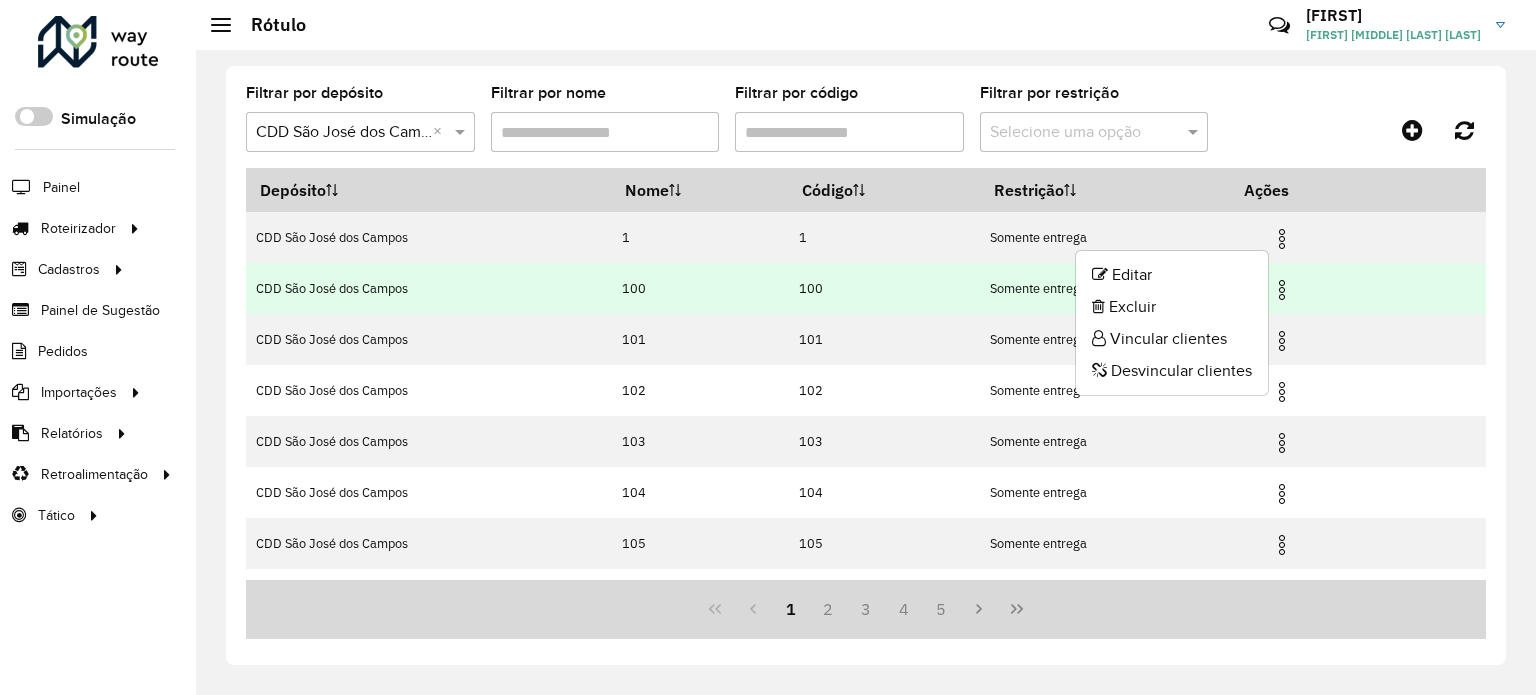 click at bounding box center [1282, 290] 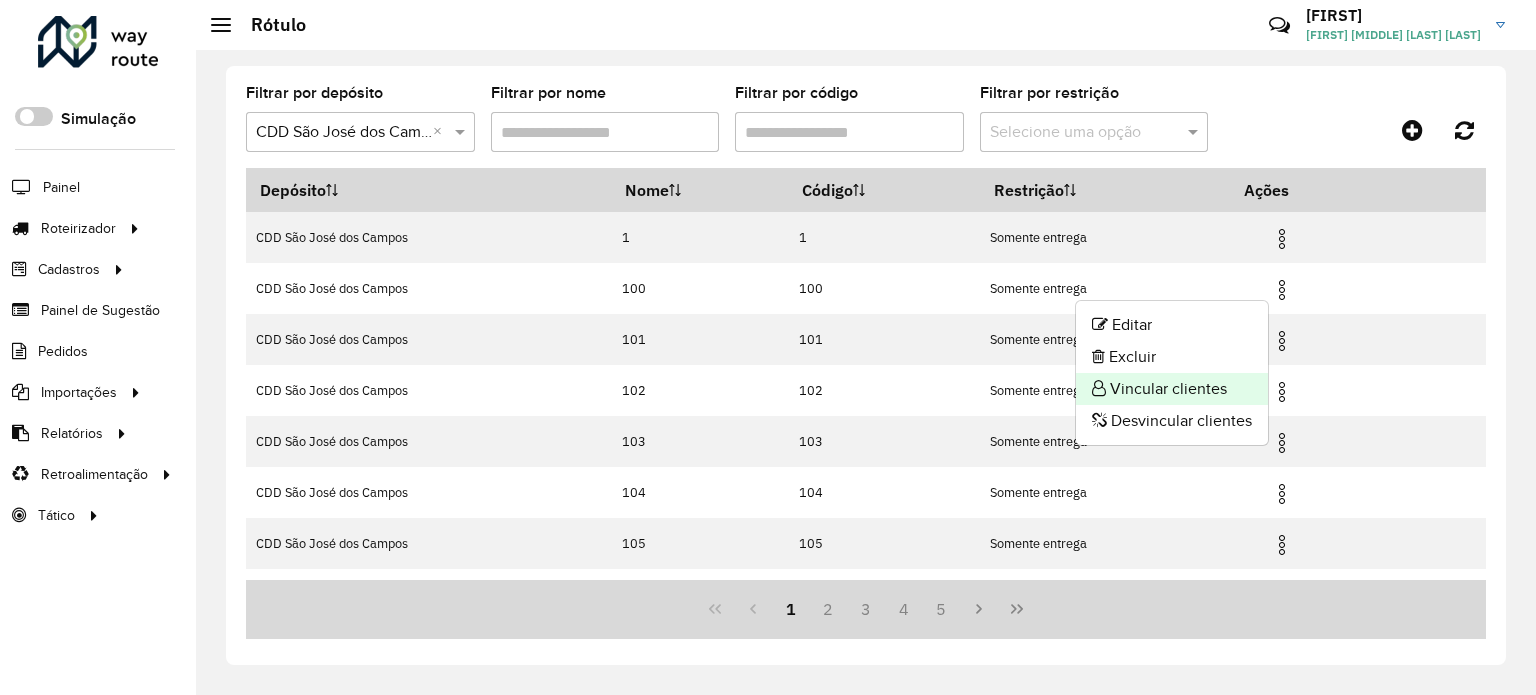 click on "Vincular clientes" 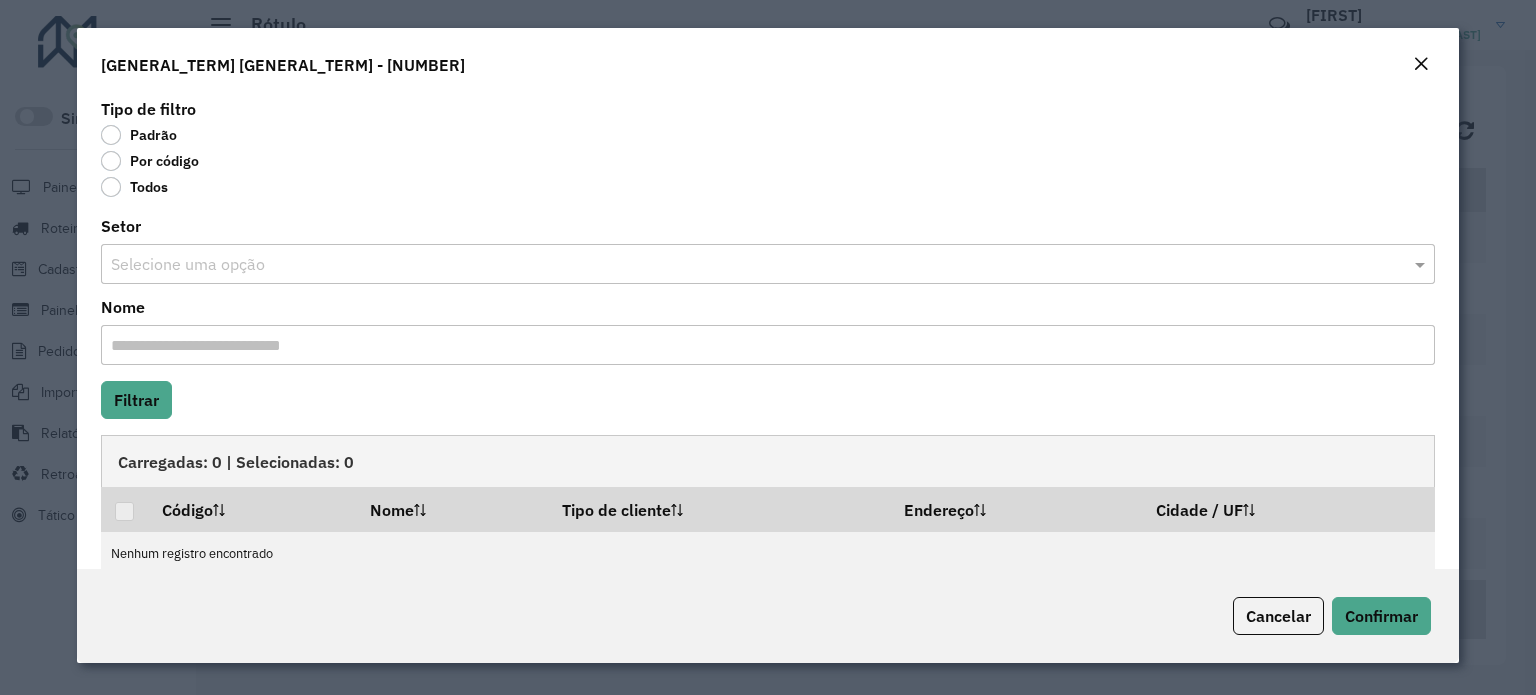 click on "Por código" 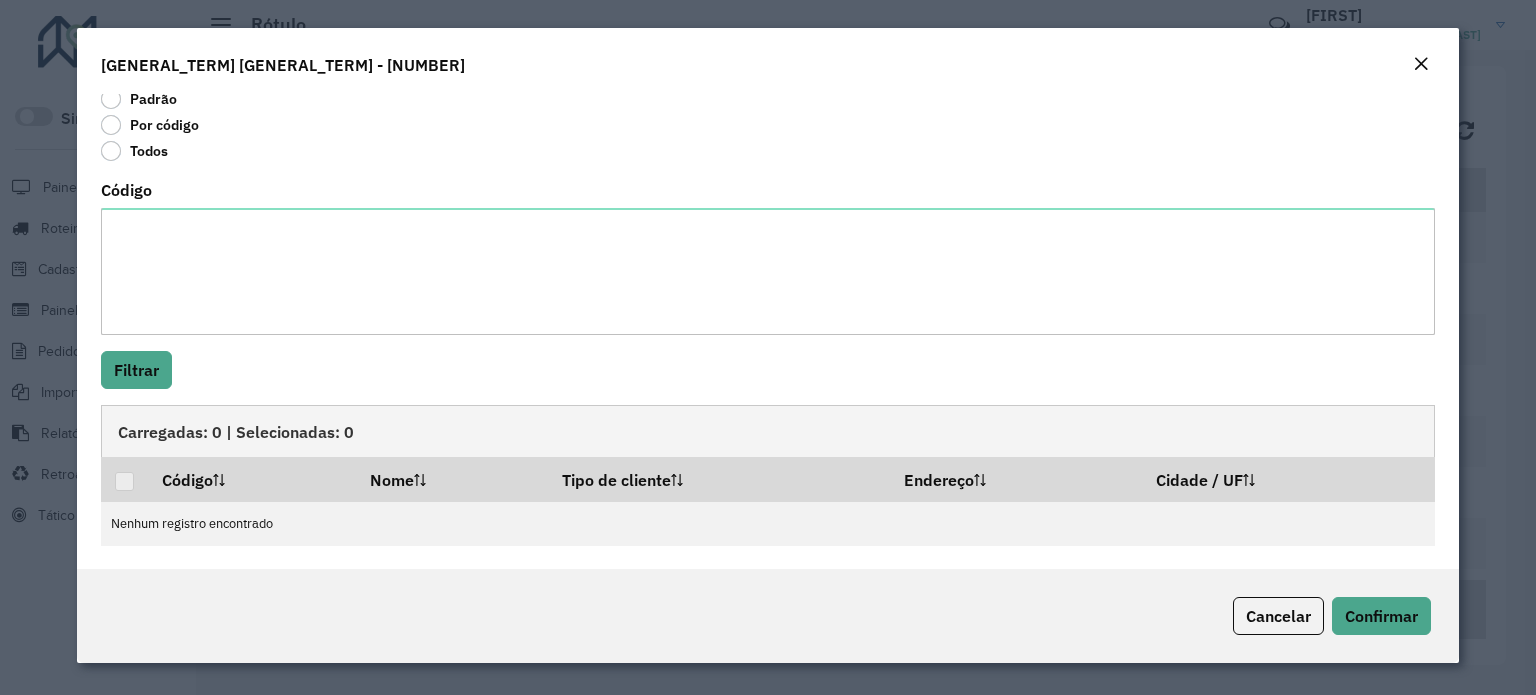scroll, scrollTop: 0, scrollLeft: 0, axis: both 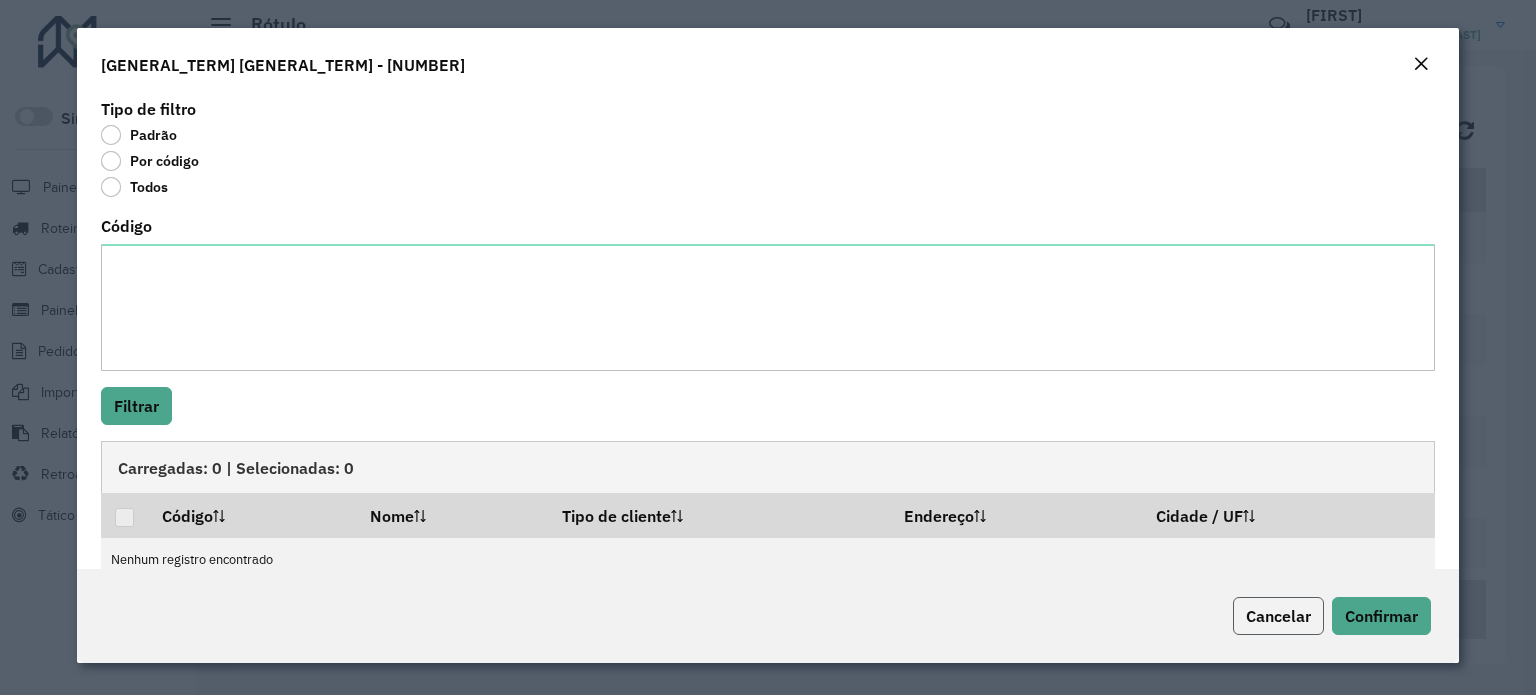 click on "Cancelar" 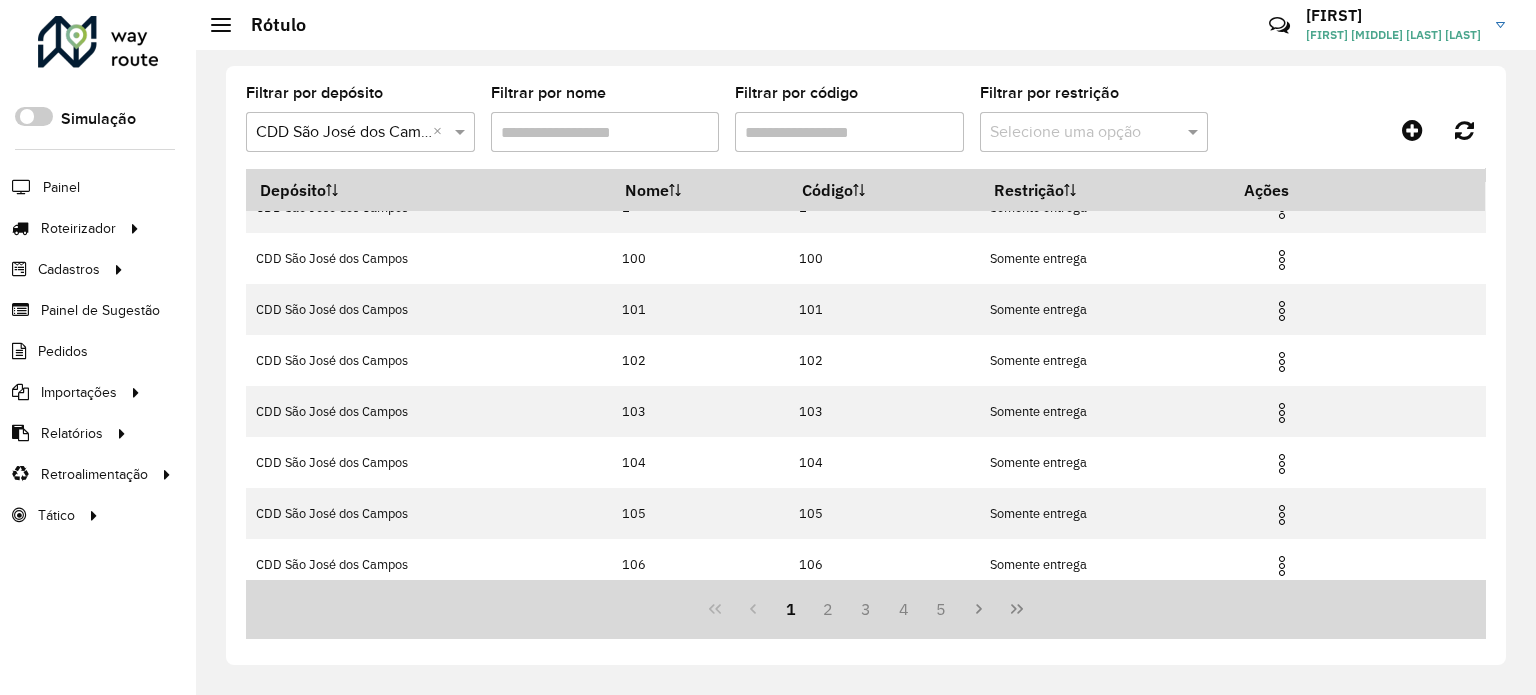 scroll, scrollTop: 0, scrollLeft: 0, axis: both 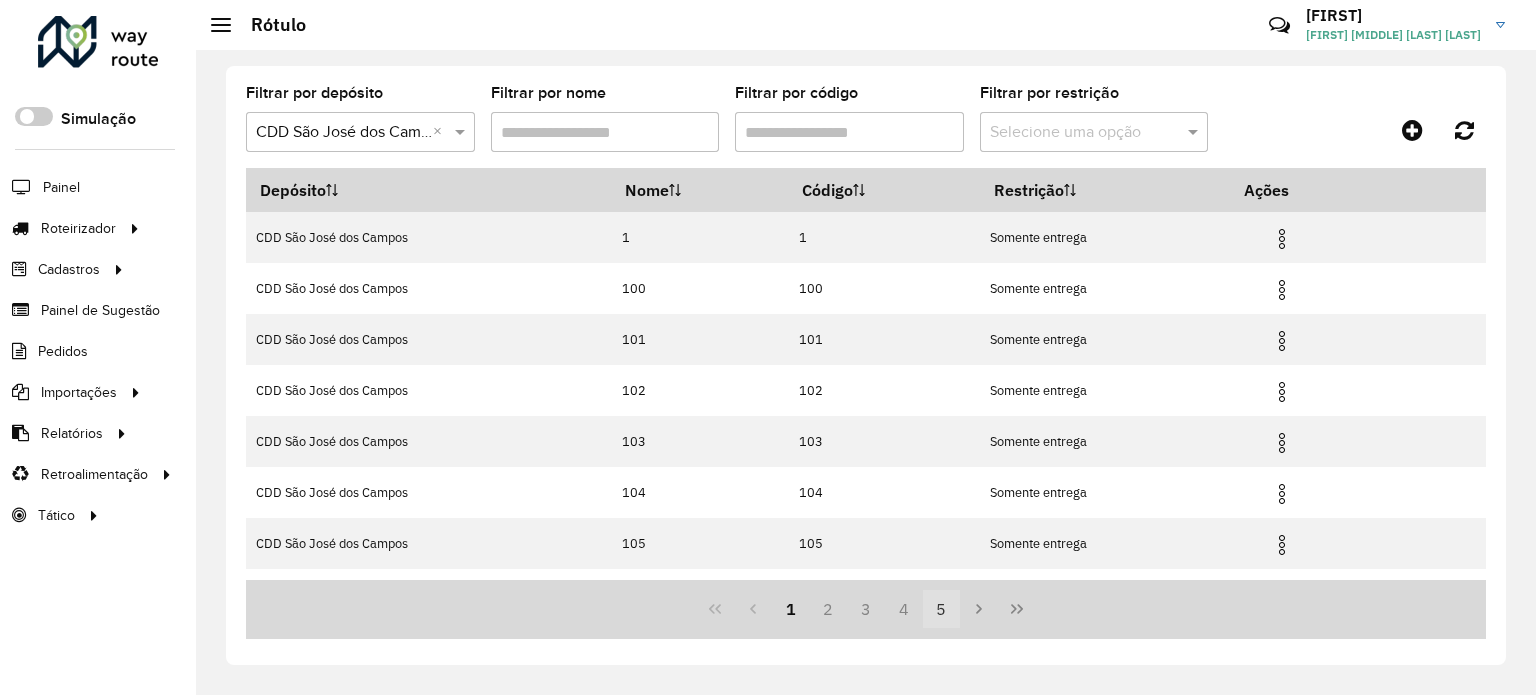 click on "5" at bounding box center (942, 609) 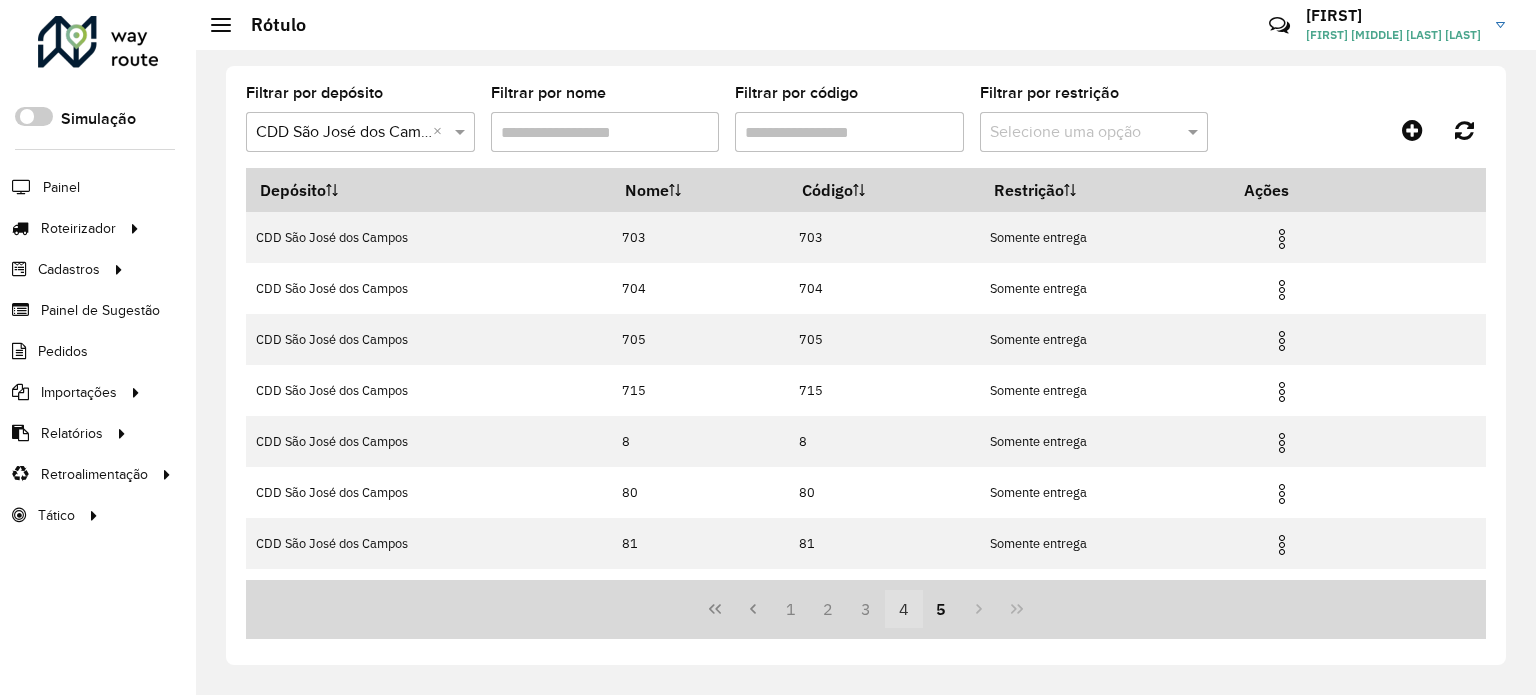 click on "4" at bounding box center [904, 609] 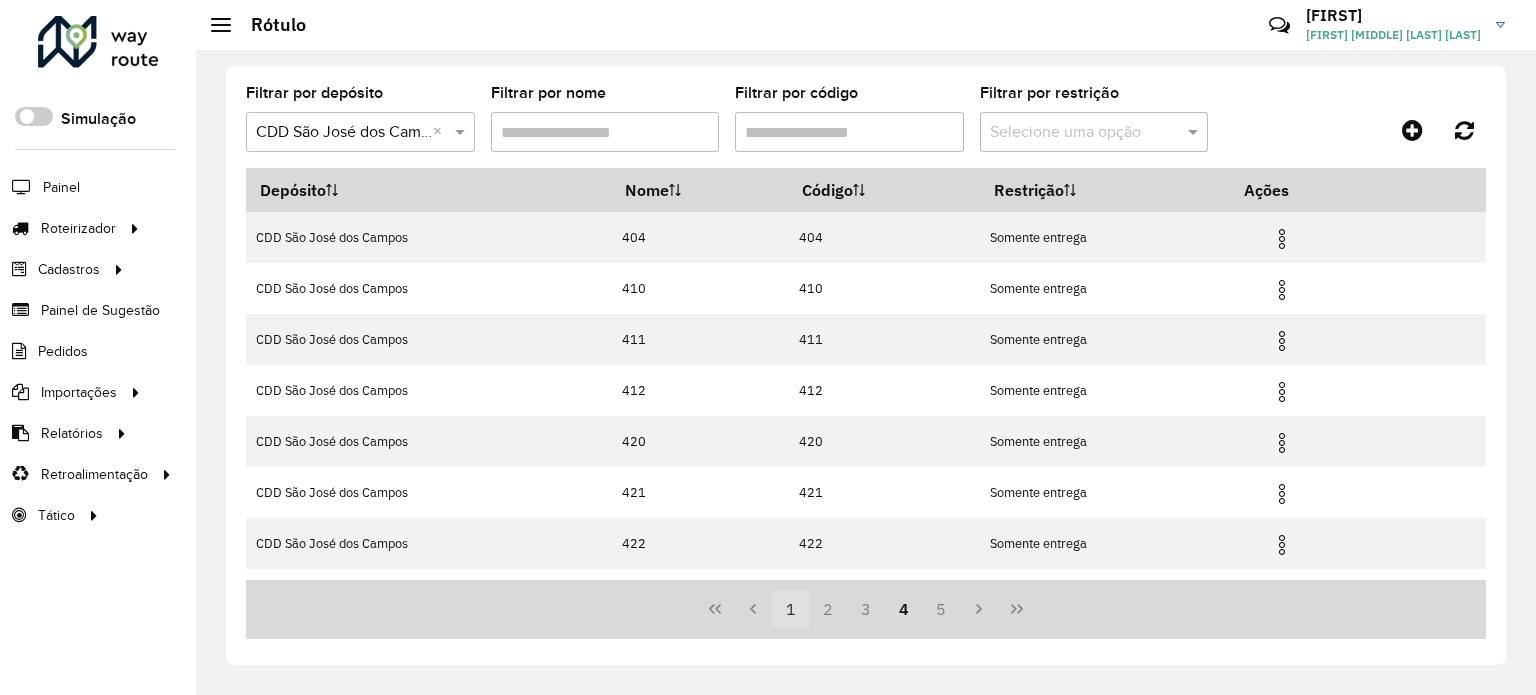 click on "1" at bounding box center (791, 609) 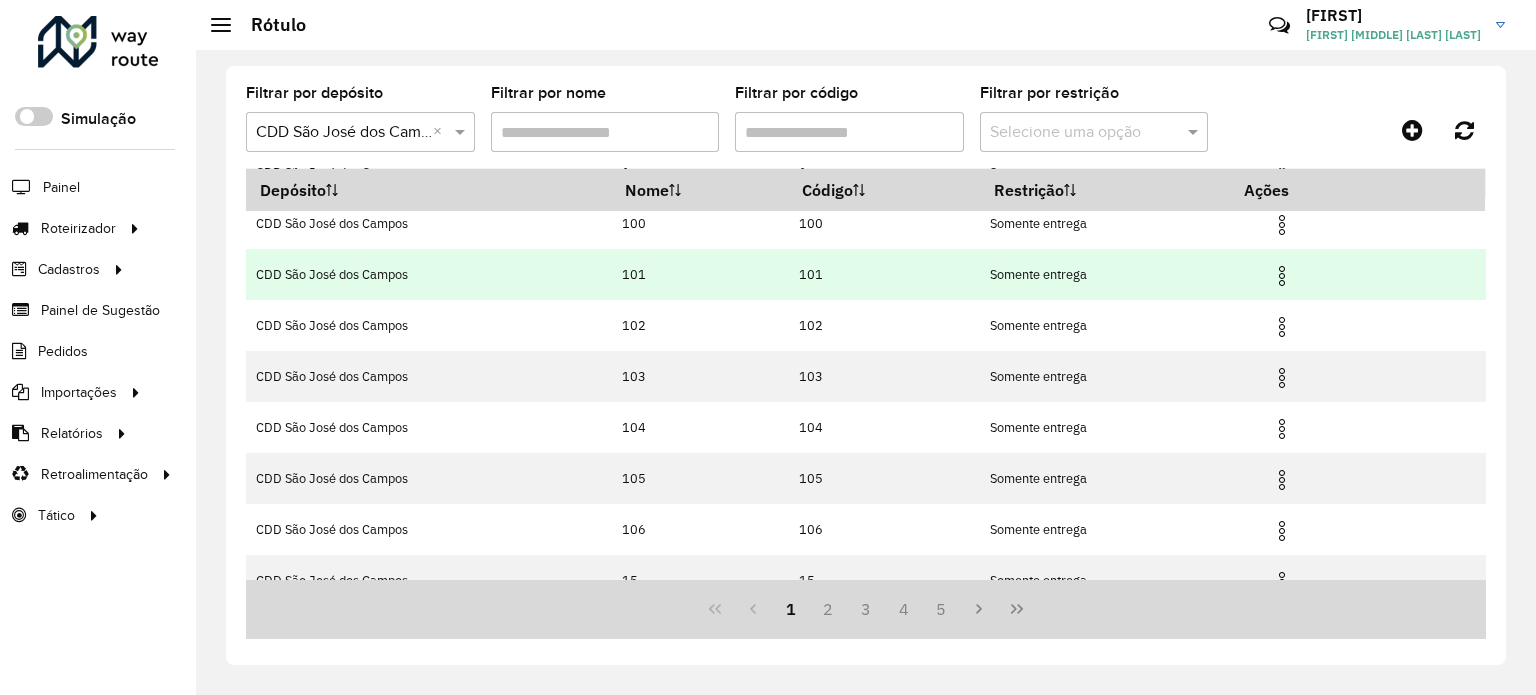 scroll, scrollTop: 100, scrollLeft: 0, axis: vertical 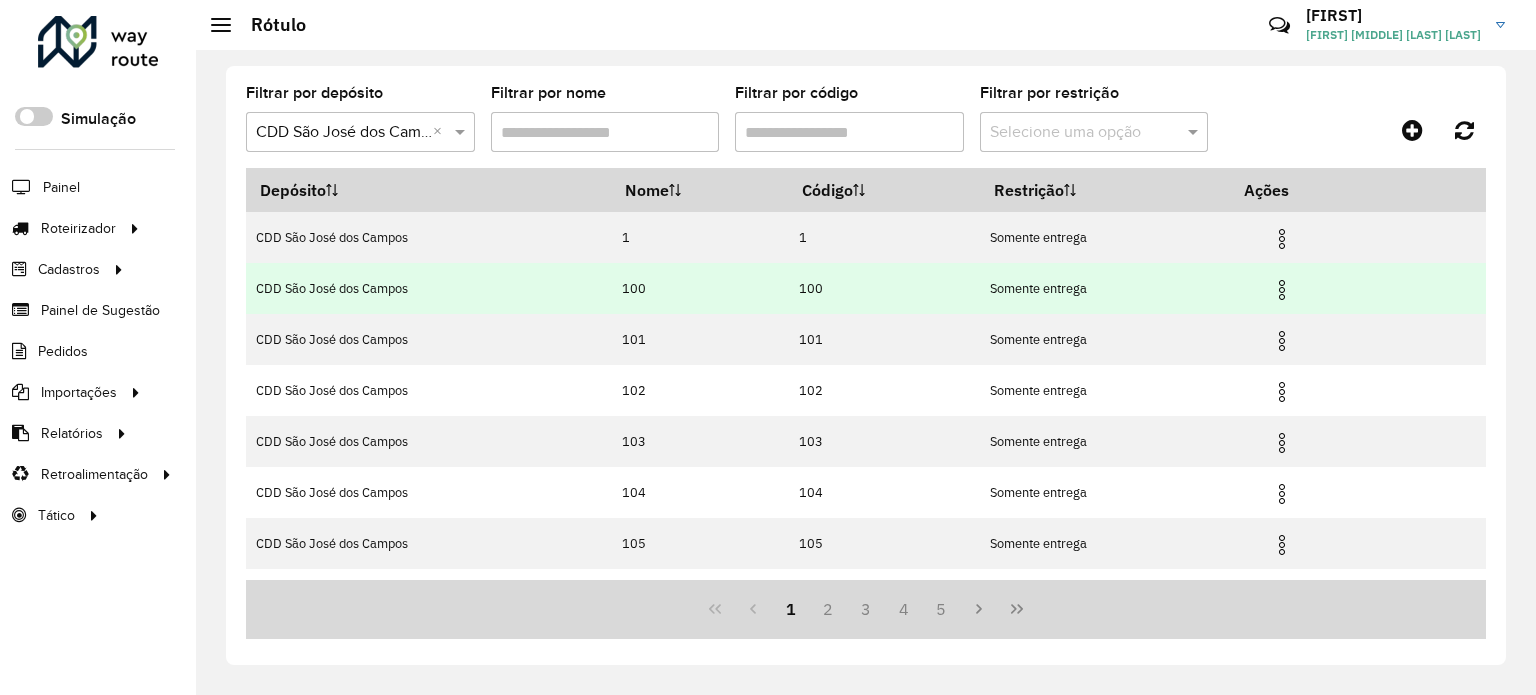 click at bounding box center [1282, 290] 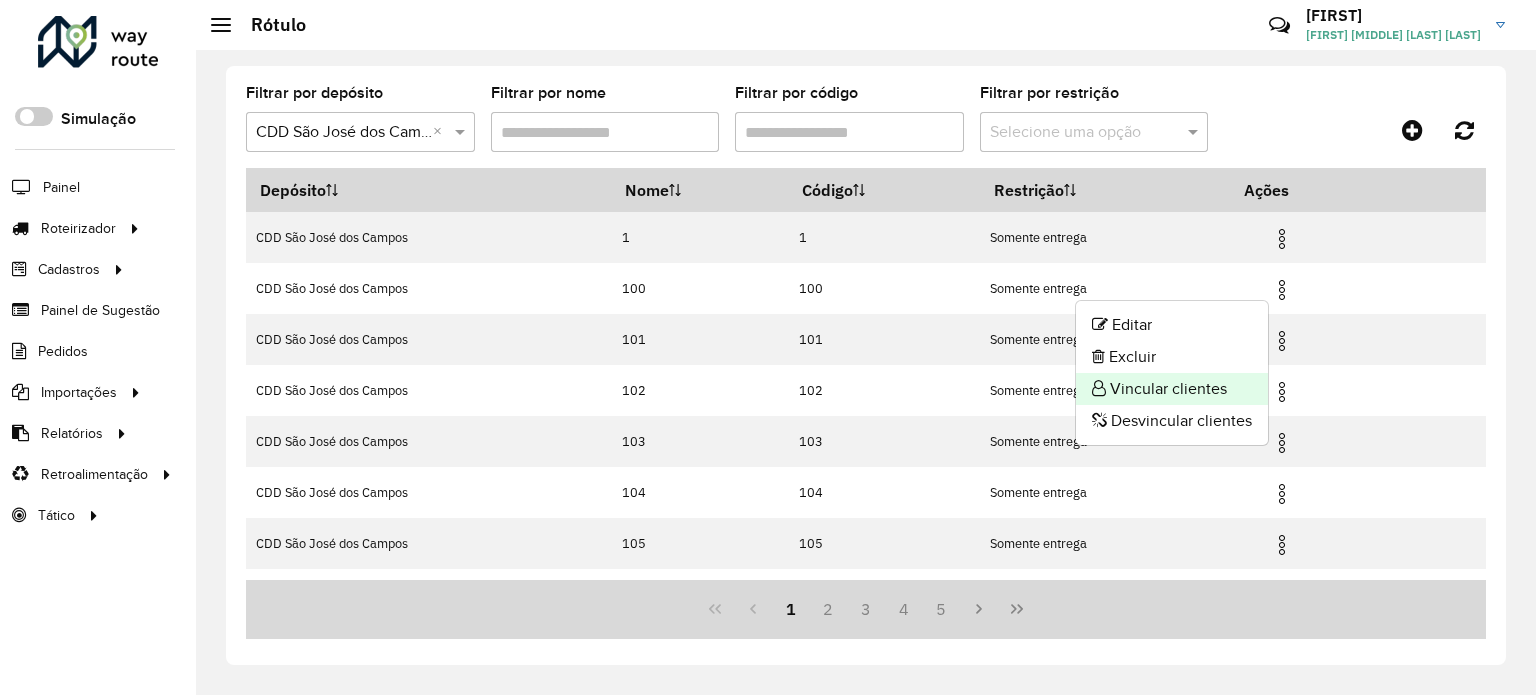click on "Vincular clientes" 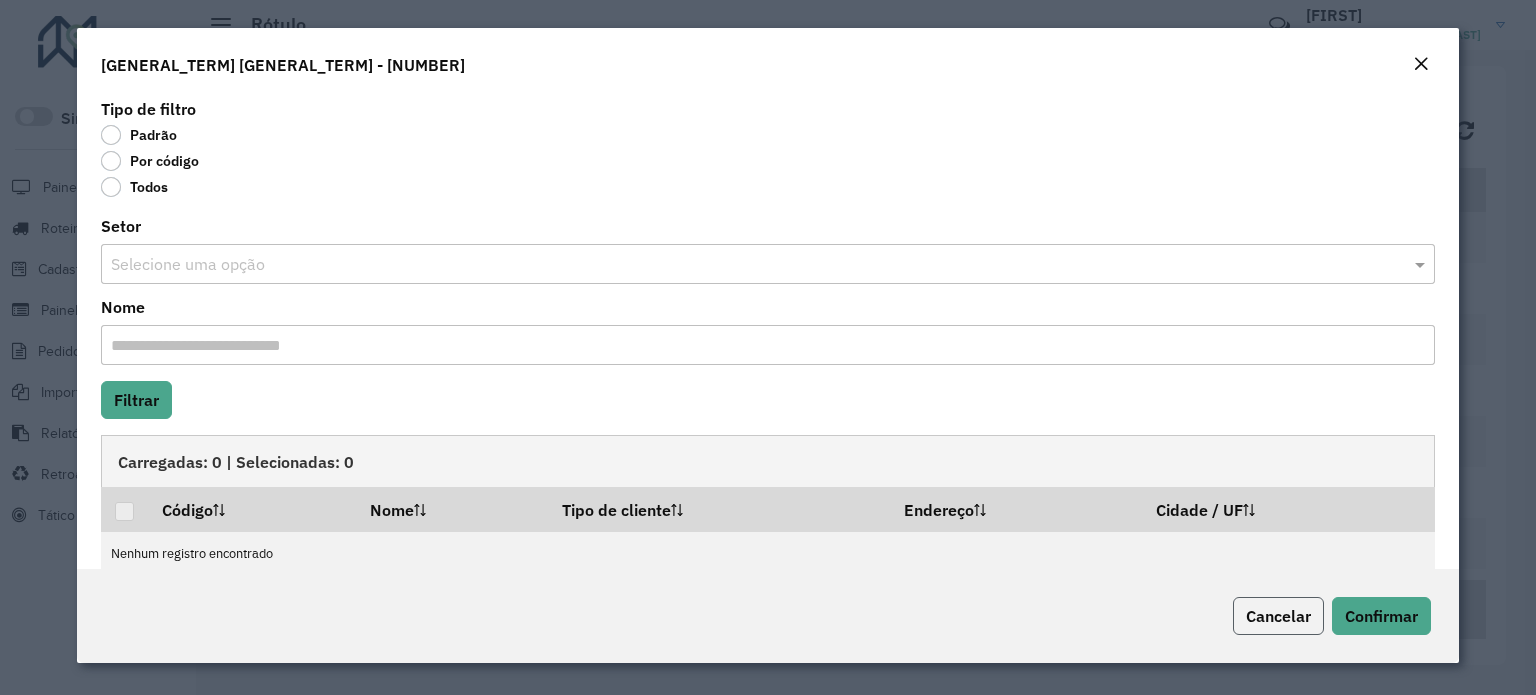 click on "Cancelar" 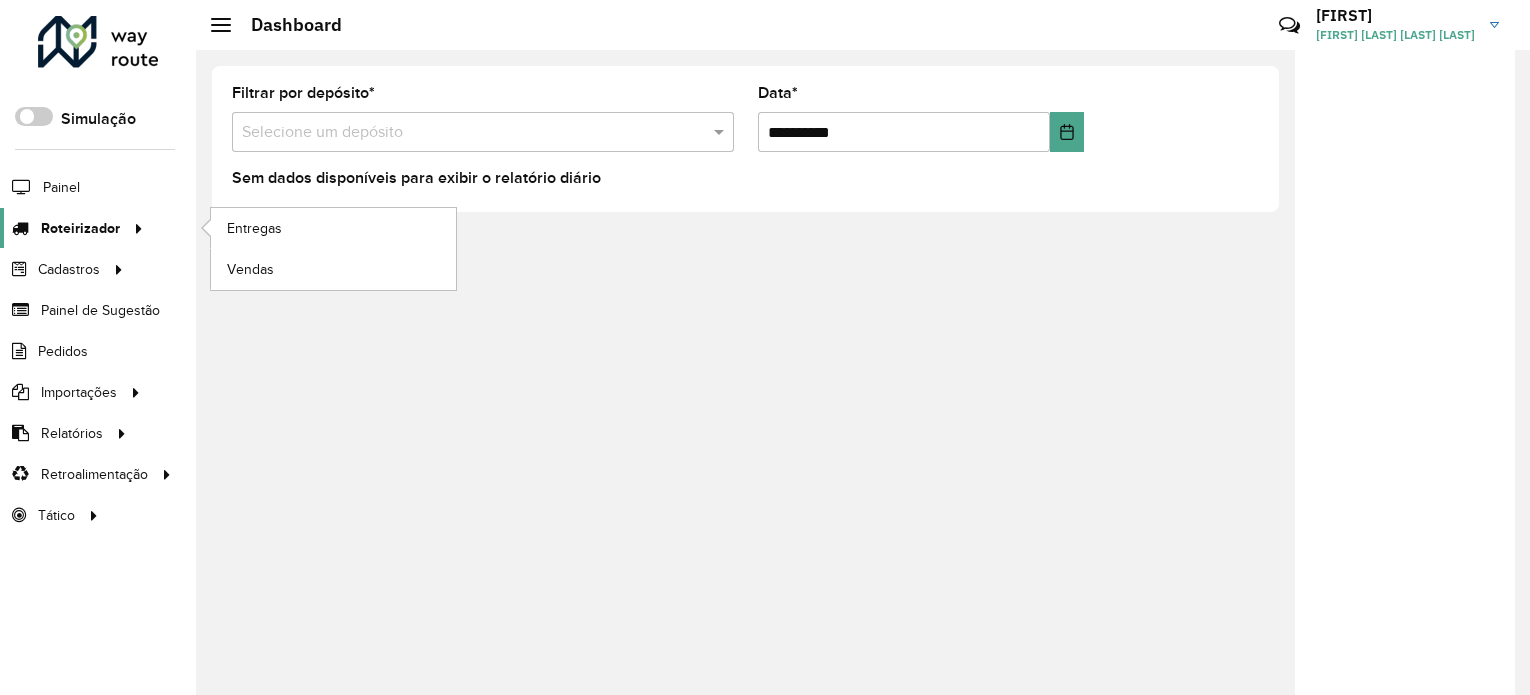 scroll, scrollTop: 0, scrollLeft: 0, axis: both 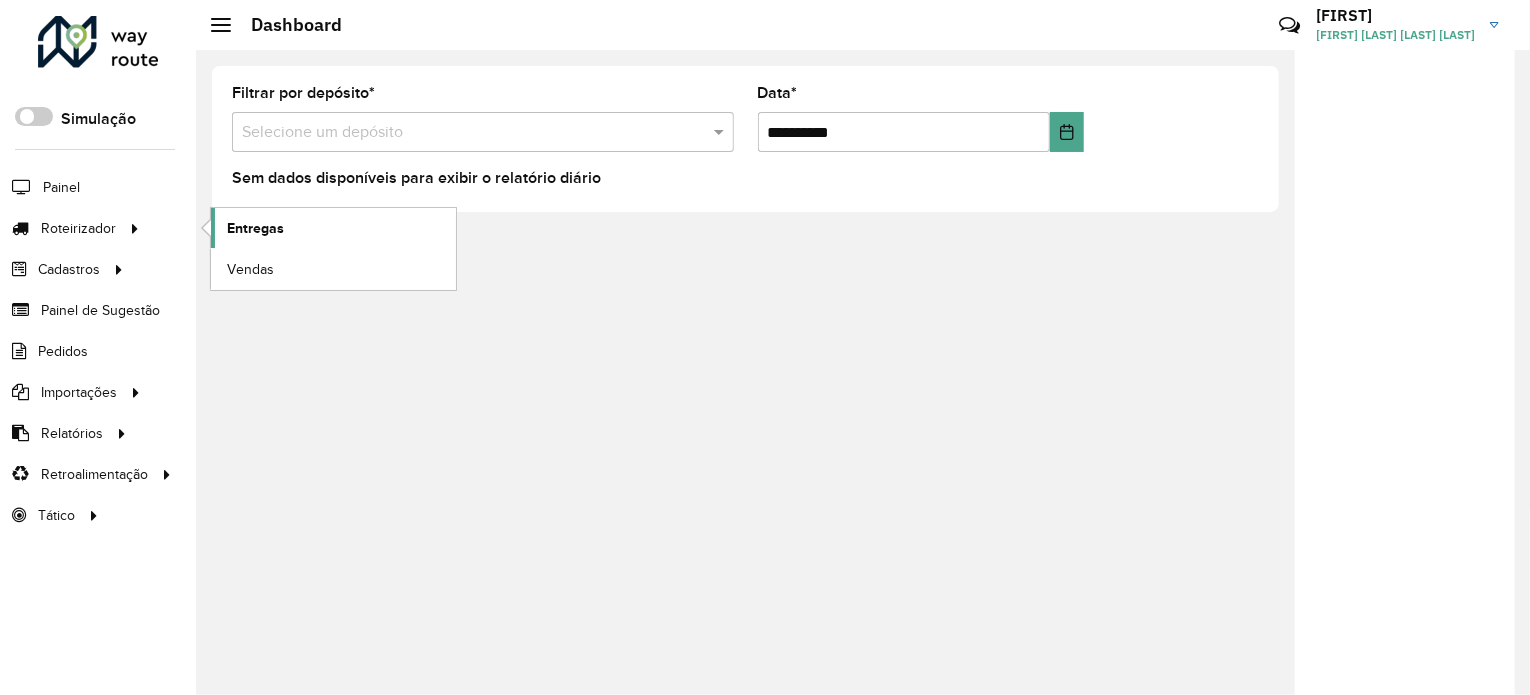 click on "Entregas" 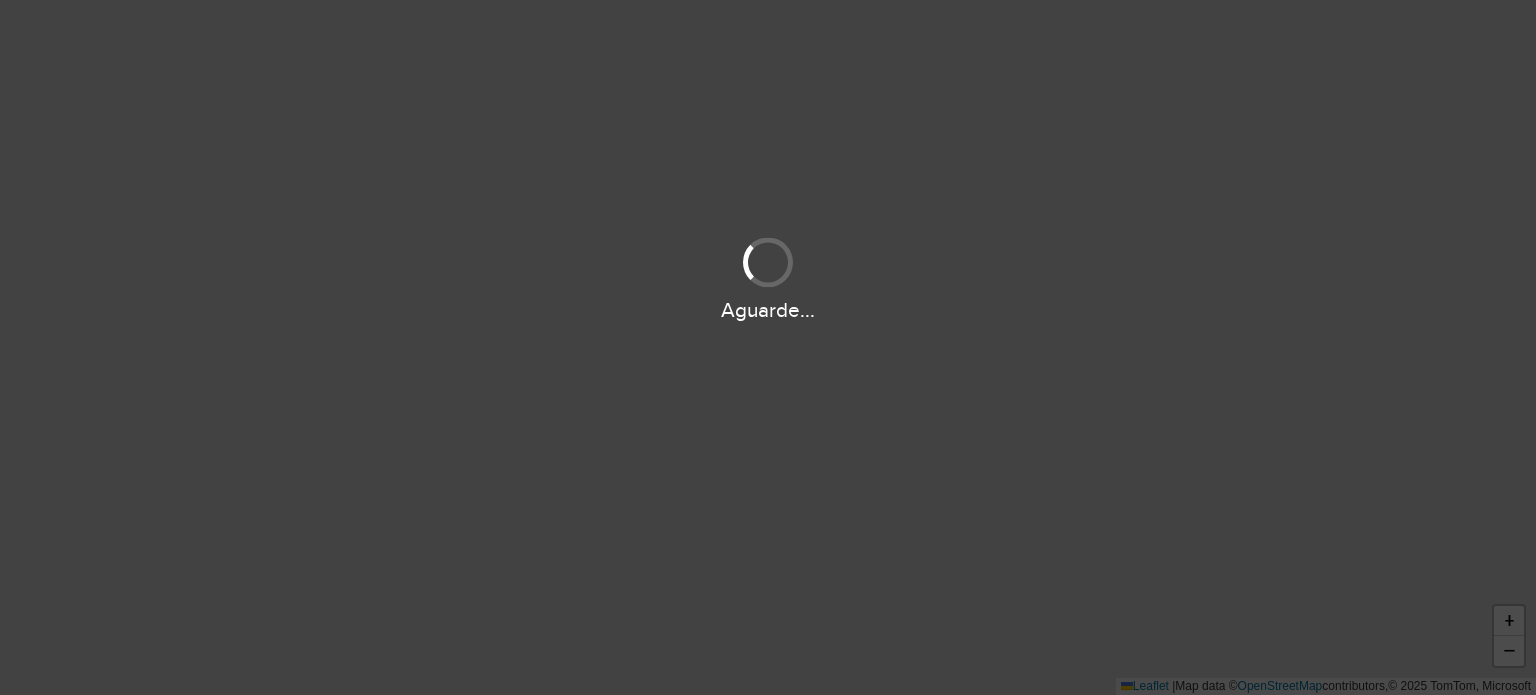 scroll, scrollTop: 0, scrollLeft: 0, axis: both 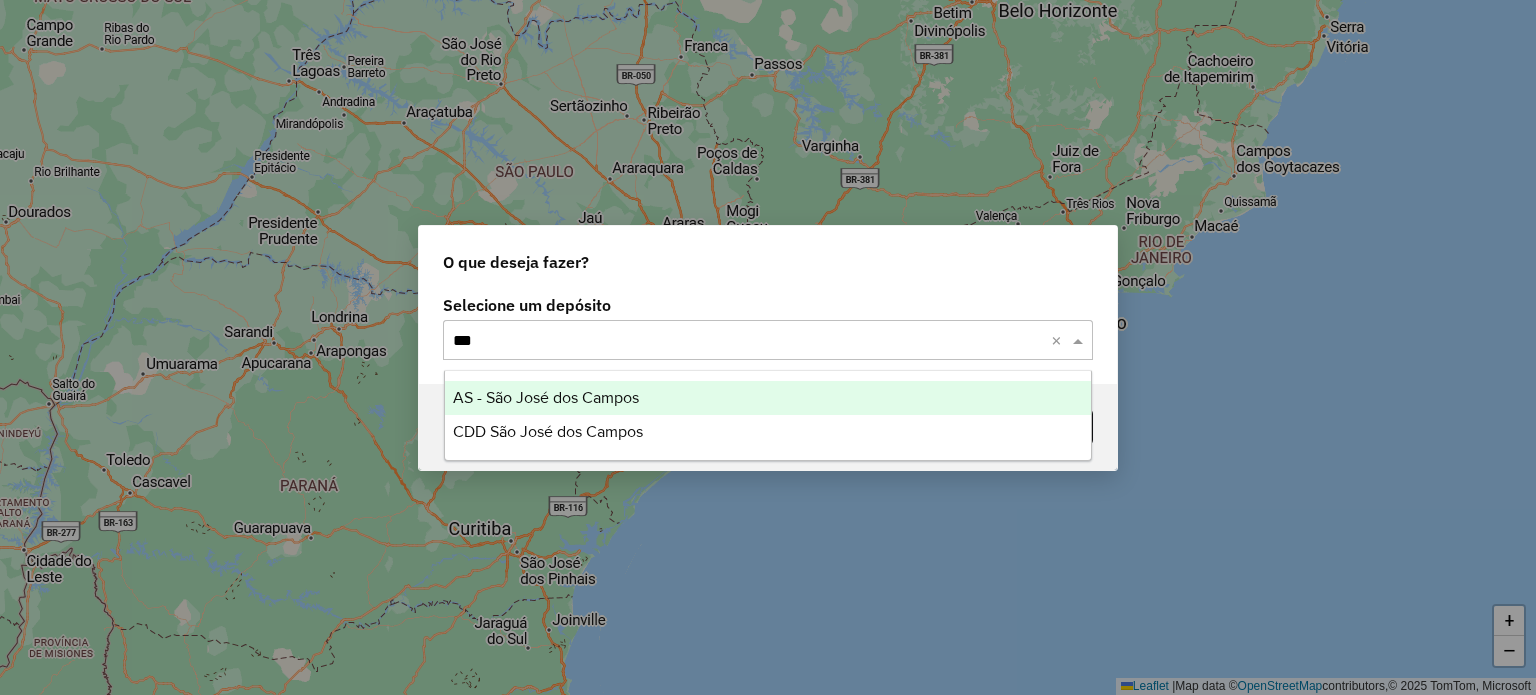 type on "****" 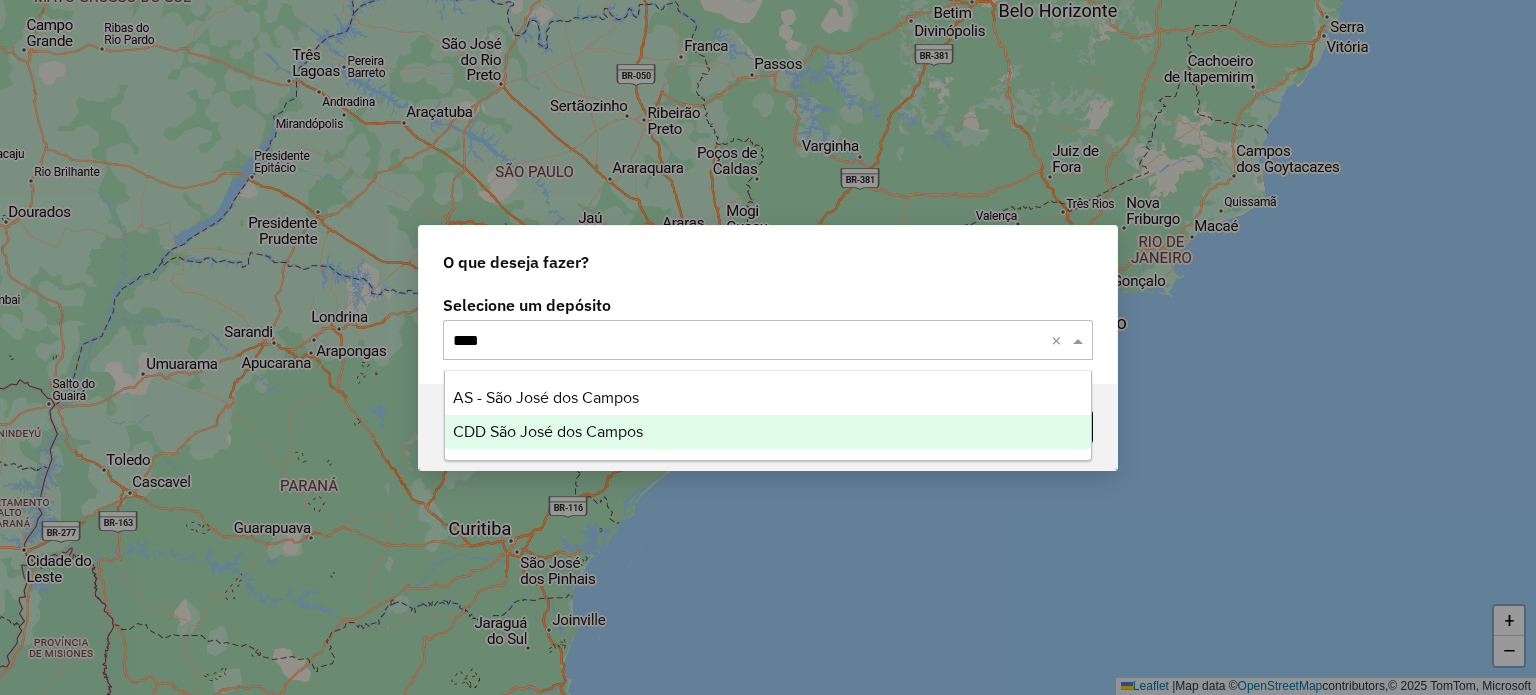 click on "CDD São José dos Campos" at bounding box center (548, 431) 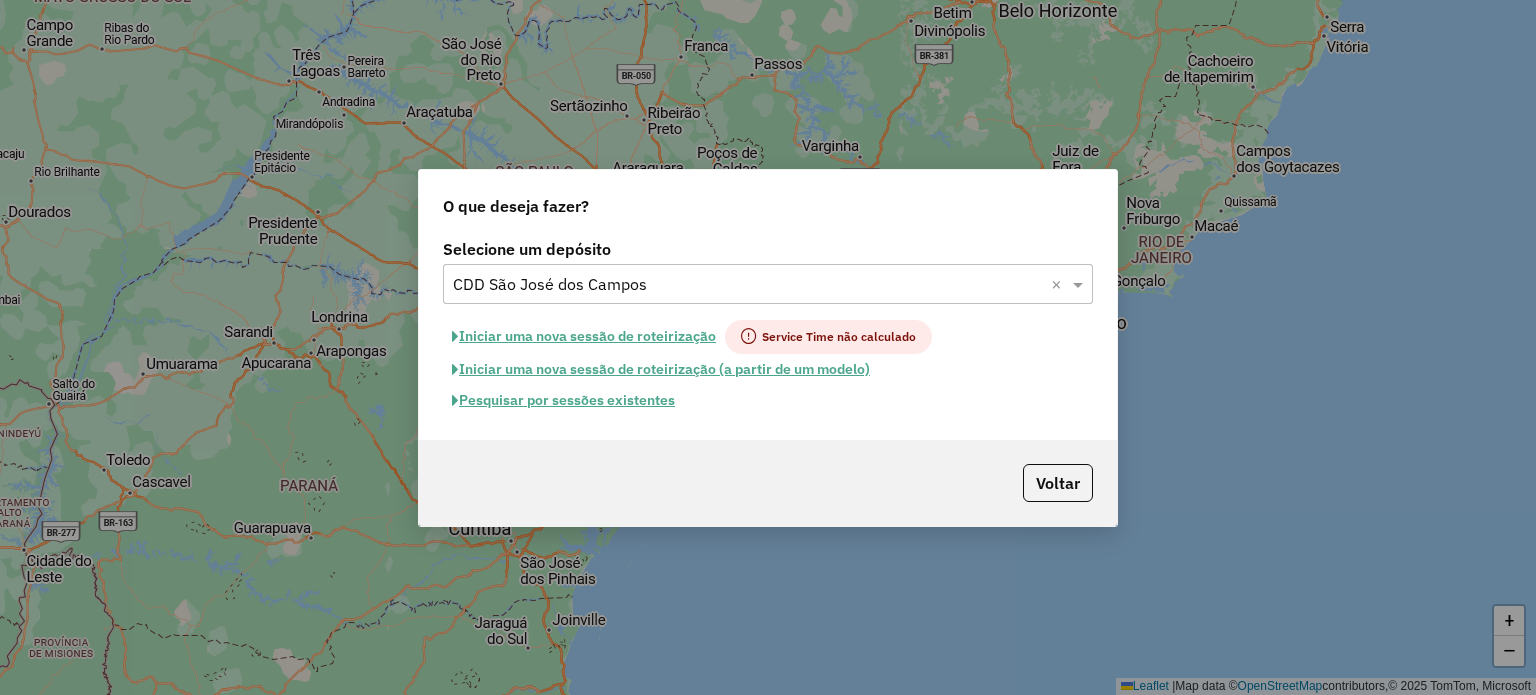 click on "Pesquisar por sessões existentes" 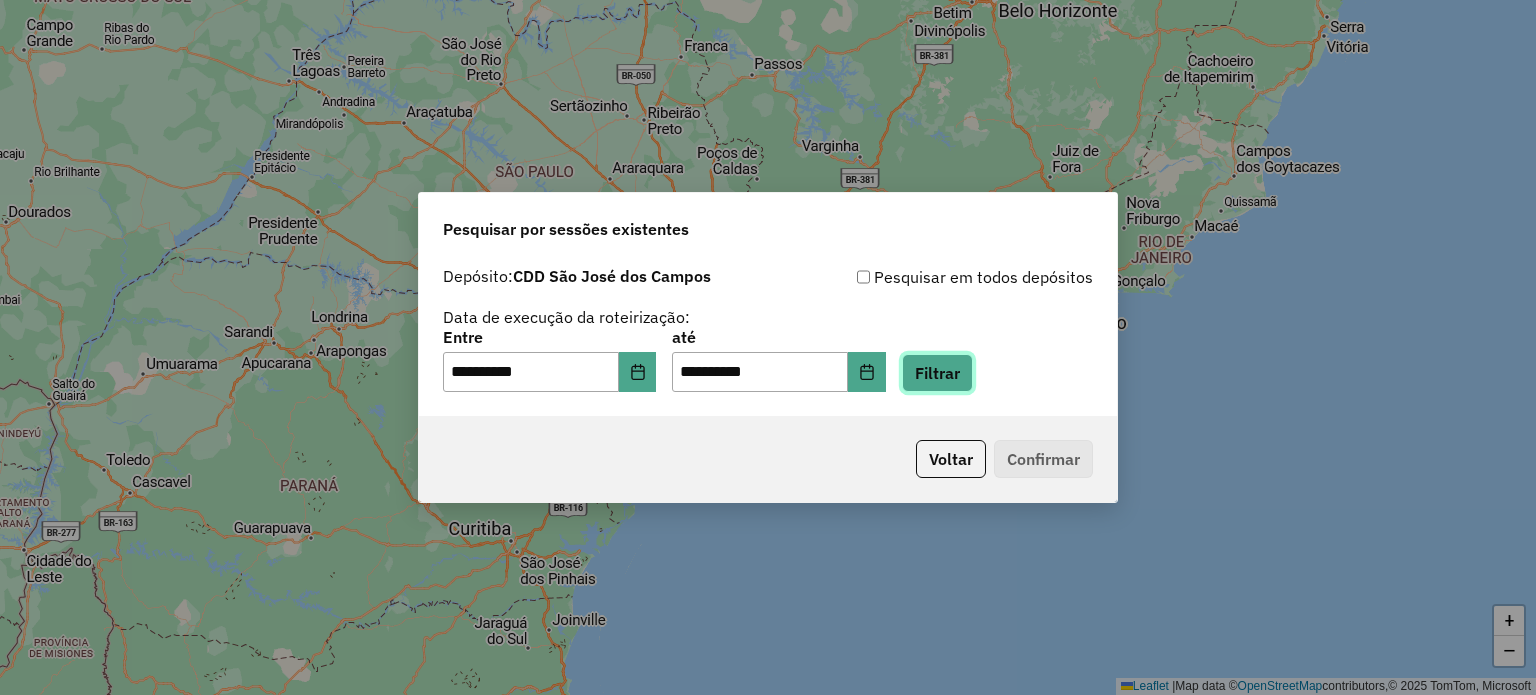 click on "Filtrar" 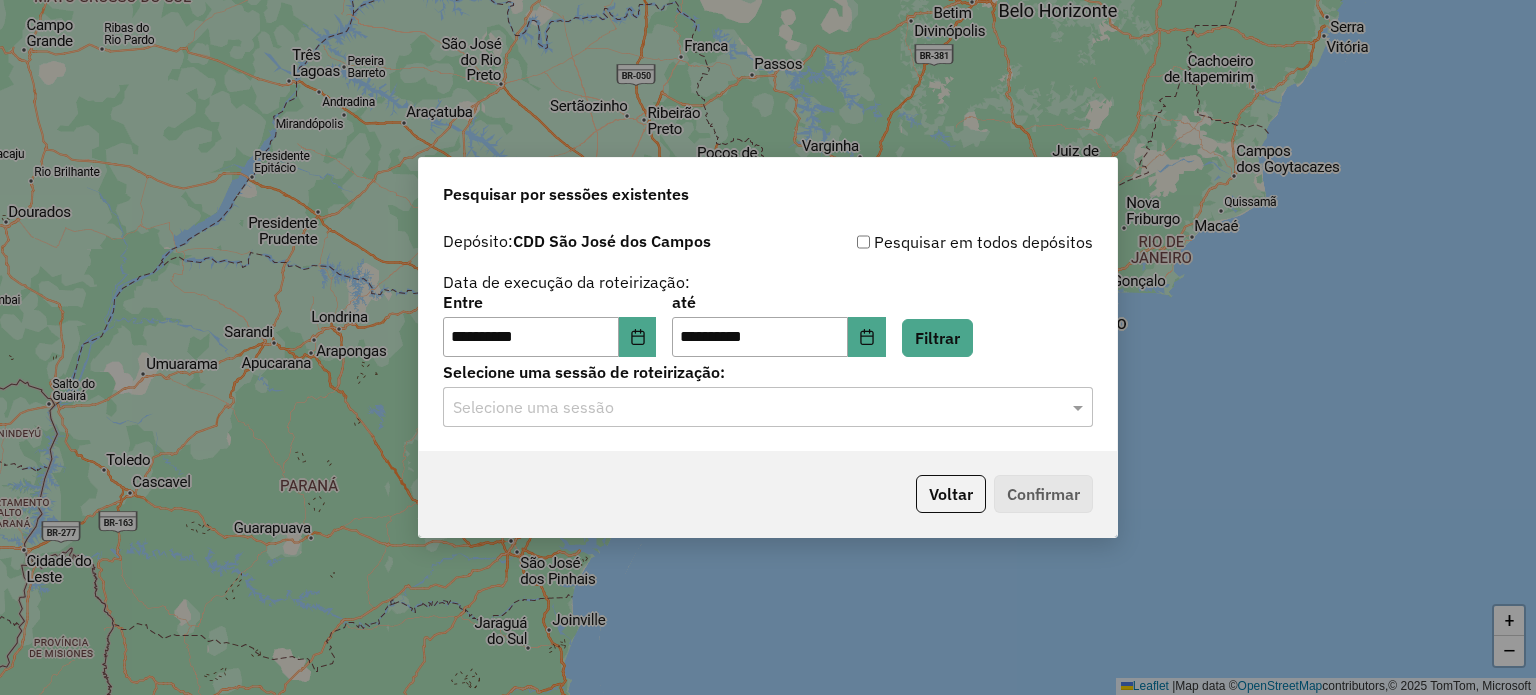 click 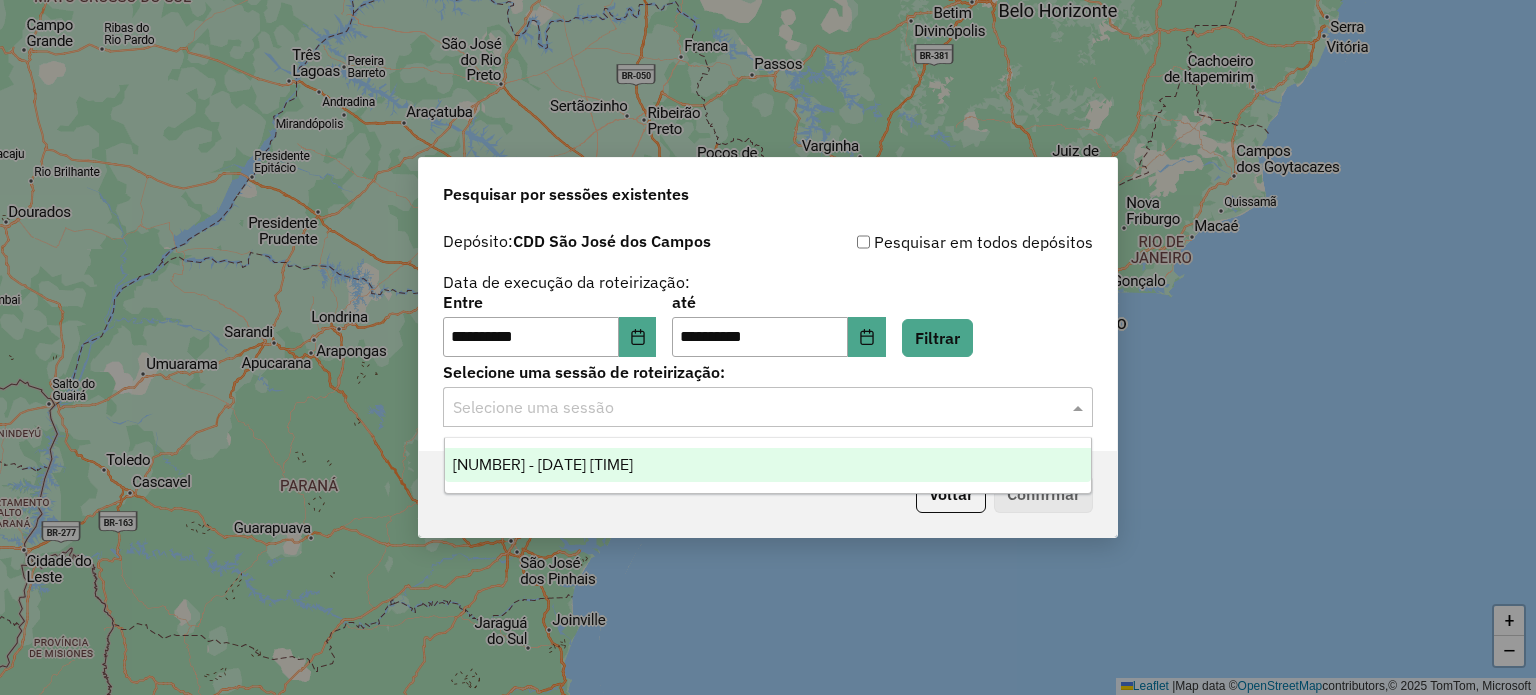click on "1225438 - 07/08/2025 18:44" at bounding box center [768, 465] 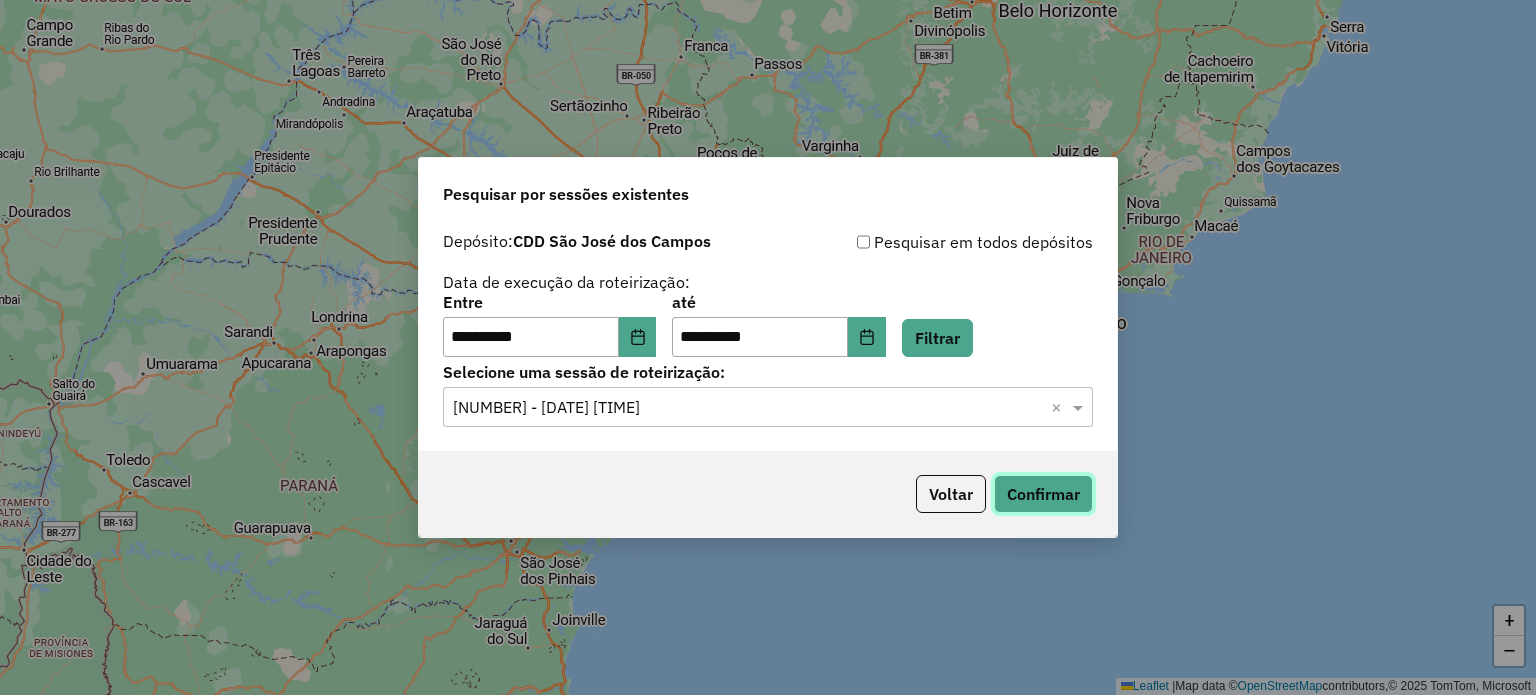 click on "Confirmar" 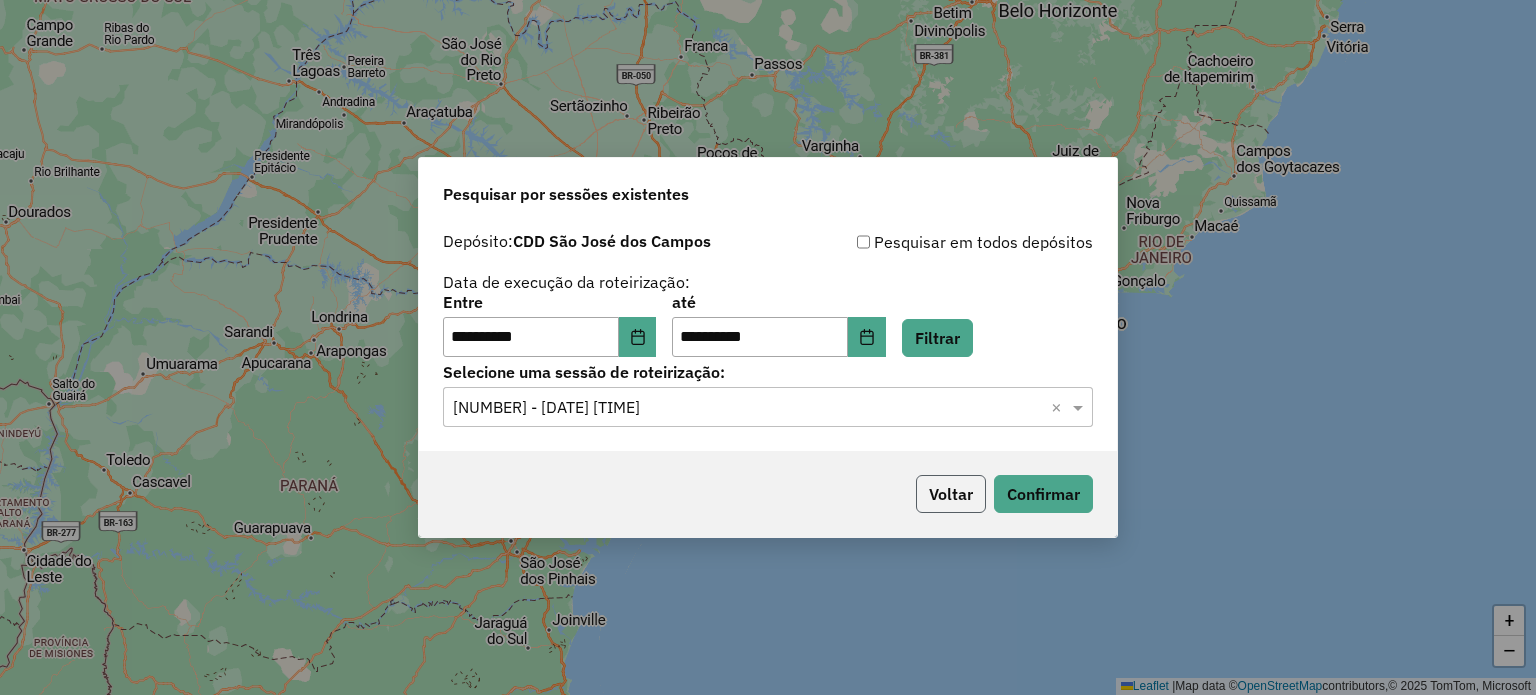 click on "Voltar" 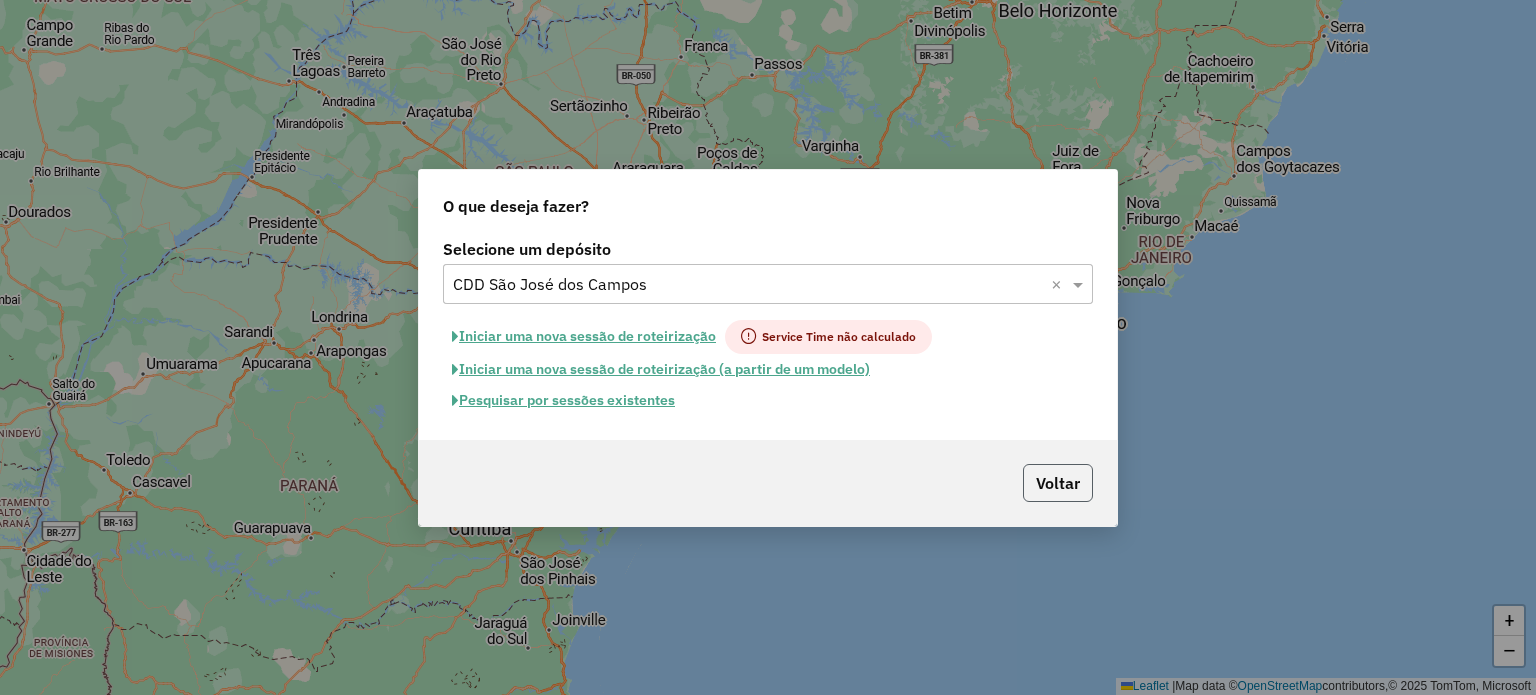 click on "Voltar" 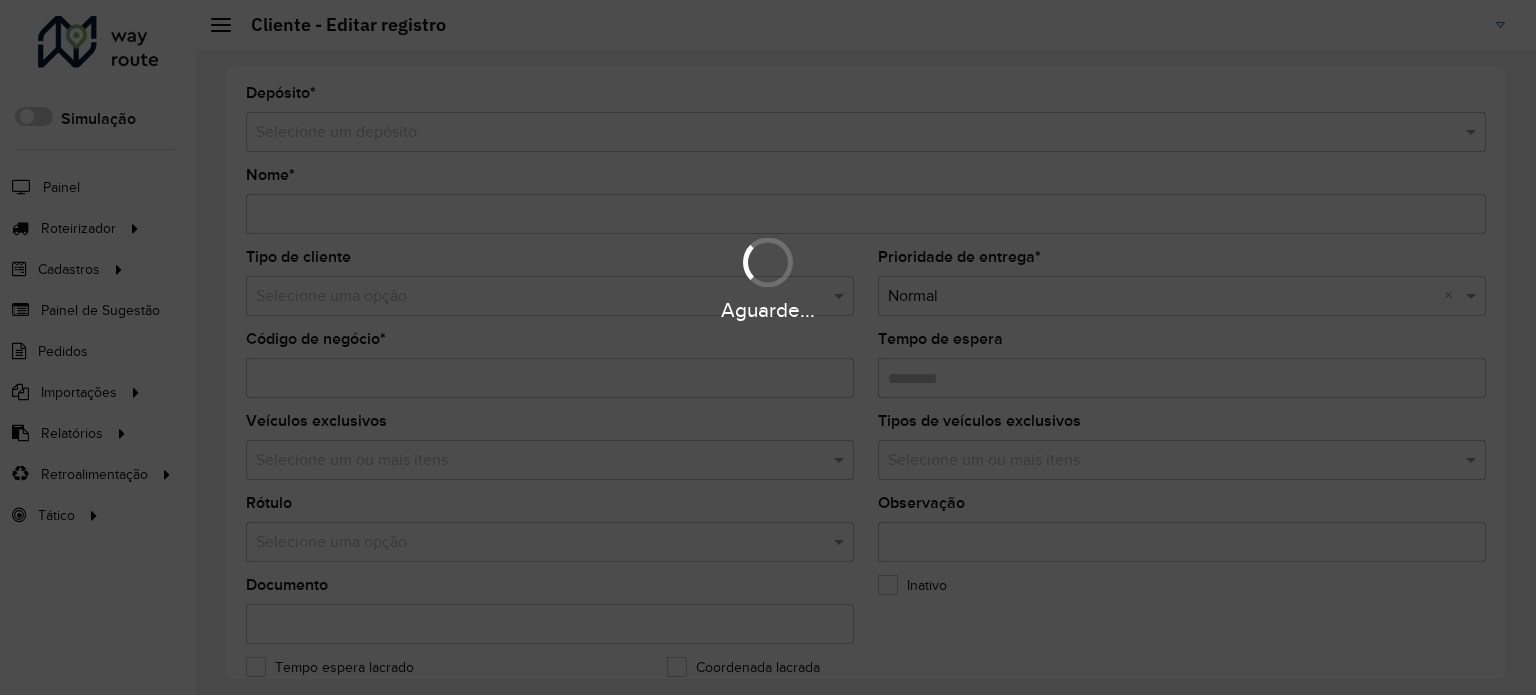 type on "**********" 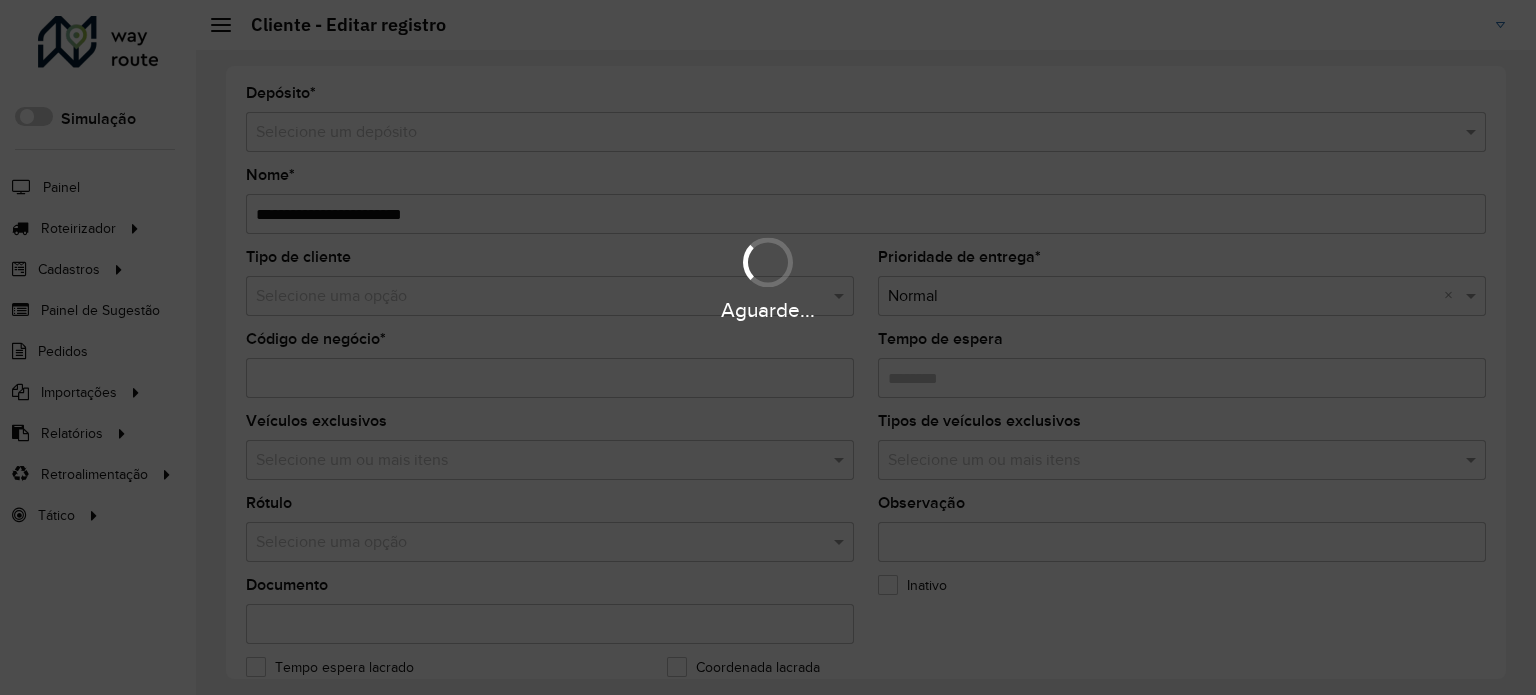 type on "********" 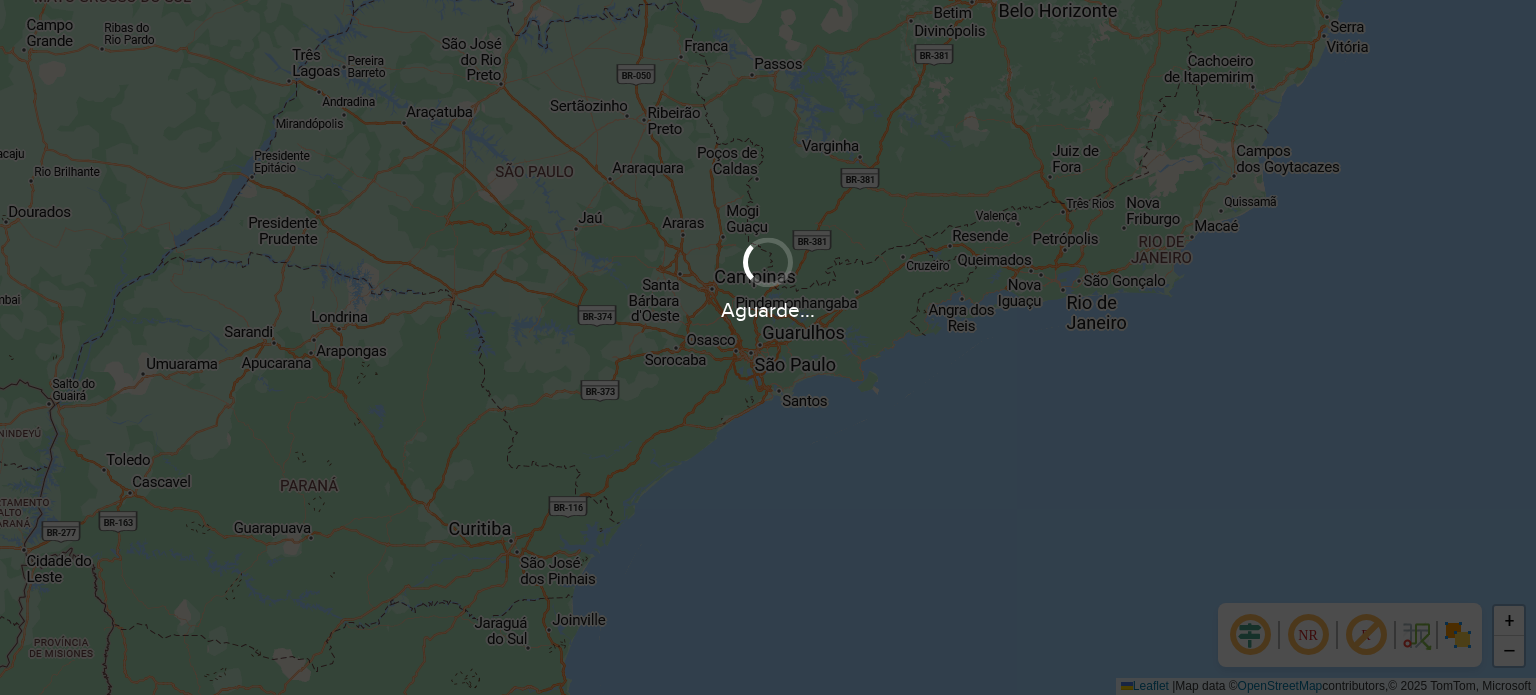 scroll, scrollTop: 0, scrollLeft: 0, axis: both 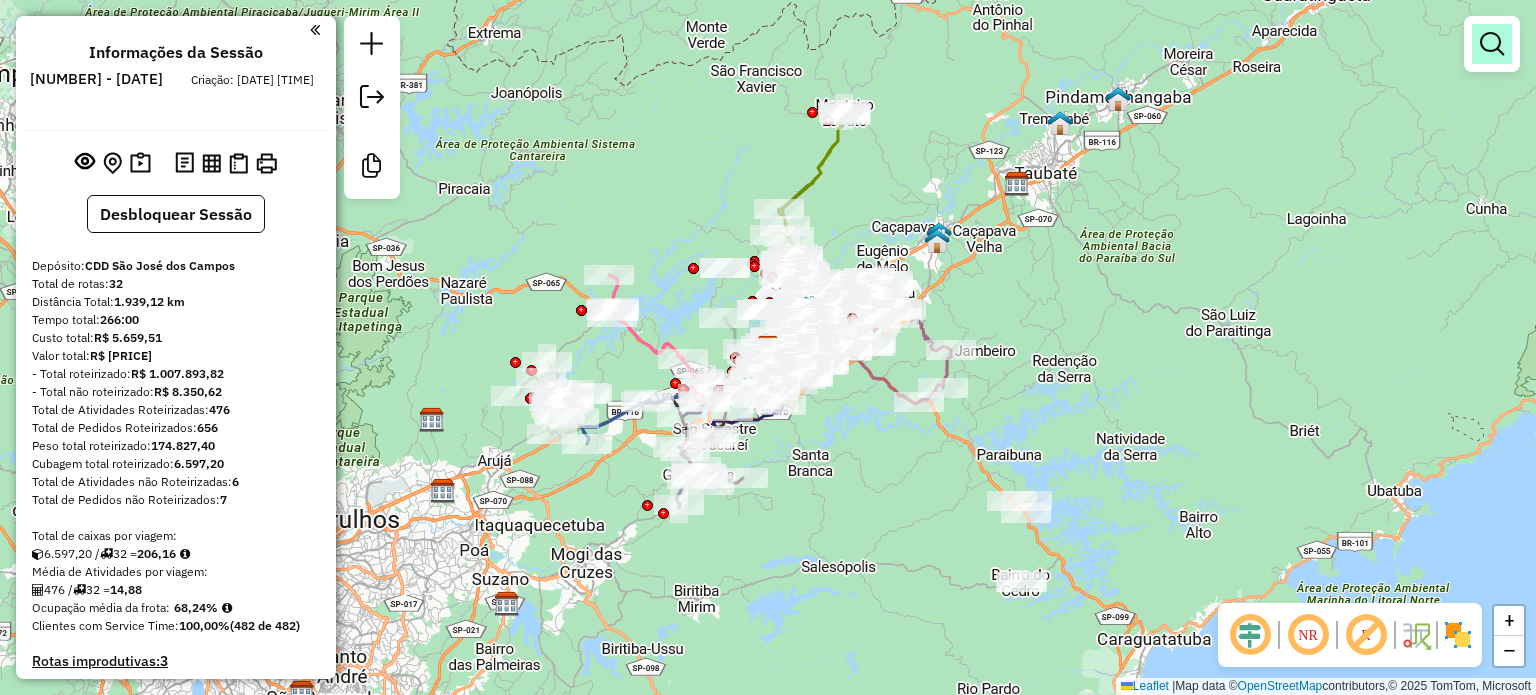 click at bounding box center (1492, 44) 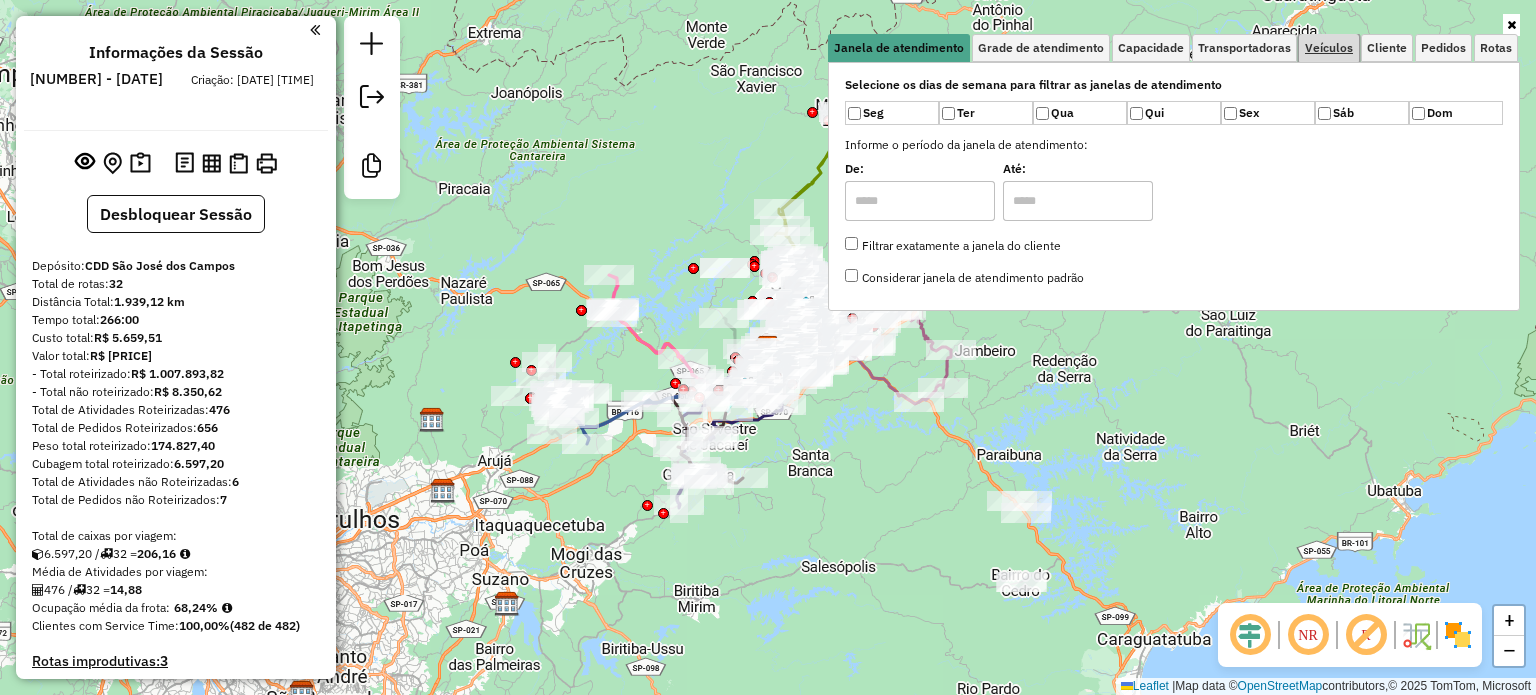 click on "Veículos" at bounding box center (1329, 48) 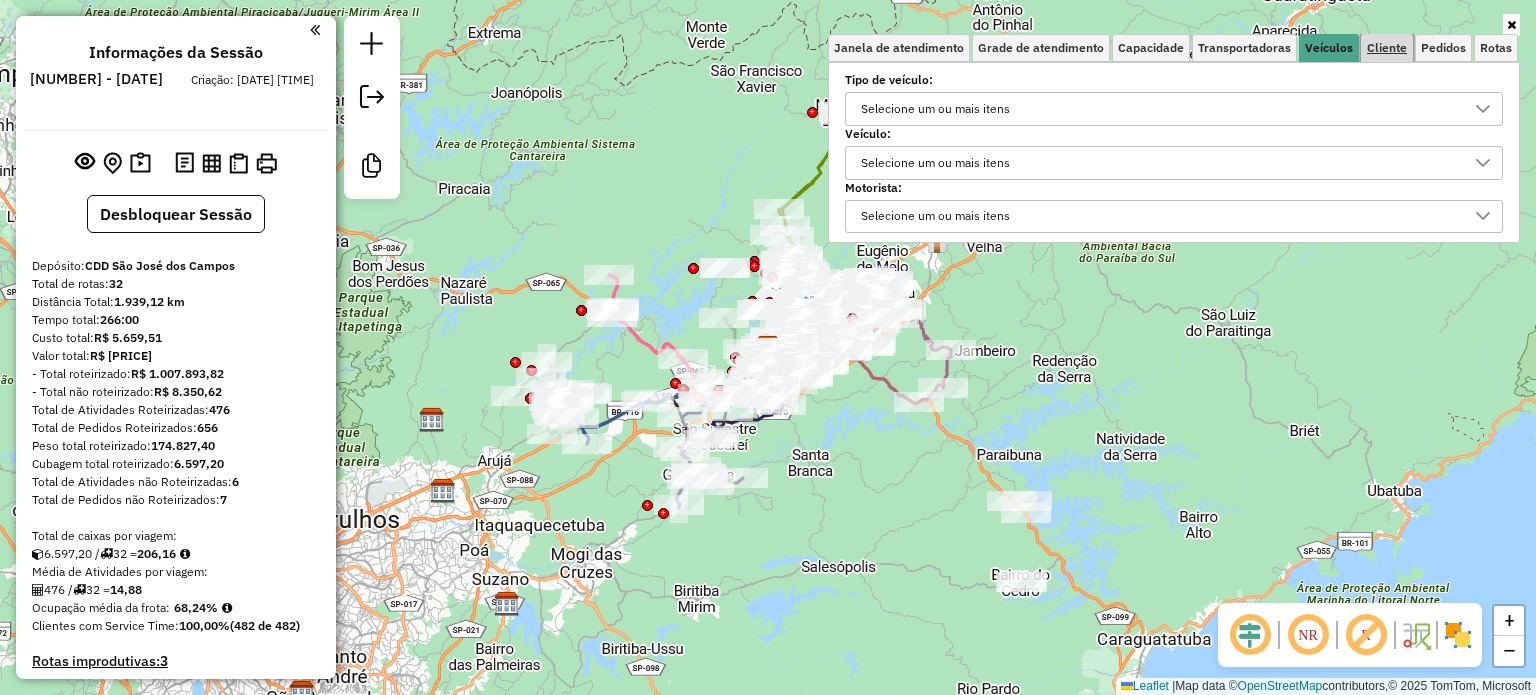click on "Cliente" at bounding box center (1387, 48) 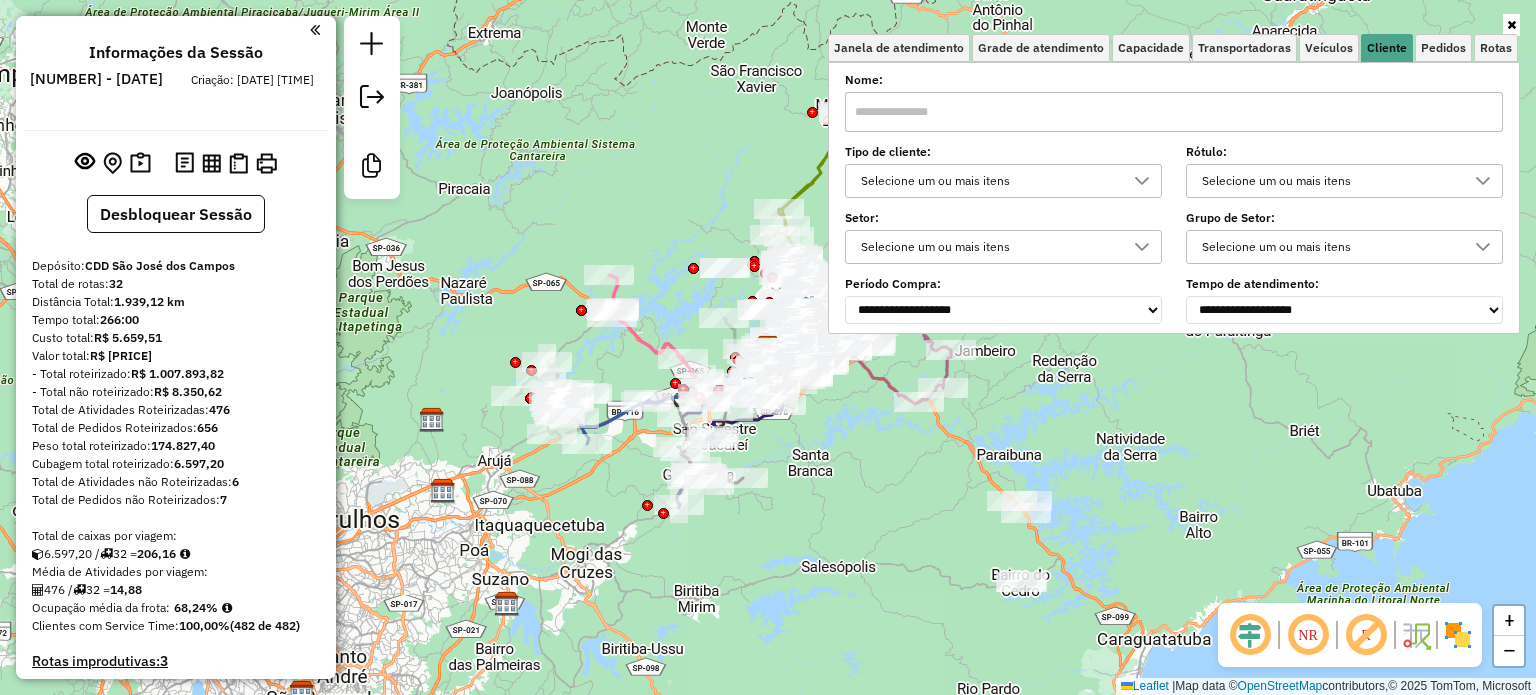 click at bounding box center [1142, 181] 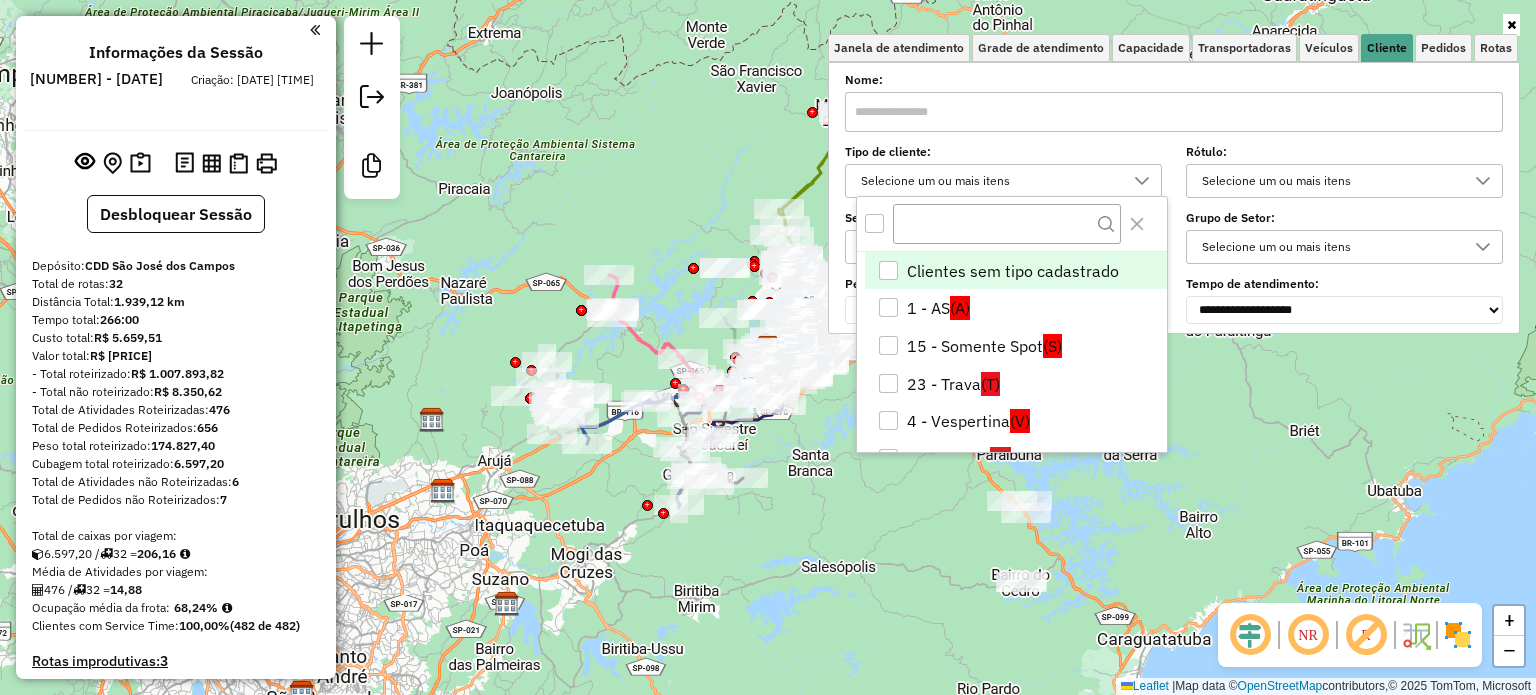 scroll, scrollTop: 11, scrollLeft: 71, axis: both 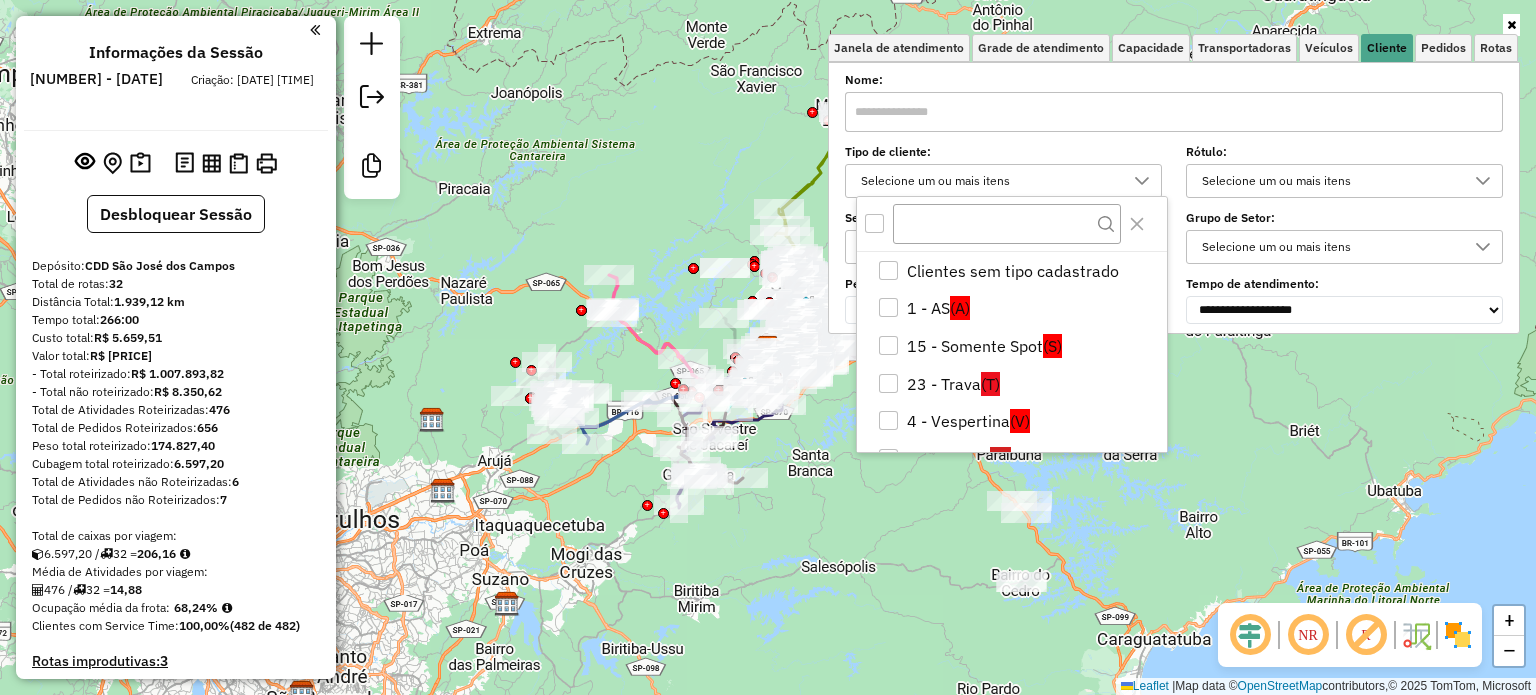 drag, startPoint x: 907, startPoint y: 513, endPoint x: 1218, endPoint y: 541, distance: 312.2579 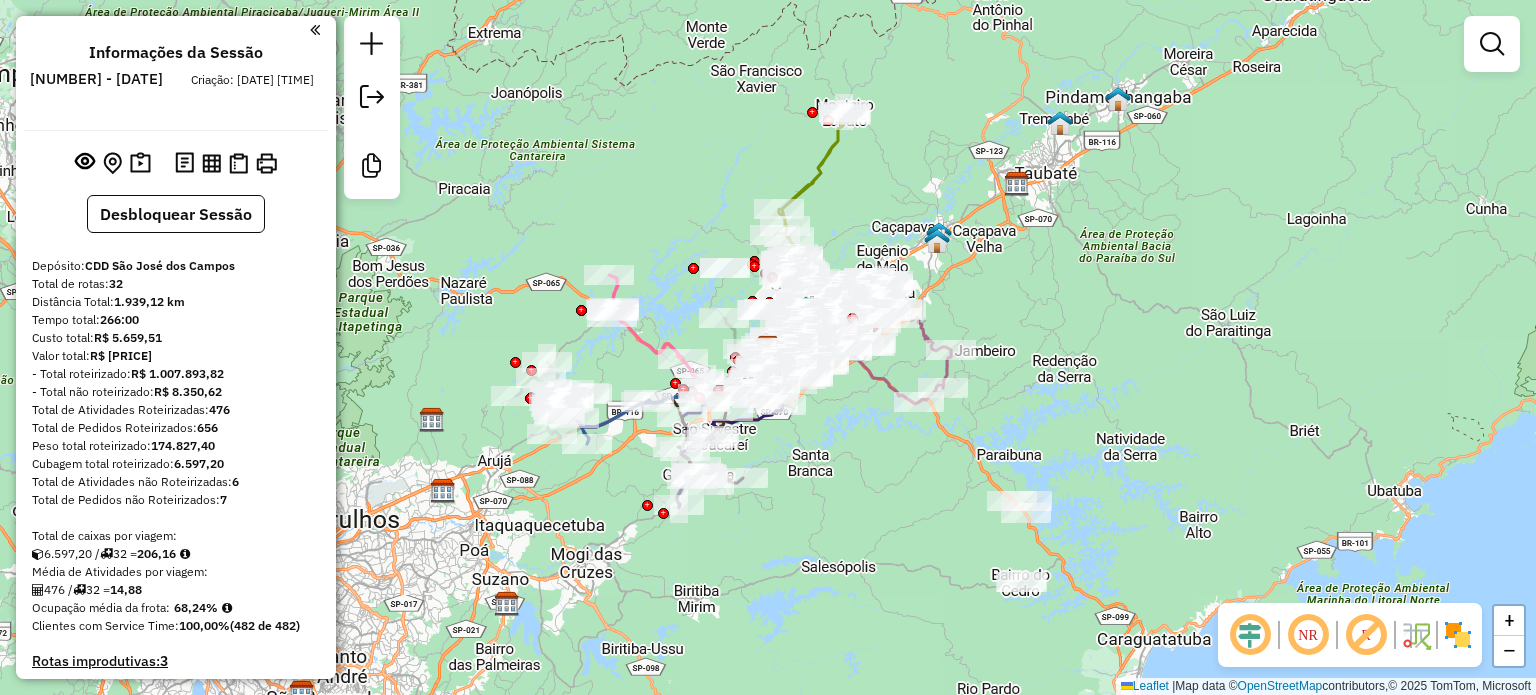 click 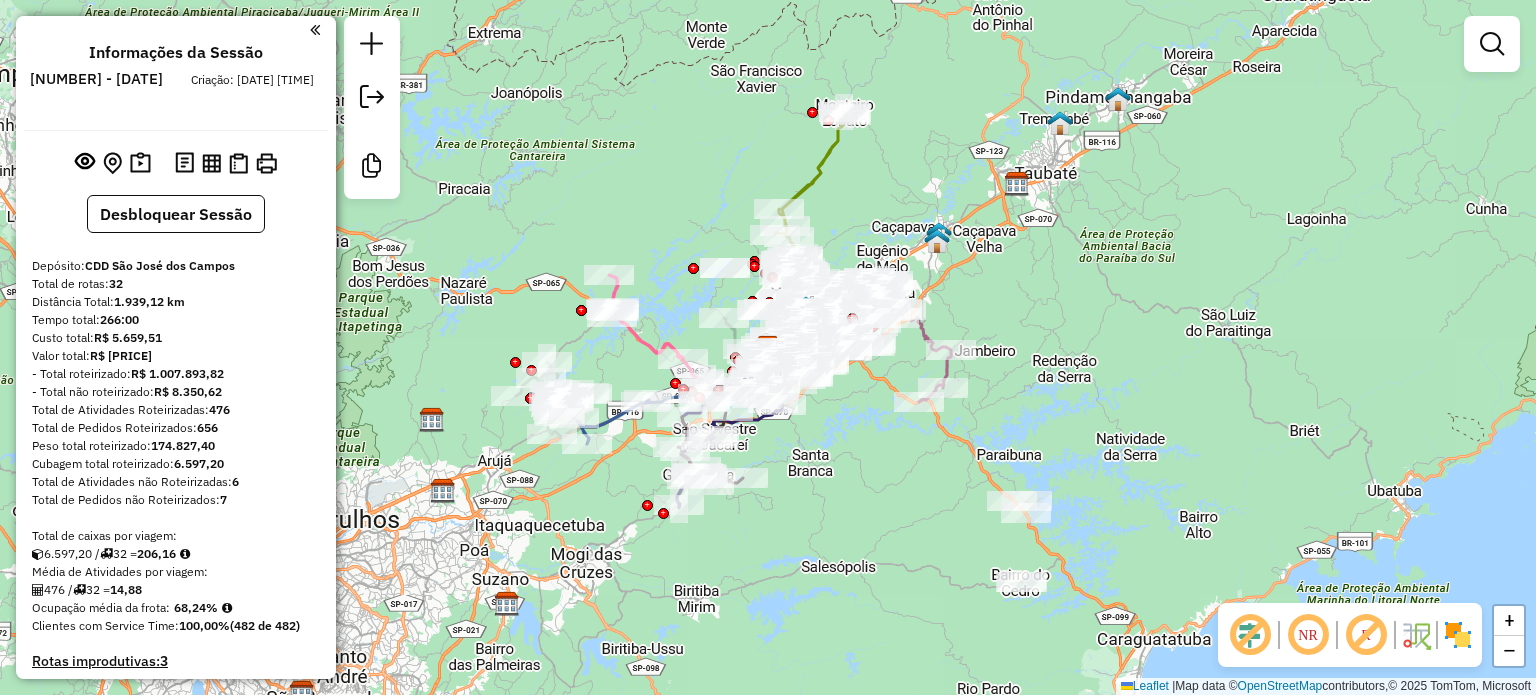 click 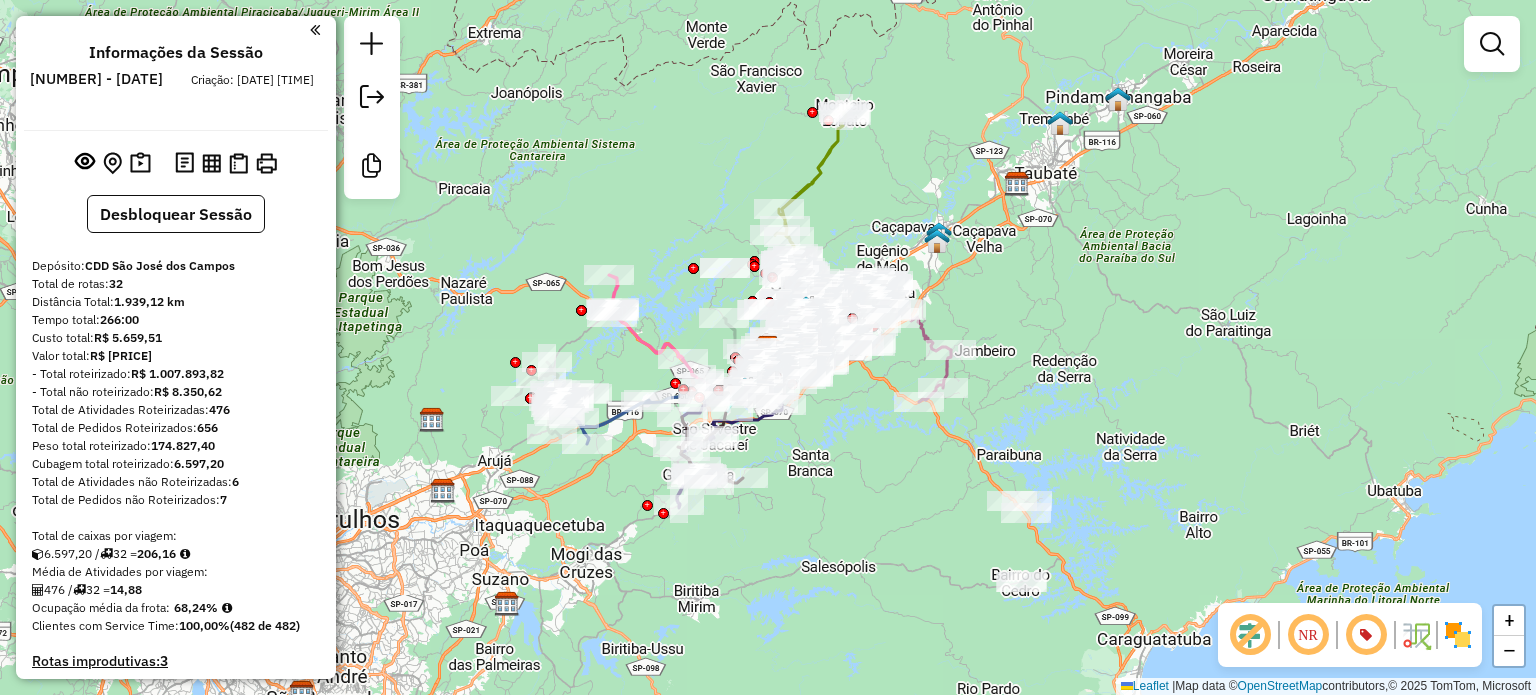 click 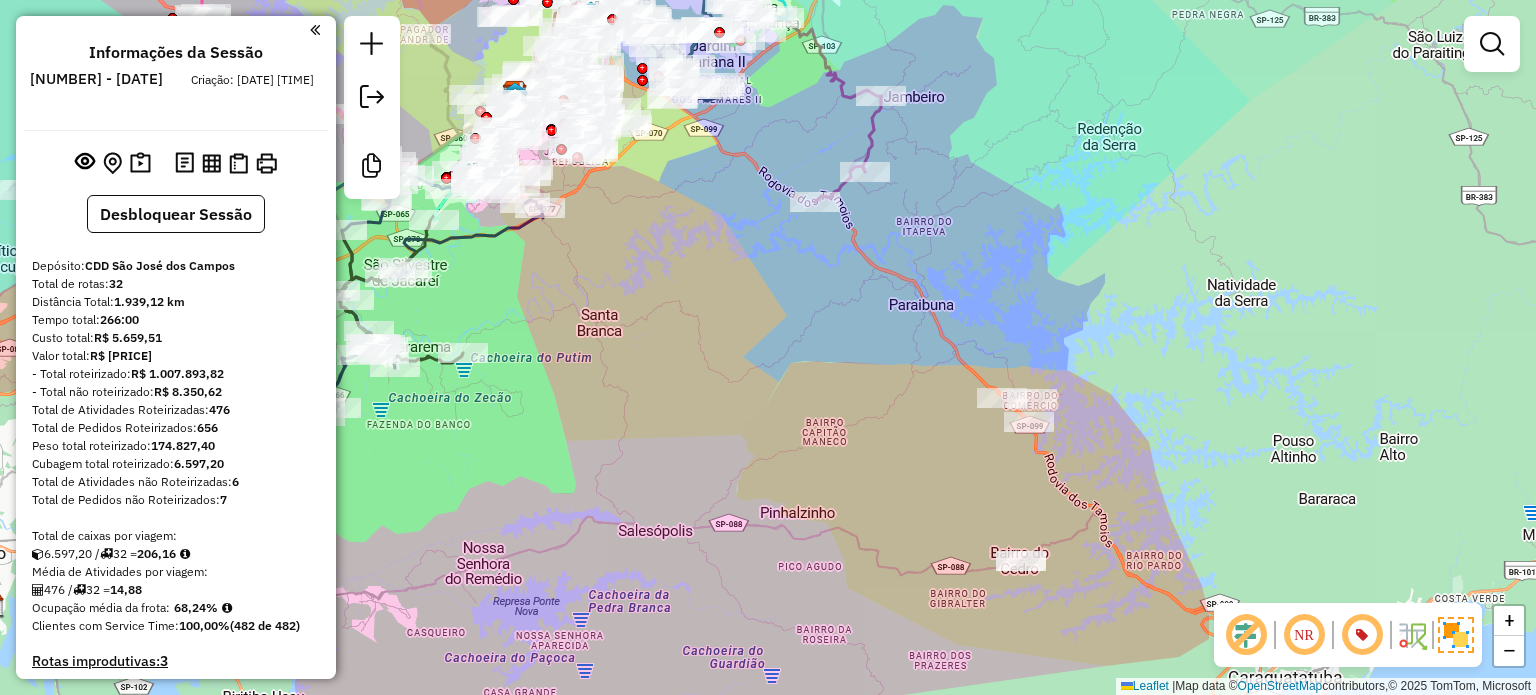 drag, startPoint x: 771, startPoint y: 463, endPoint x: 880, endPoint y: 576, distance: 157.00319 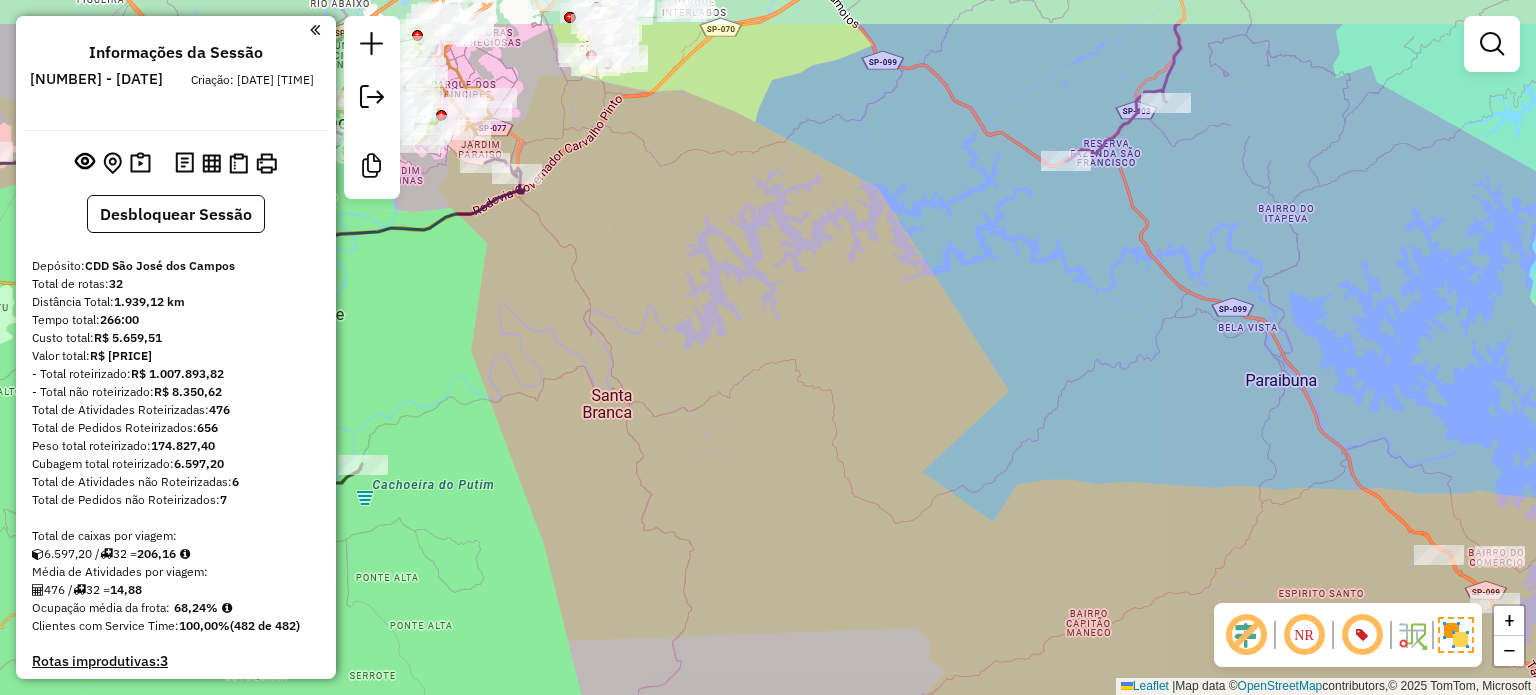drag, startPoint x: 811, startPoint y: 406, endPoint x: 871, endPoint y: 495, distance: 107.33592 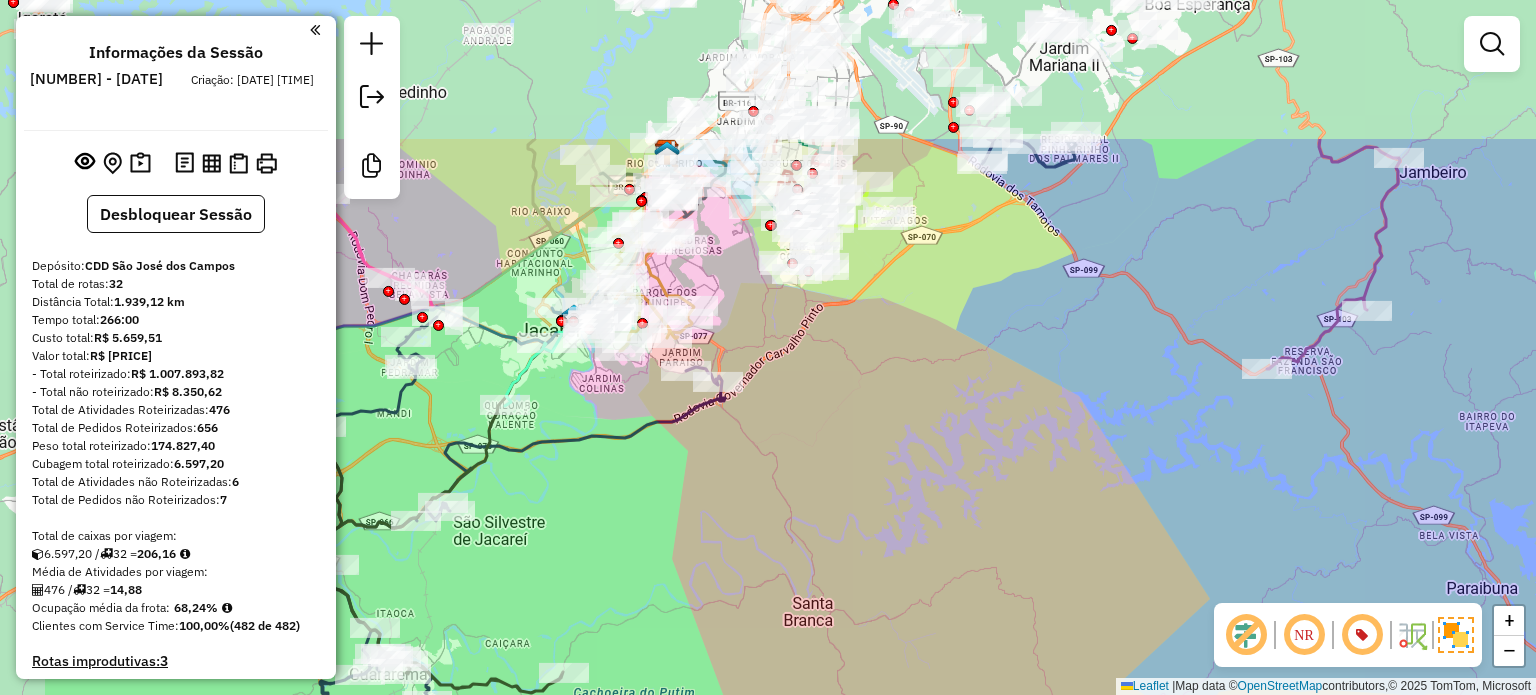 drag, startPoint x: 757, startPoint y: 347, endPoint x: 963, endPoint y: 551, distance: 289.91724 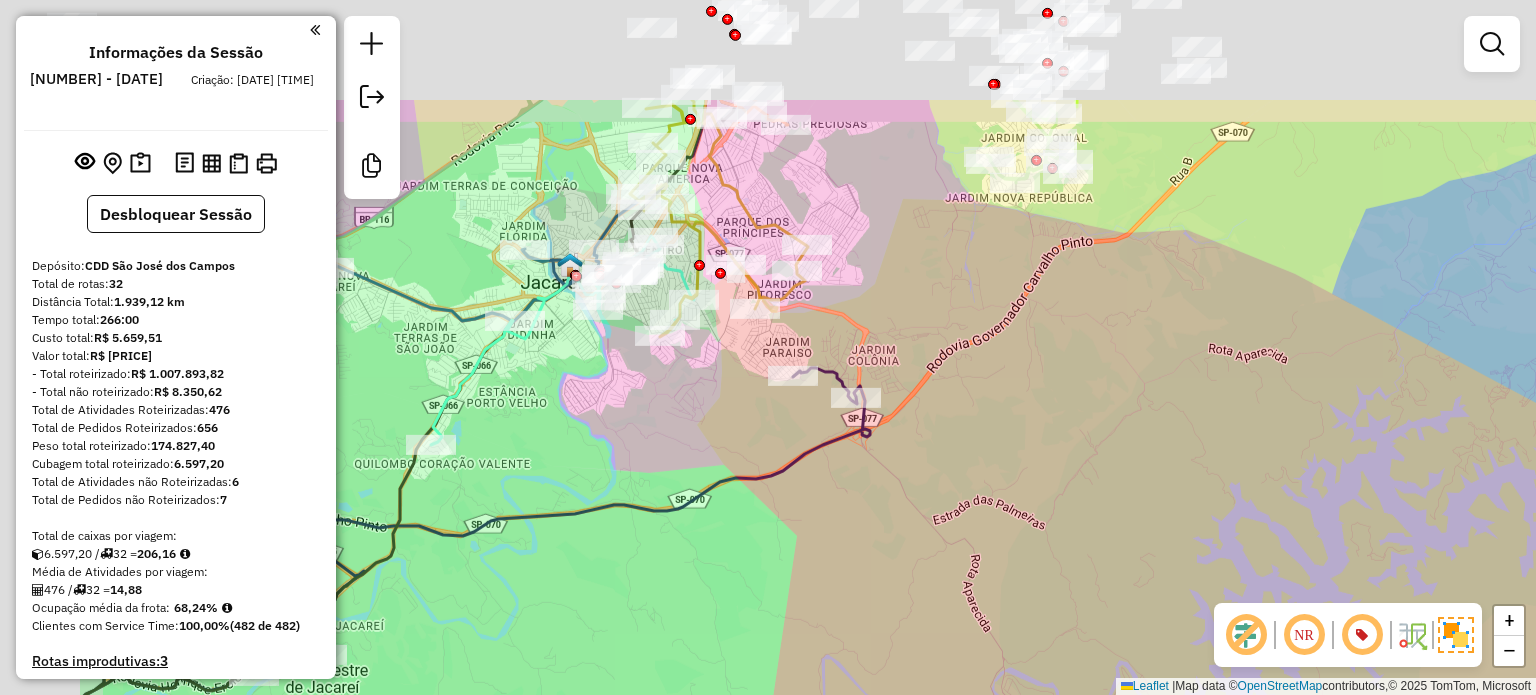 drag, startPoint x: 736, startPoint y: 436, endPoint x: 984, endPoint y: 623, distance: 310.60104 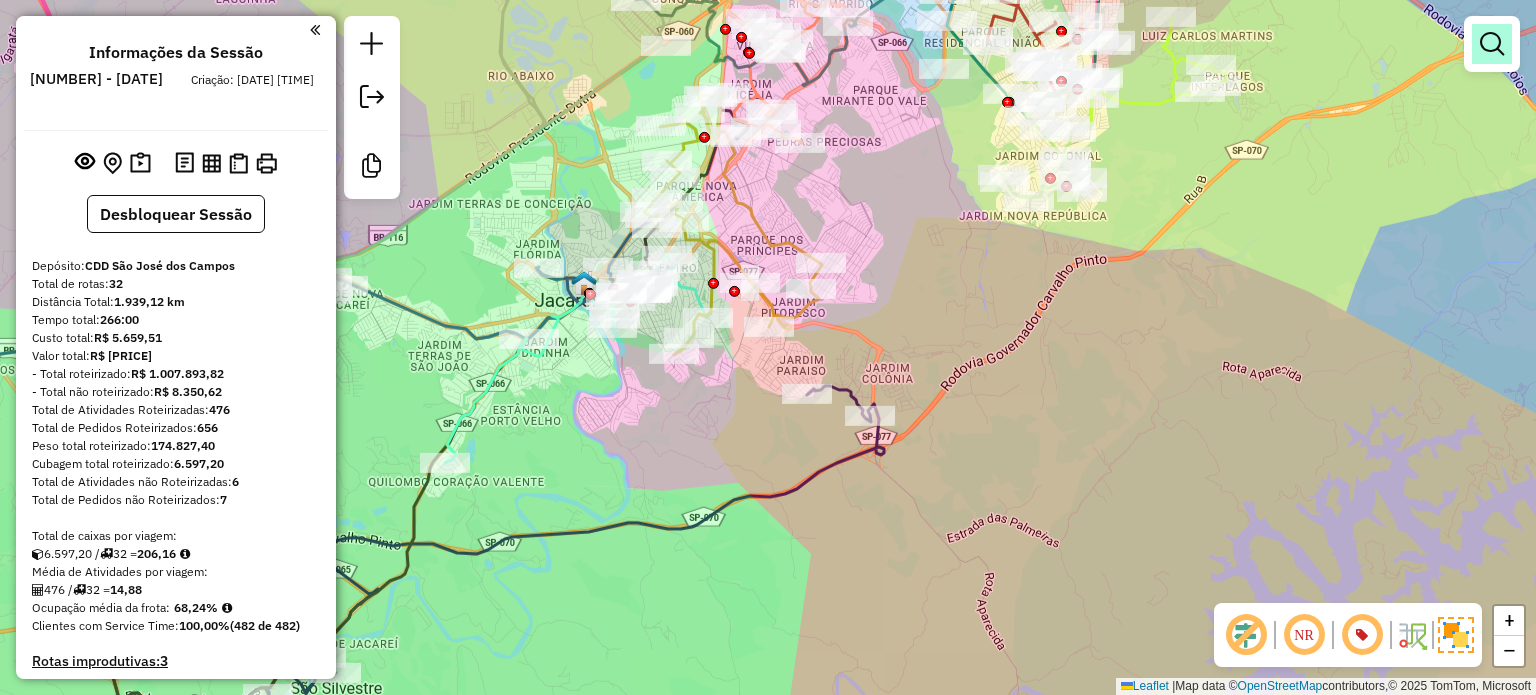 click at bounding box center (1492, 44) 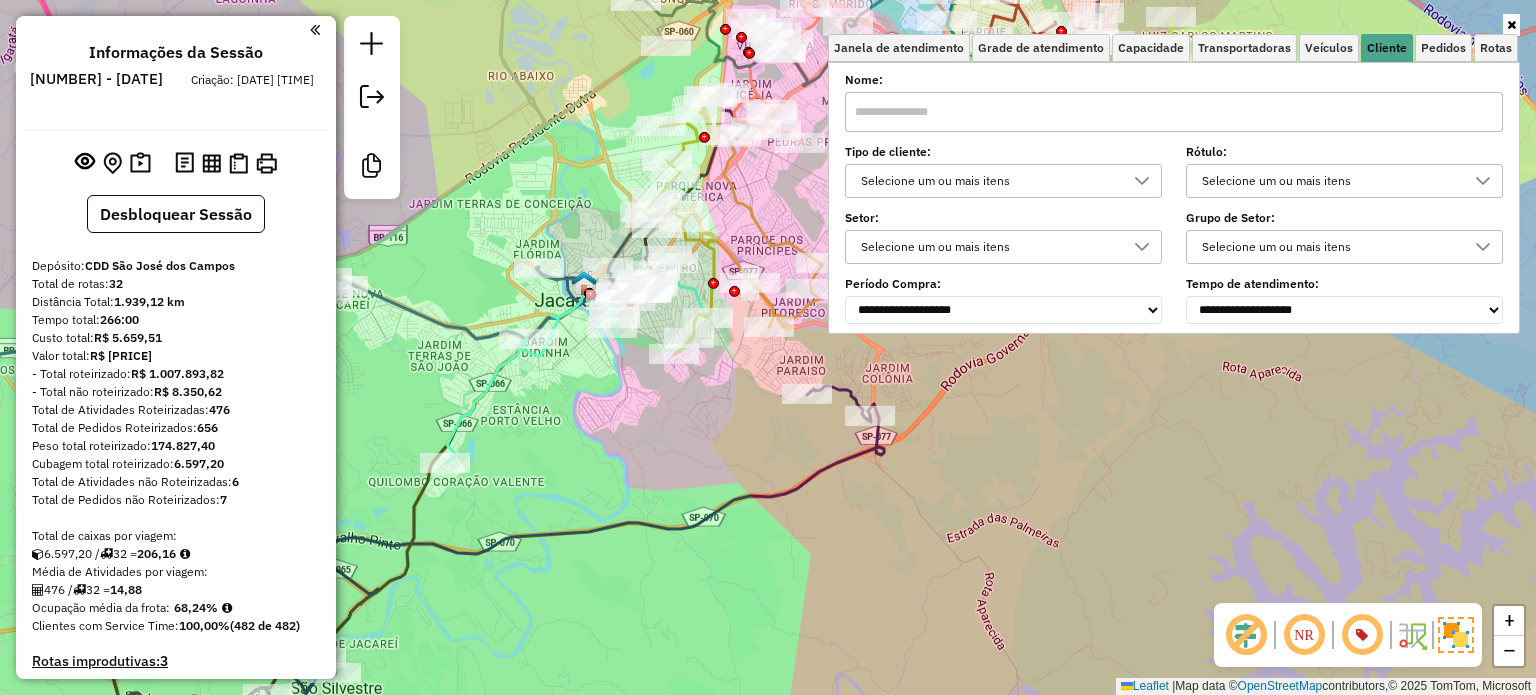 click on "Selecione um ou mais itens" at bounding box center [988, 181] 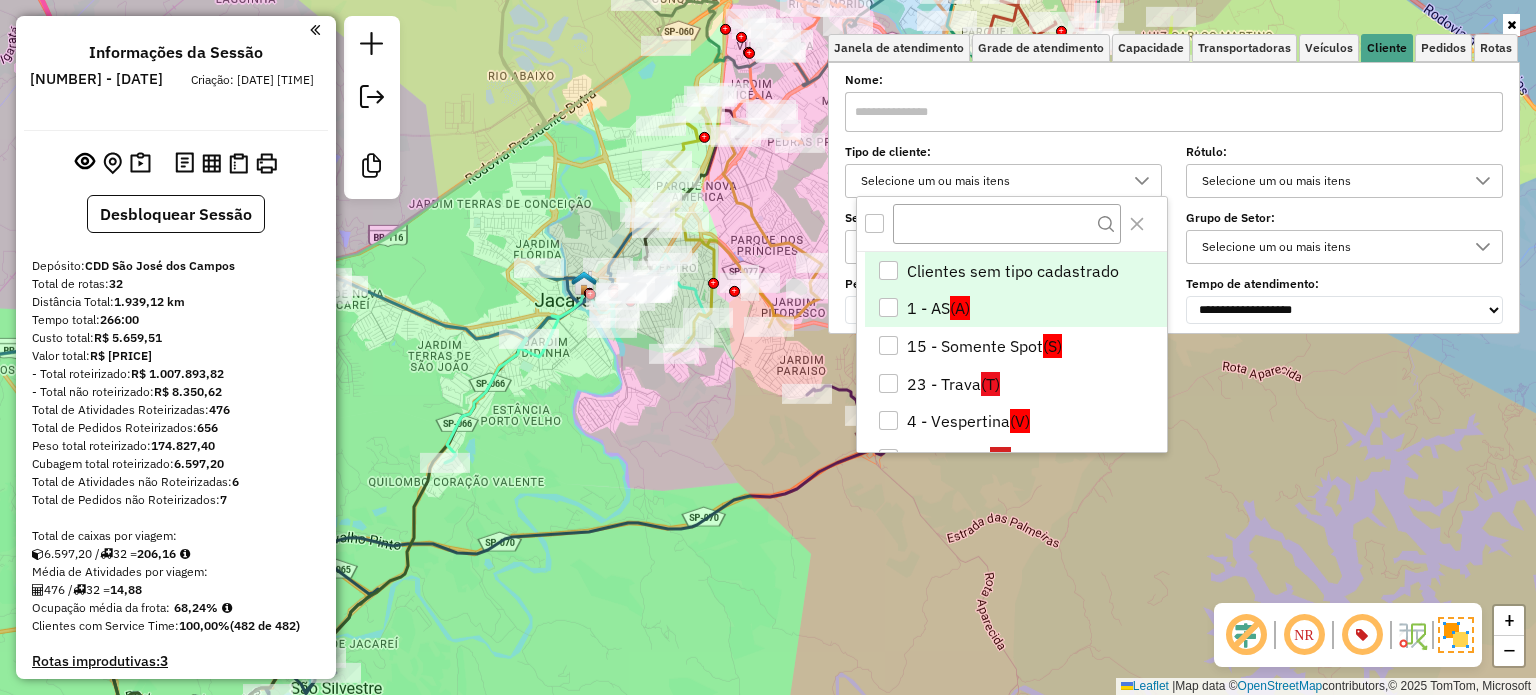 scroll, scrollTop: 200, scrollLeft: 0, axis: vertical 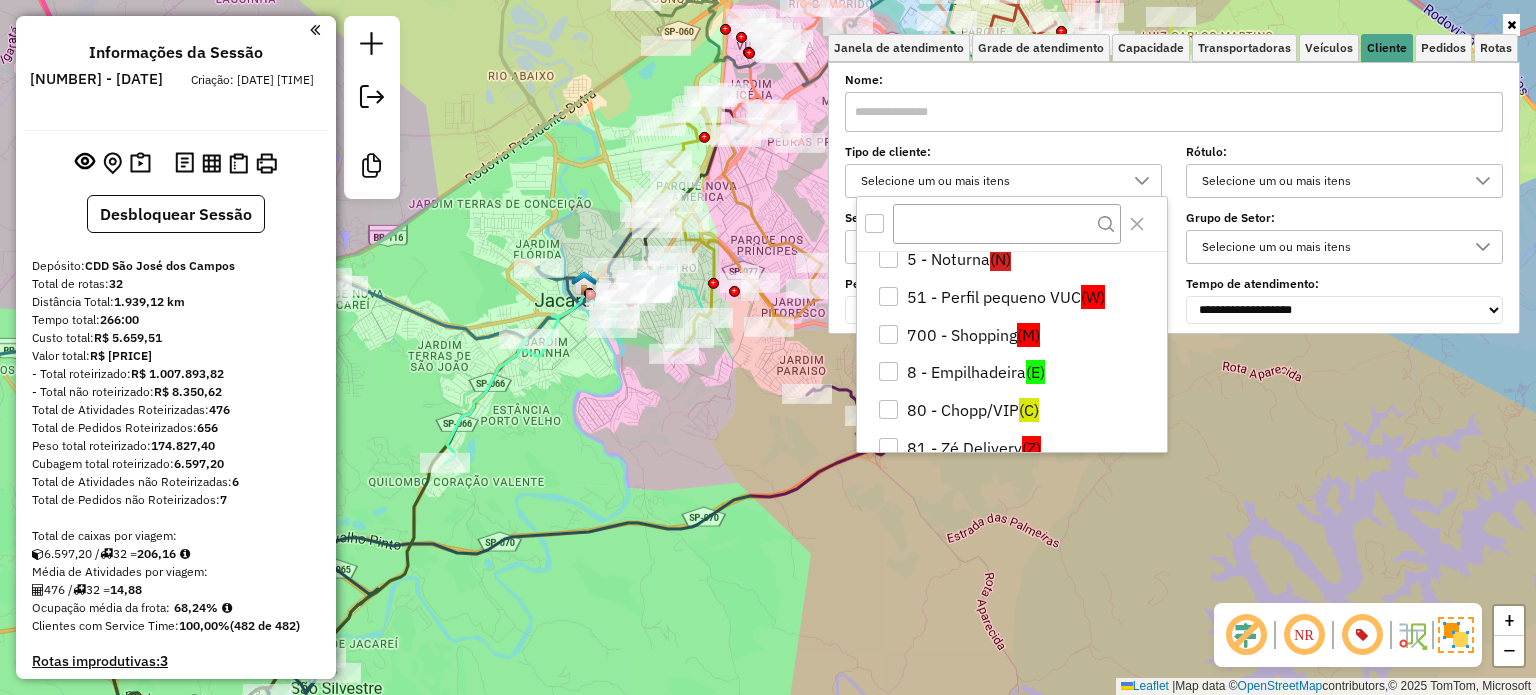 click on "Janela de atendimento Grade de atendimento Capacidade Transportadoras Veículos Cliente Pedidos  Rotas Selecione os dias de semana para filtrar as janelas de atendimento  Seg   Ter   Qua   Qui   Sex   Sáb   Dom  Informe o período da janela de atendimento: De: Até:  Filtrar exatamente a janela do cliente  Considerar janela de atendimento padrão  Selecione os dias de semana para filtrar as grades de atendimento  Seg   Ter   Qua   Qui   Sex   Sáb   Dom   Considerar clientes sem dia de atendimento cadastrado  Clientes fora do dia de atendimento selecionado Filtrar as atividades entre os valores definidos abaixo:  Peso mínimo:   Peso máximo:   Cubagem mínima:   Cubagem máxima:   De:   Até:  Filtrar as atividades entre o tempo de atendimento definido abaixo:  De:   Até:   Considerar capacidade total dos clientes não roteirizados Transportadora: Selecione um ou mais itens Tipo de veículo: Selecione um ou mais itens Veículo: Selecione um ou mais itens Motorista: Selecione um ou mais itens Nome: Rótulo:" 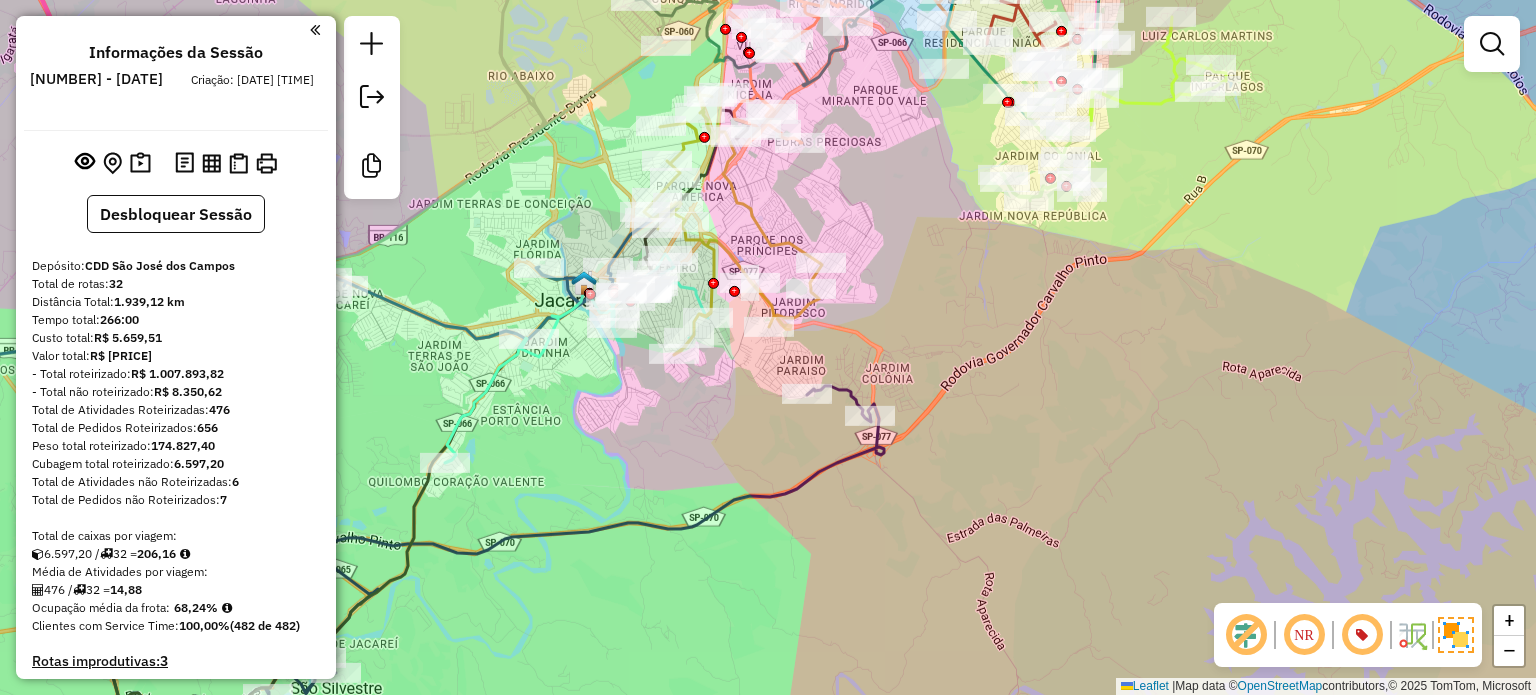 select on "**********" 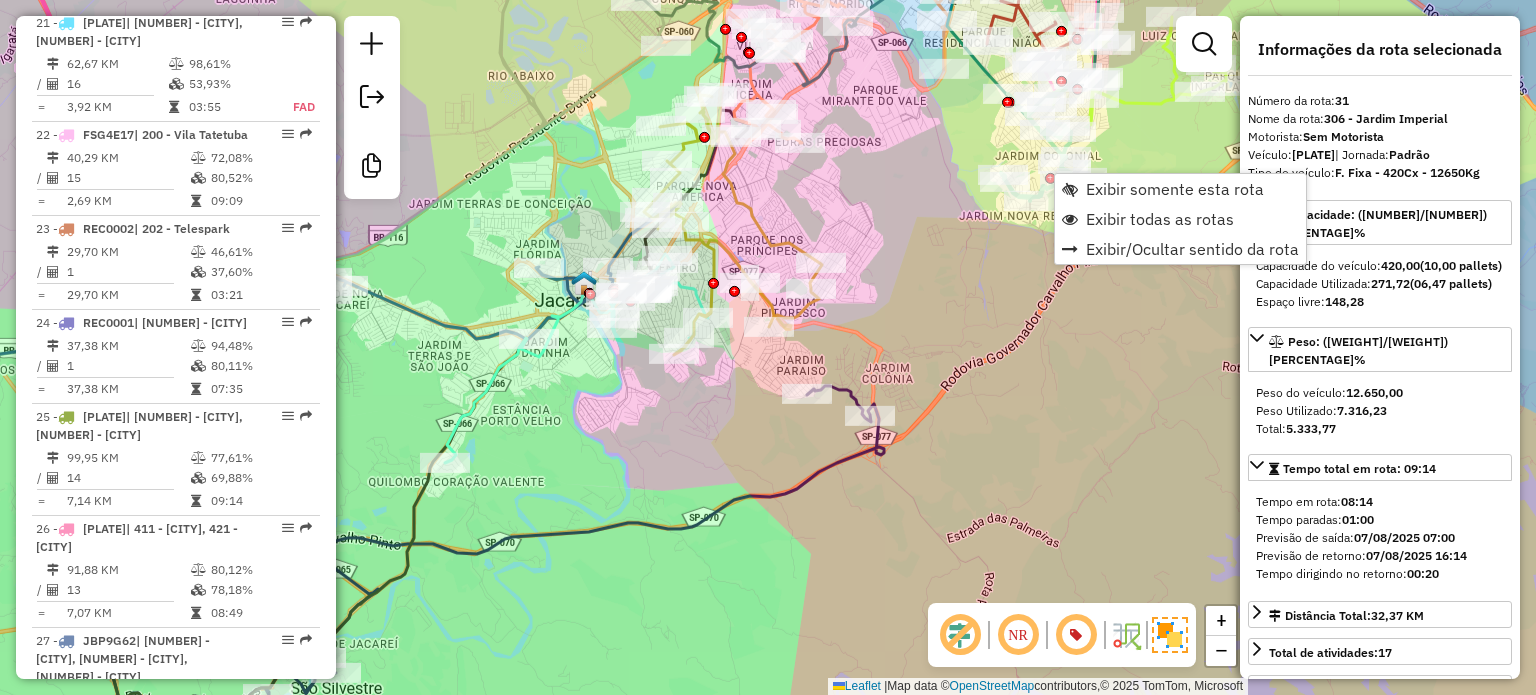 scroll, scrollTop: 4297, scrollLeft: 0, axis: vertical 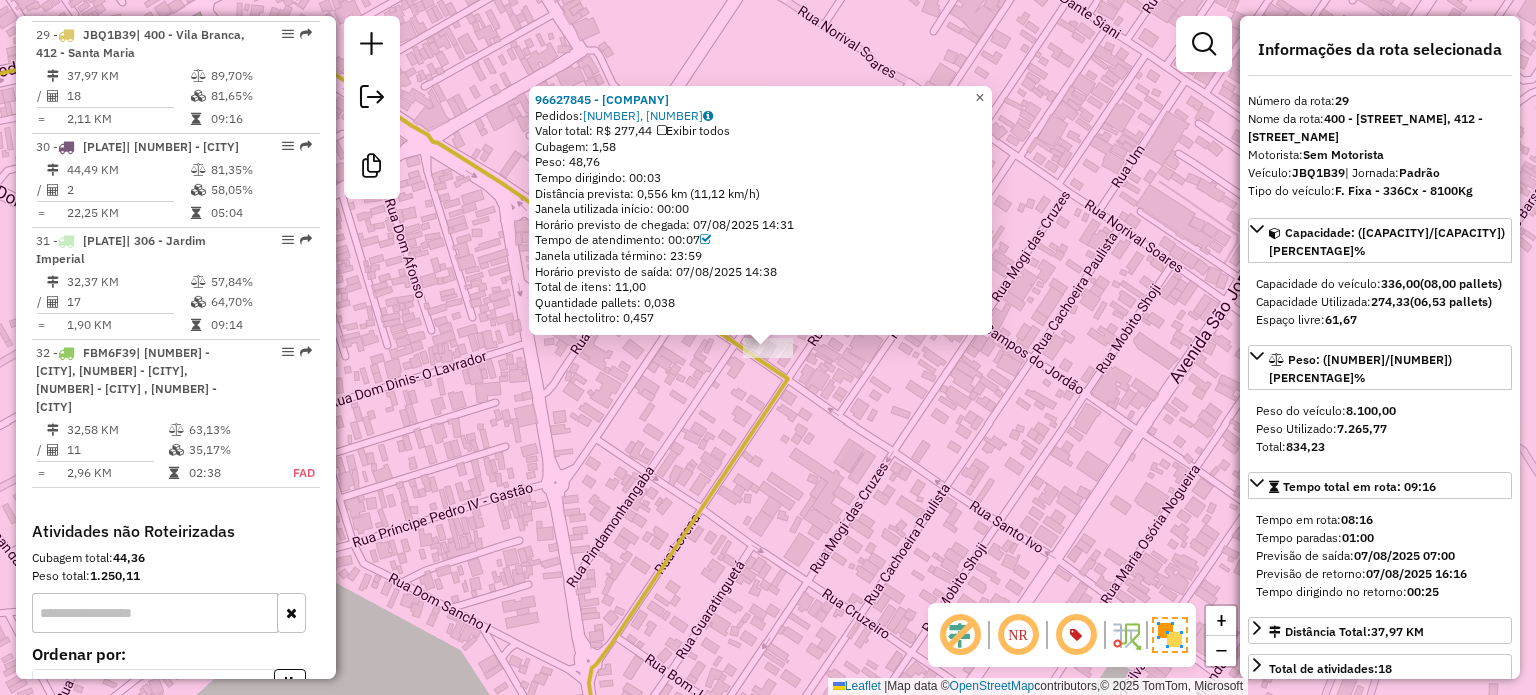 click on "×" 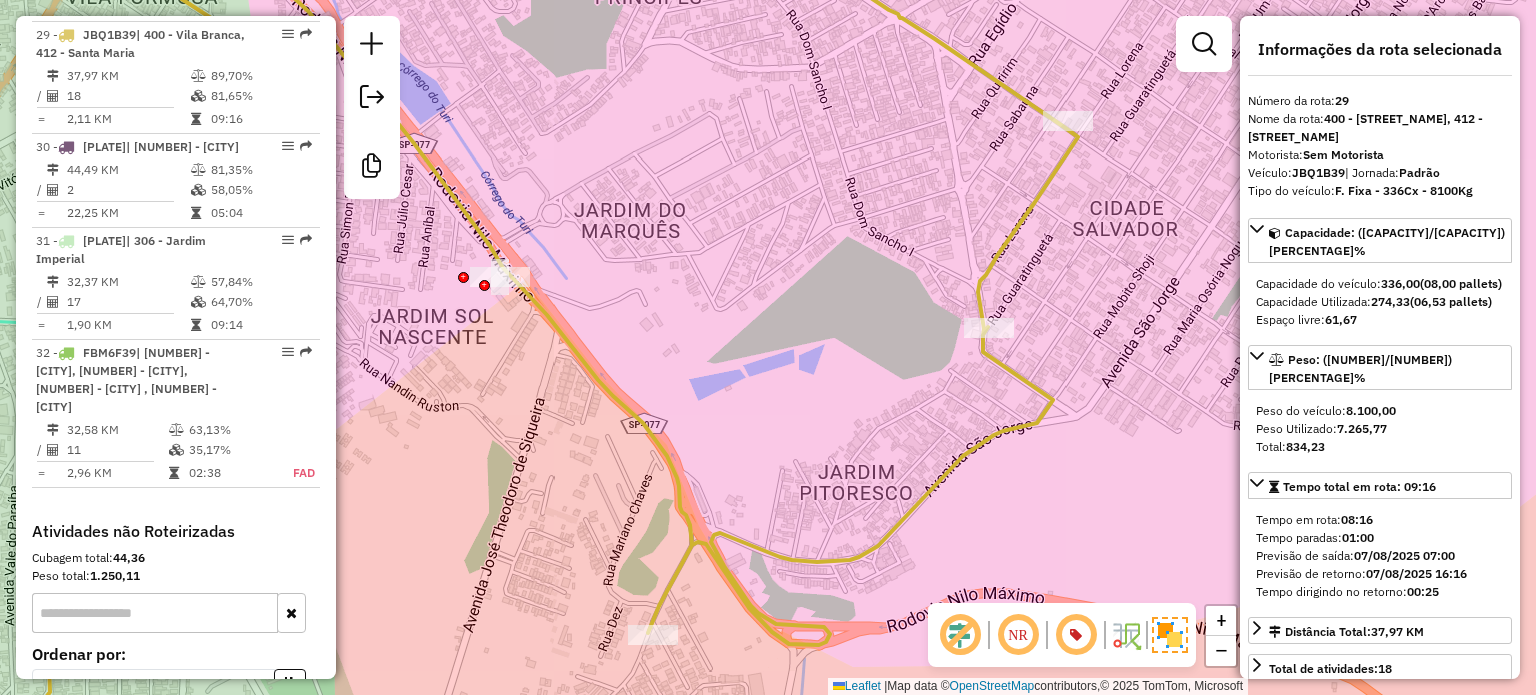 drag, startPoint x: 545, startPoint y: 366, endPoint x: 607, endPoint y: 355, distance: 62.968246 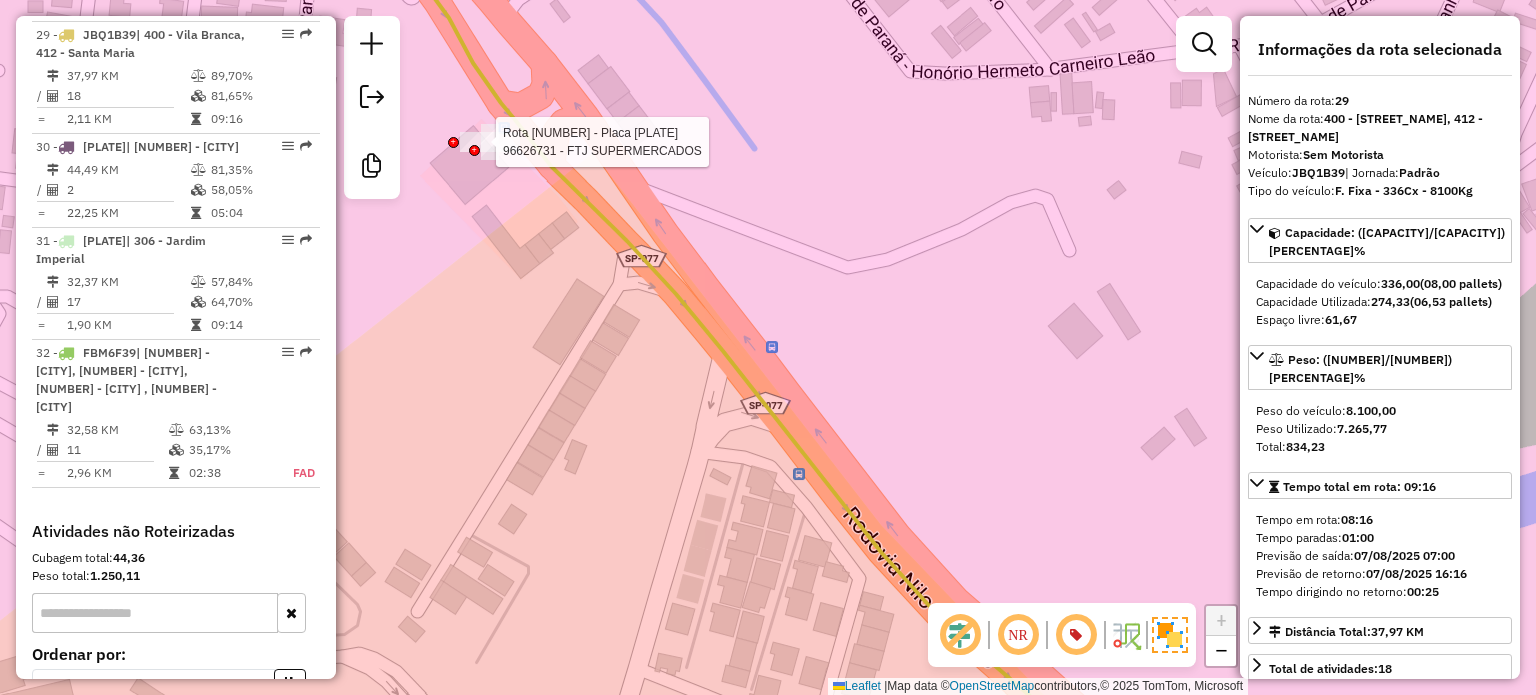 click 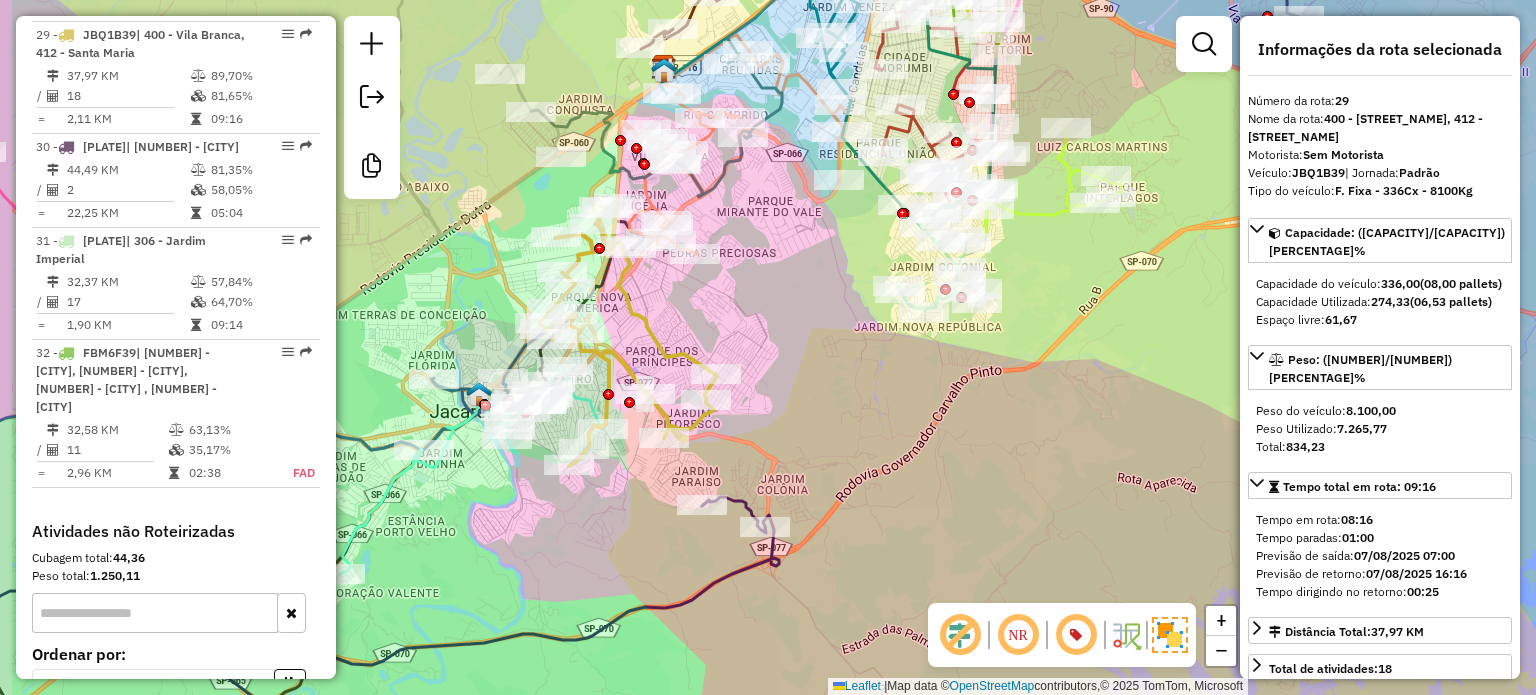 drag, startPoint x: 436, startPoint y: 531, endPoint x: 576, endPoint y: 523, distance: 140.22838 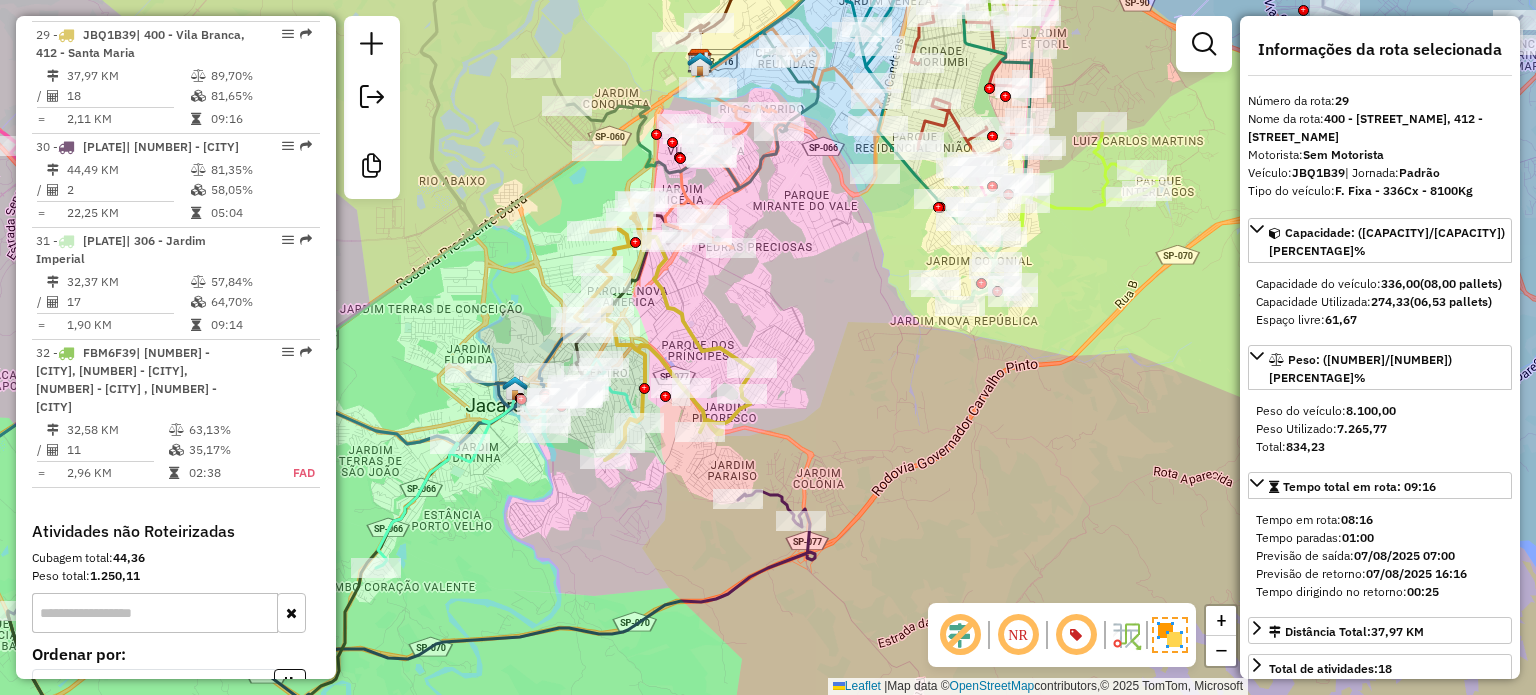 drag, startPoint x: 555, startPoint y: 531, endPoint x: 594, endPoint y: 518, distance: 41.109608 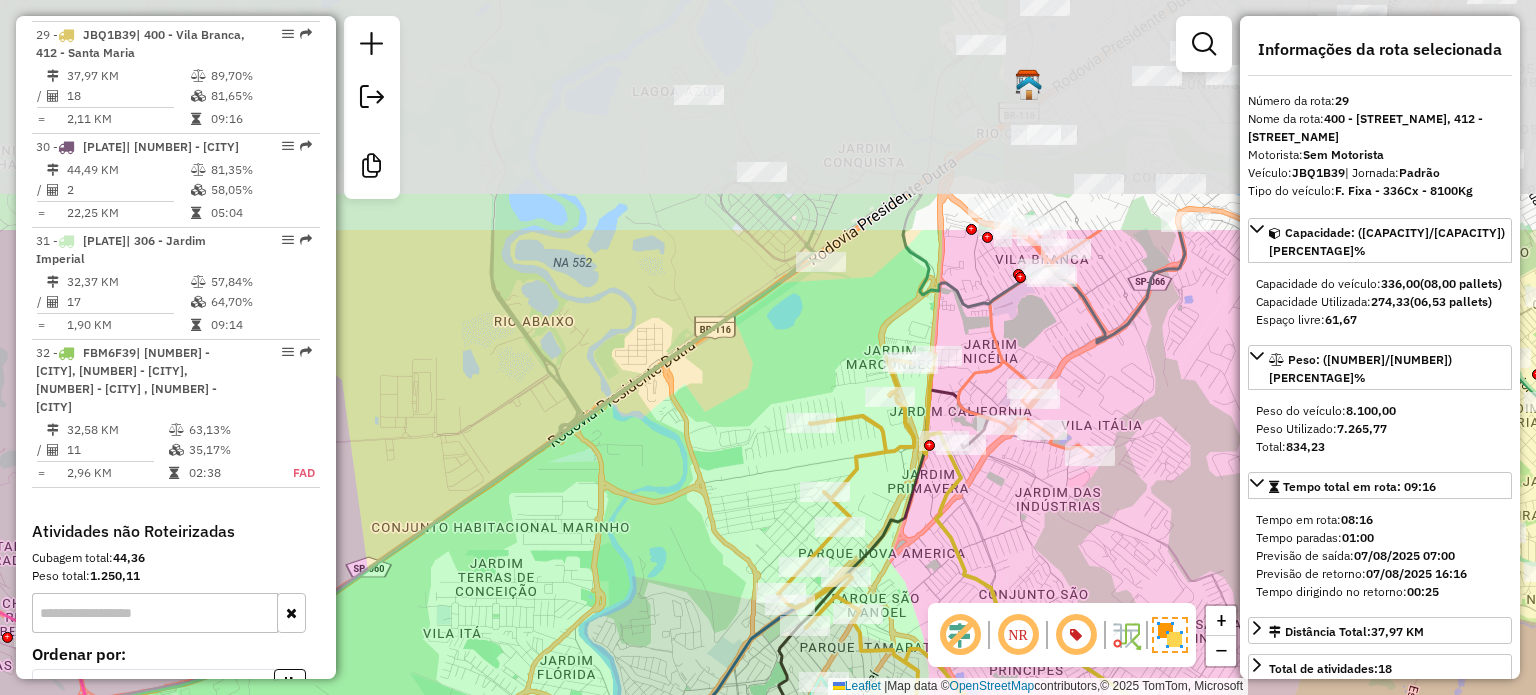 drag, startPoint x: 554, startPoint y: 130, endPoint x: 556, endPoint y: 430, distance: 300.00665 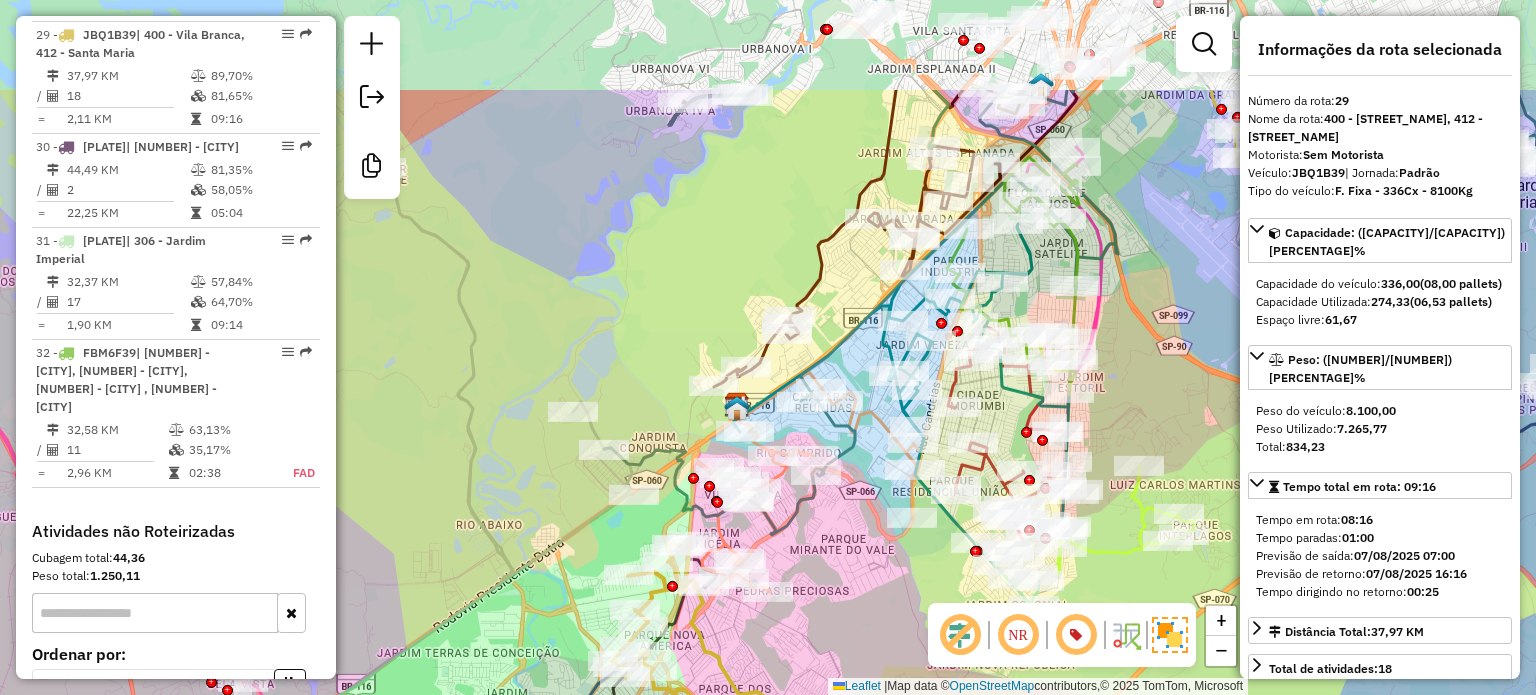drag, startPoint x: 636, startPoint y: 161, endPoint x: 573, endPoint y: 320, distance: 171.0263 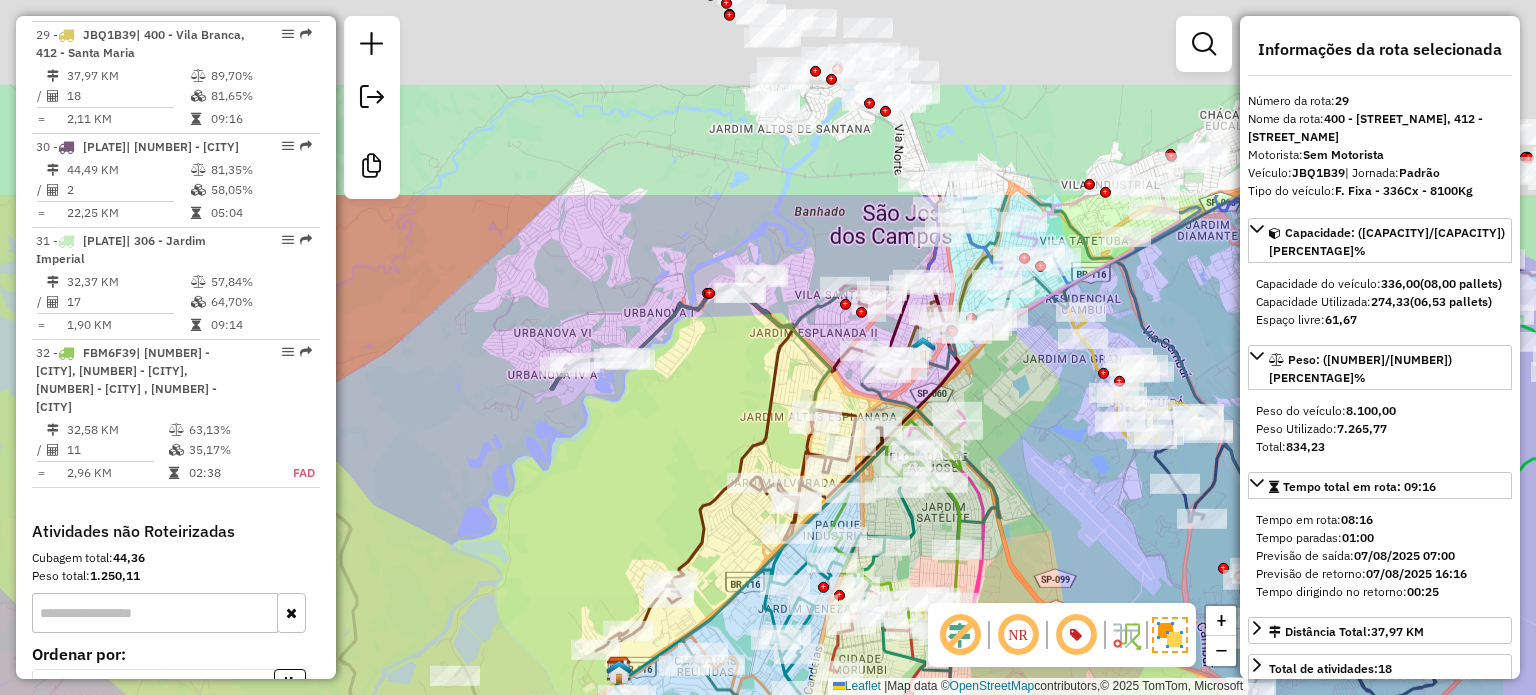 drag, startPoint x: 600, startPoint y: 235, endPoint x: 477, endPoint y: 510, distance: 301.25406 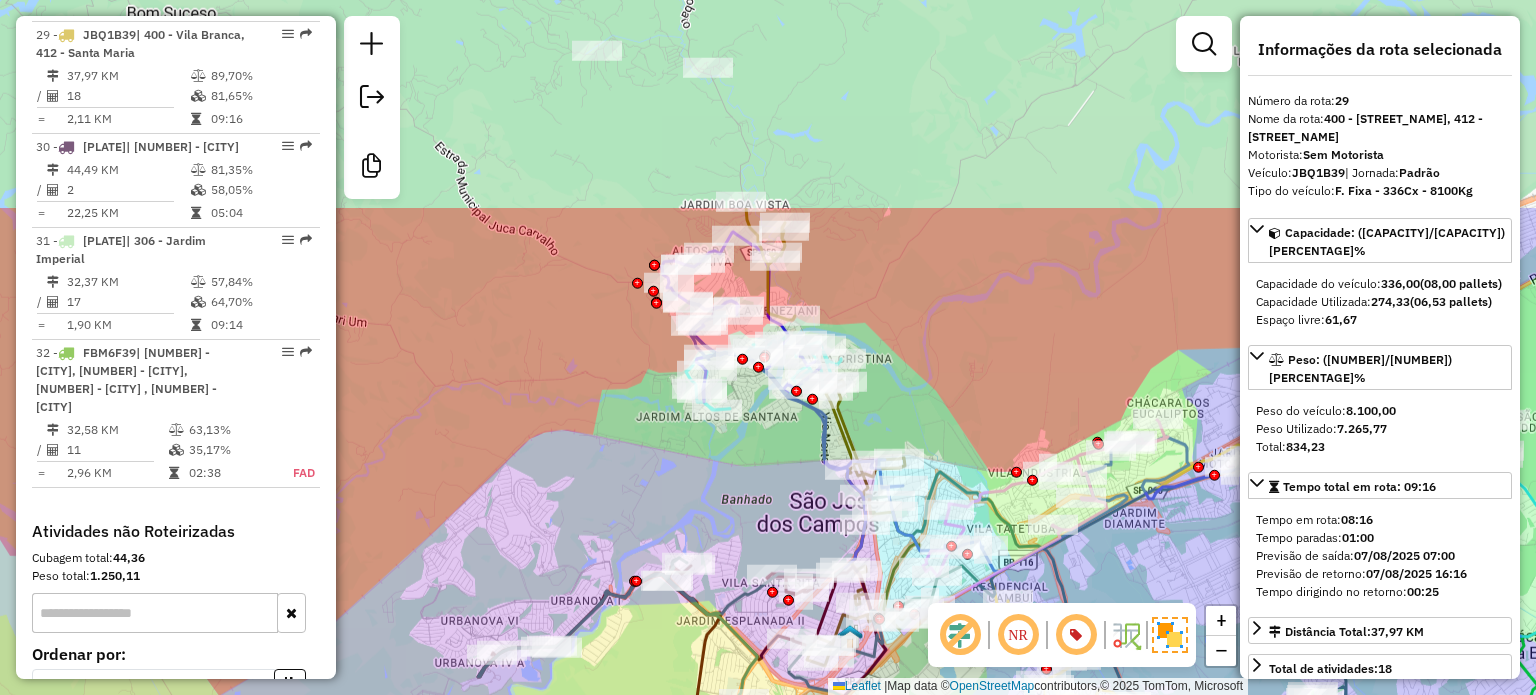 drag, startPoint x: 581, startPoint y: 189, endPoint x: 513, endPoint y: 466, distance: 285.2245 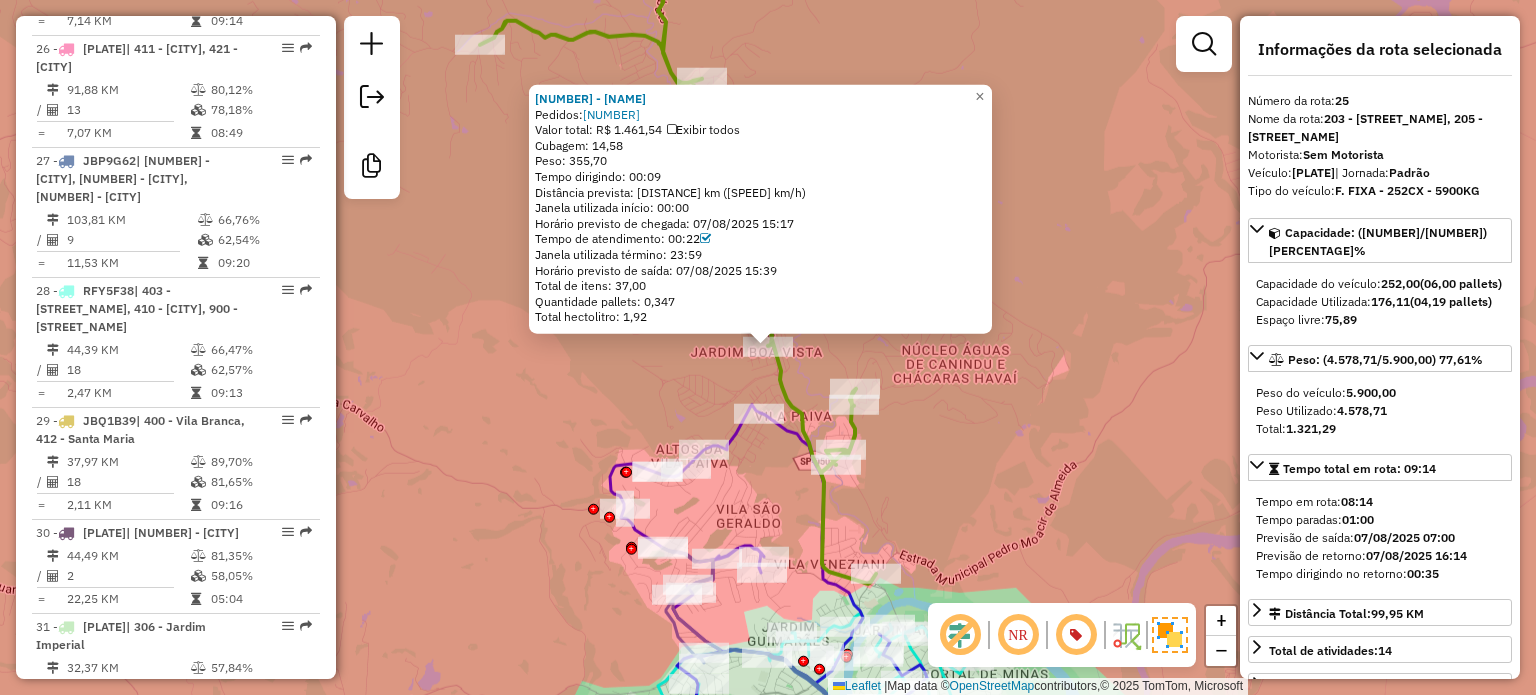scroll, scrollTop: 3646, scrollLeft: 0, axis: vertical 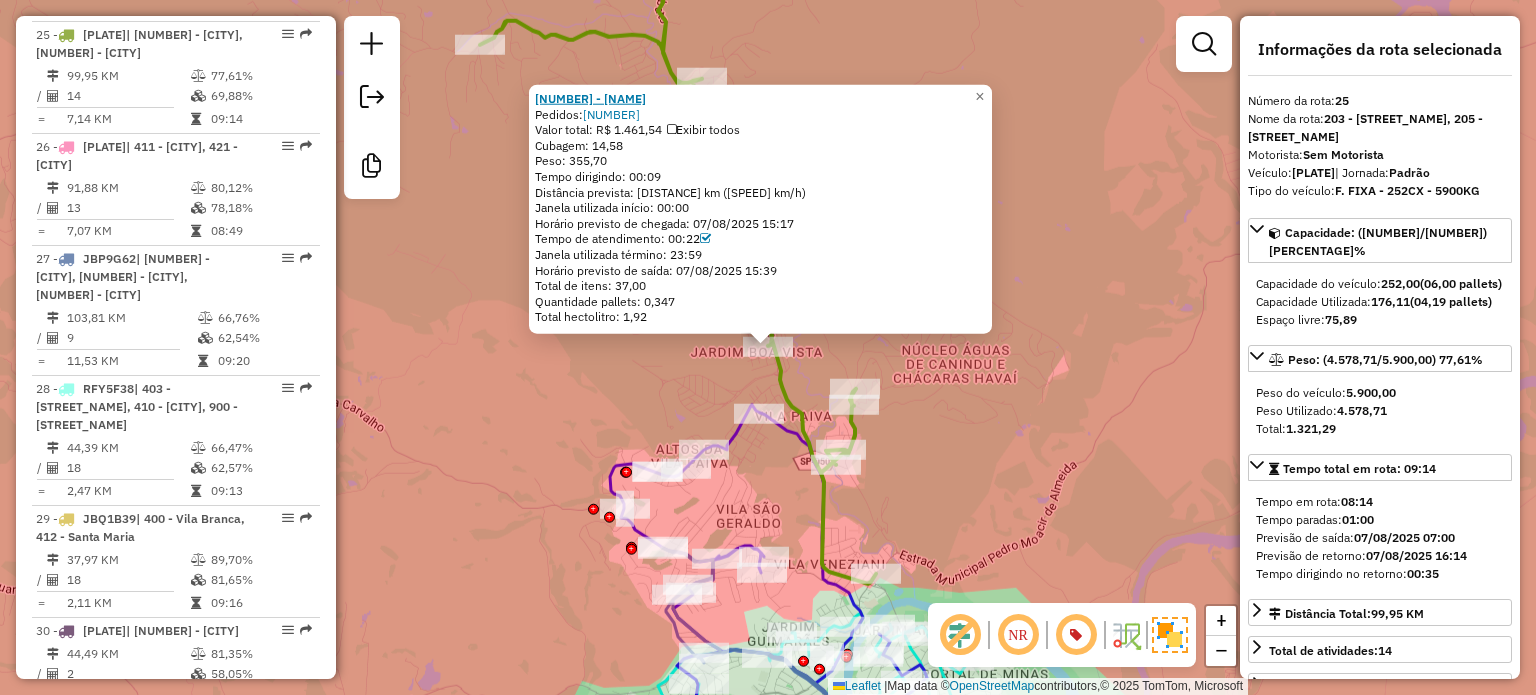 click on "96640995 - RONI LOPES MARTINS LOPES" 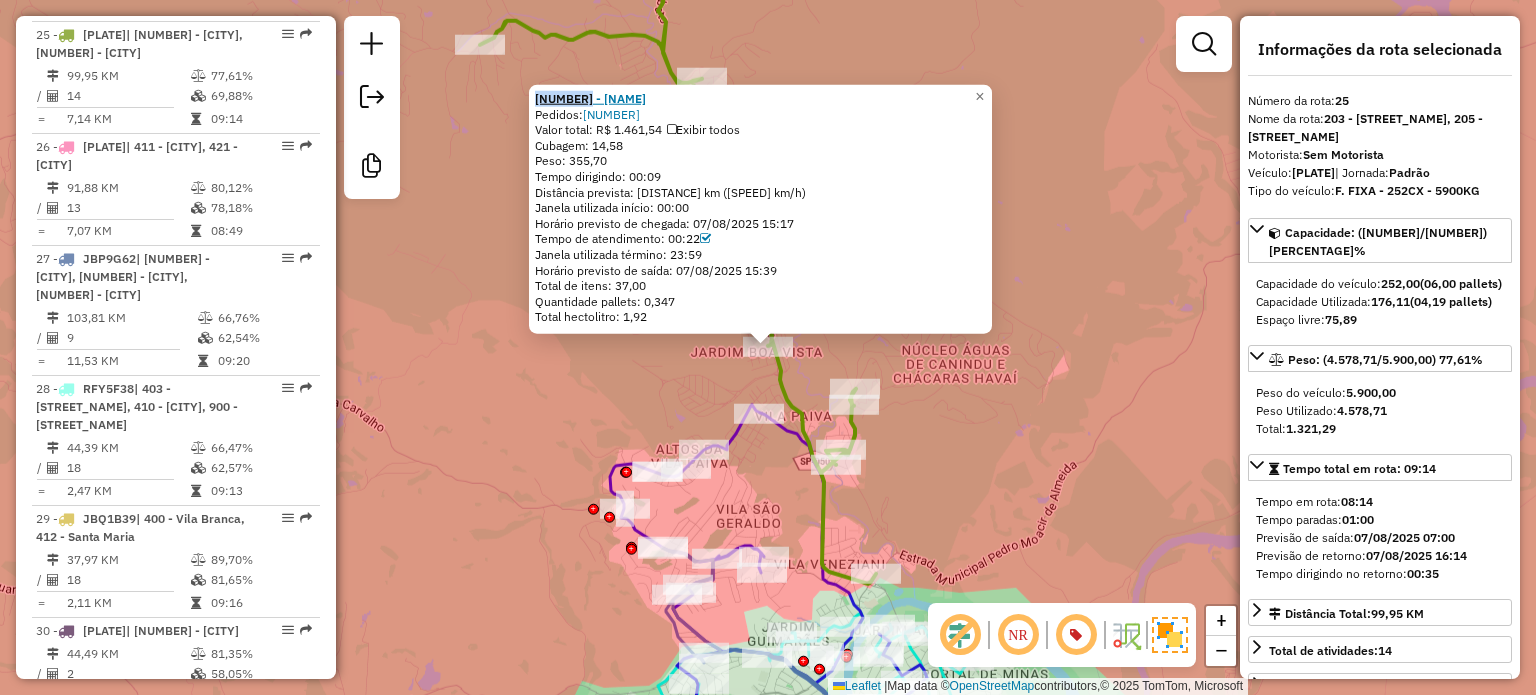 drag, startPoint x: 532, startPoint y: 99, endPoint x: 598, endPoint y: 99, distance: 66 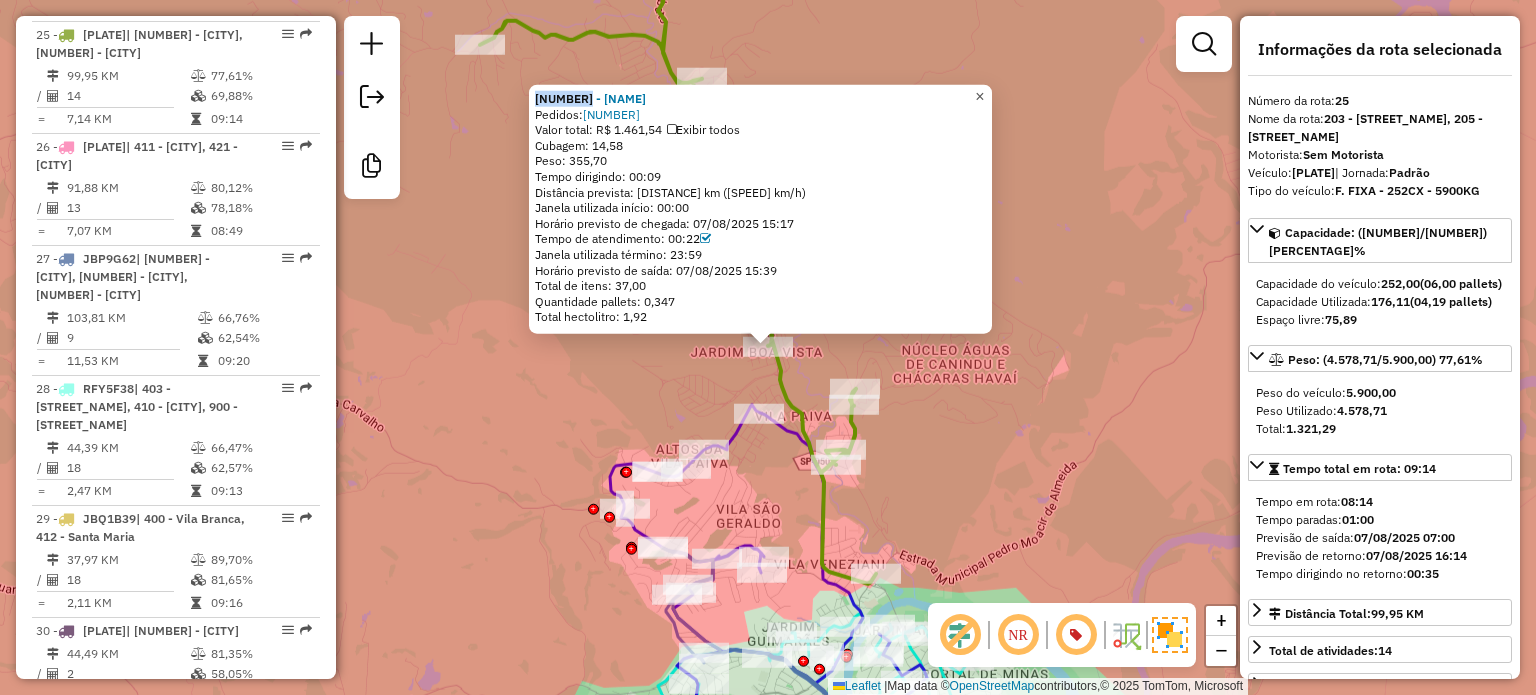 click on "×" 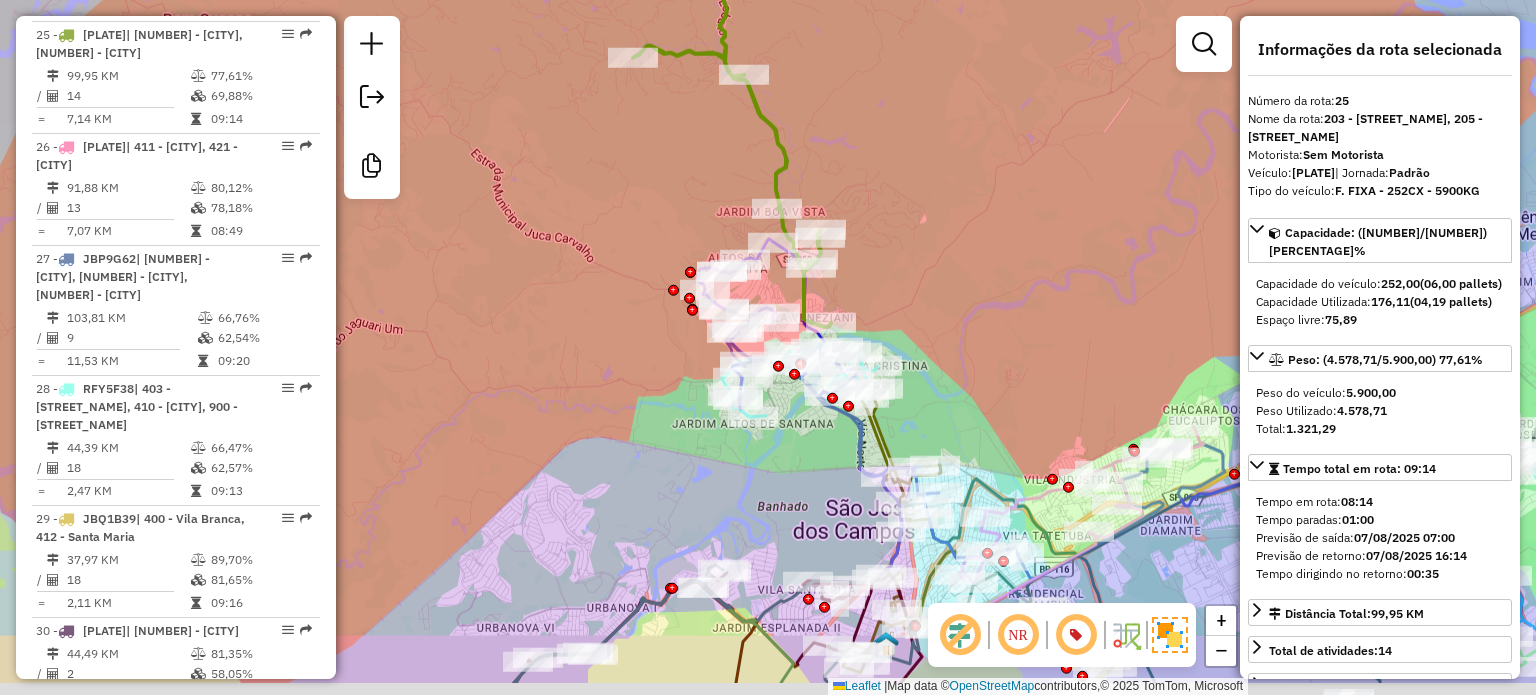 drag, startPoint x: 1012, startPoint y: 333, endPoint x: 934, endPoint y: 237, distance: 123.69317 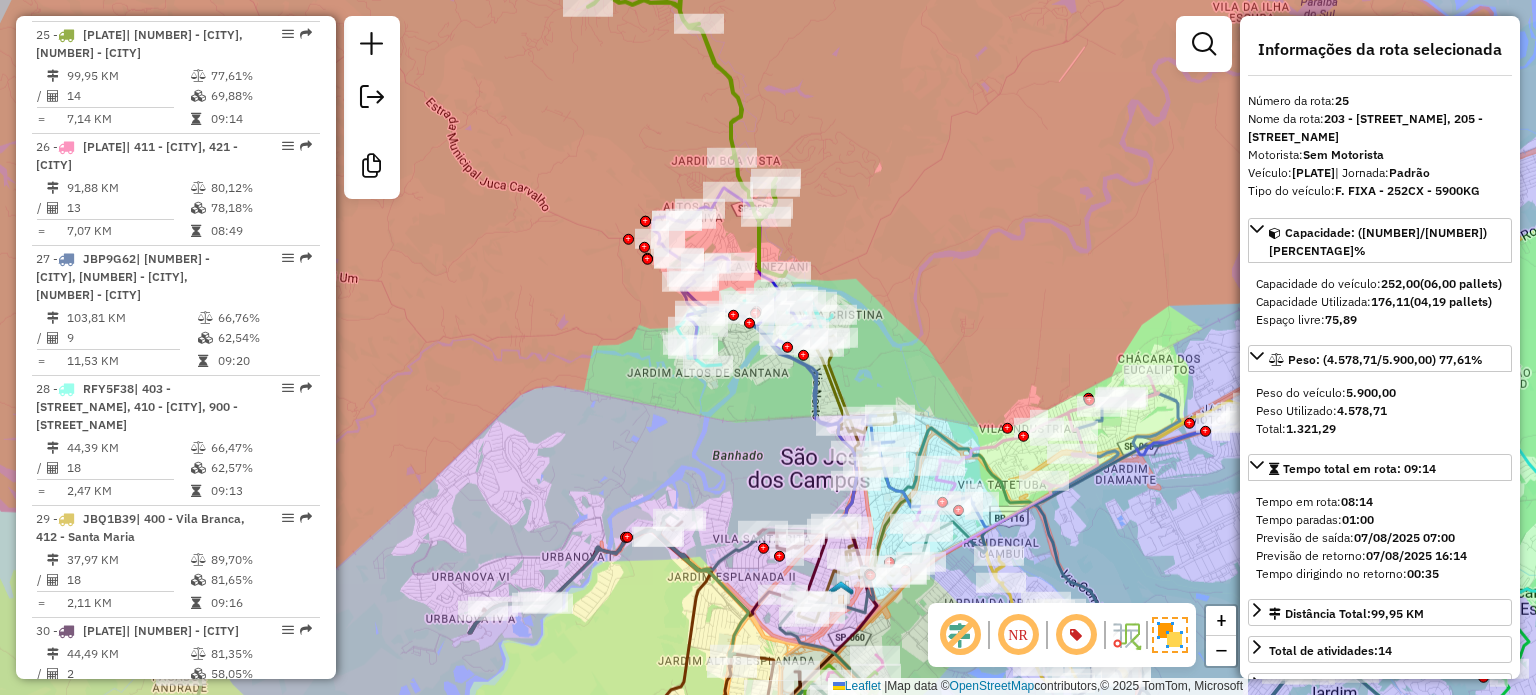 drag, startPoint x: 989, startPoint y: 293, endPoint x: 876, endPoint y: 205, distance: 143.2236 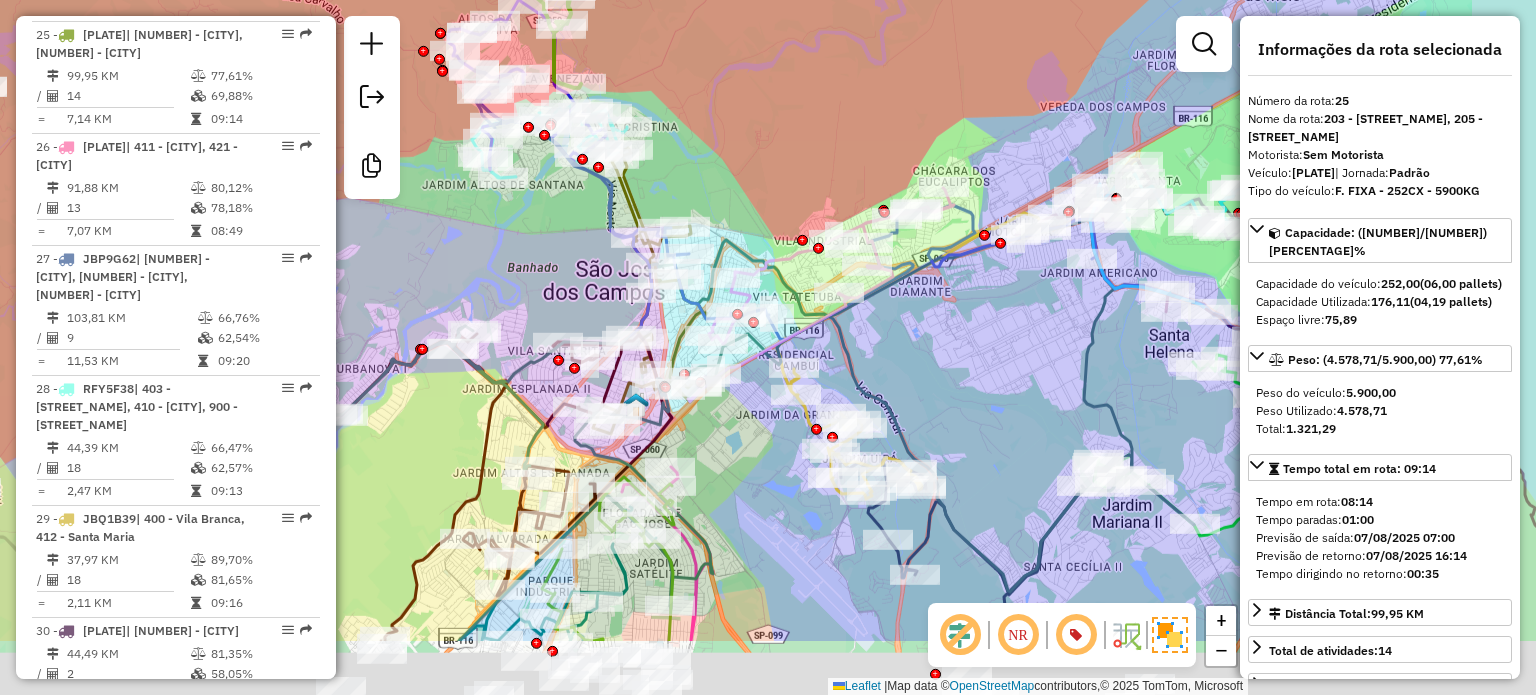 drag, startPoint x: 1069, startPoint y: 462, endPoint x: 847, endPoint y: 295, distance: 277.8003 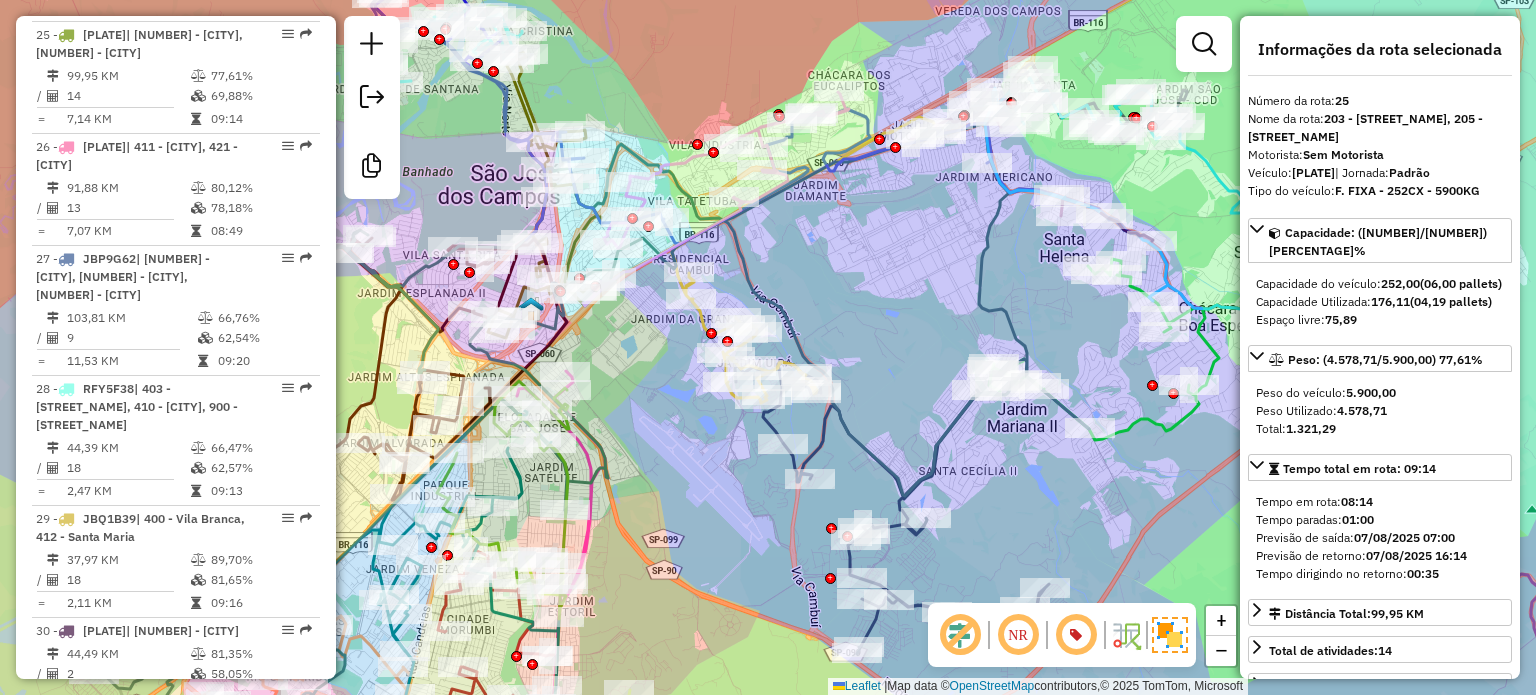 drag, startPoint x: 979, startPoint y: 371, endPoint x: 874, endPoint y: 285, distance: 135.72398 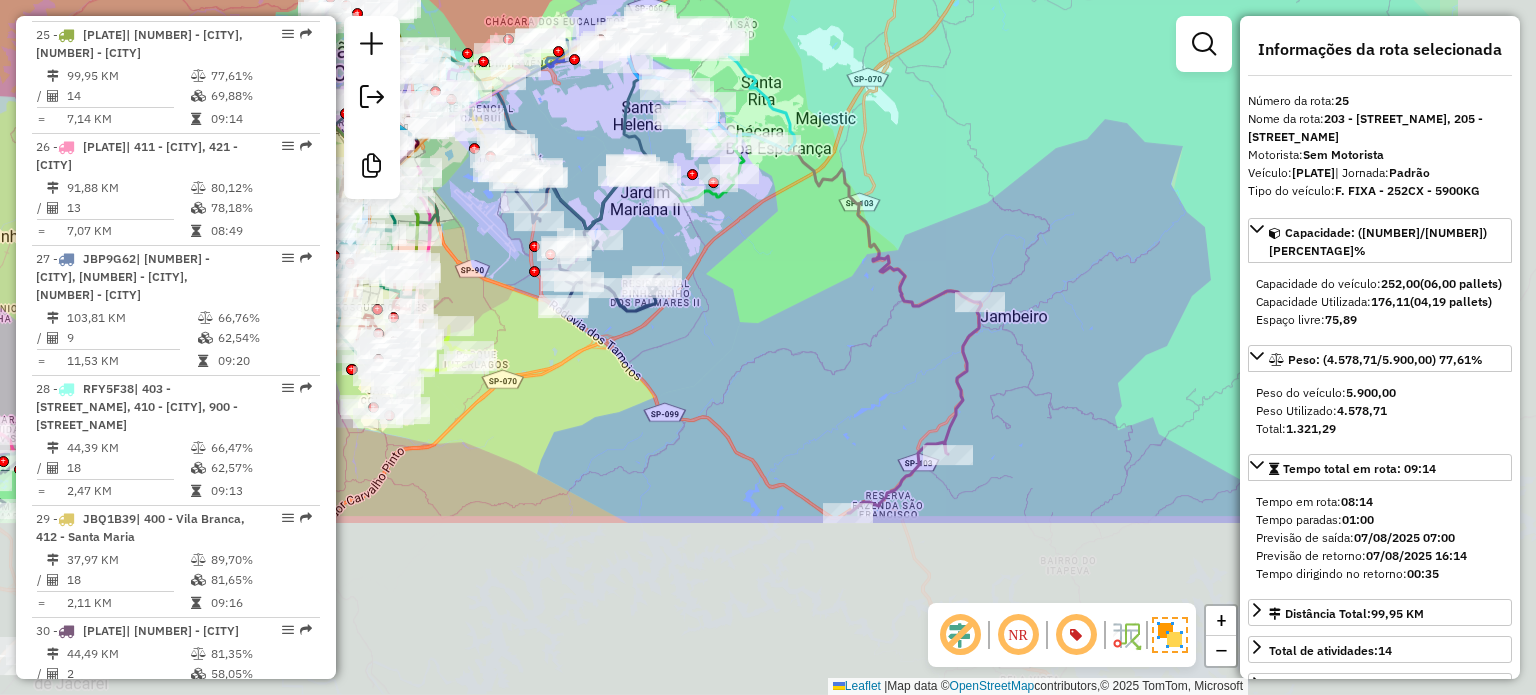 drag, startPoint x: 1036, startPoint y: 515, endPoint x: 796, endPoint y: 290, distance: 328.97568 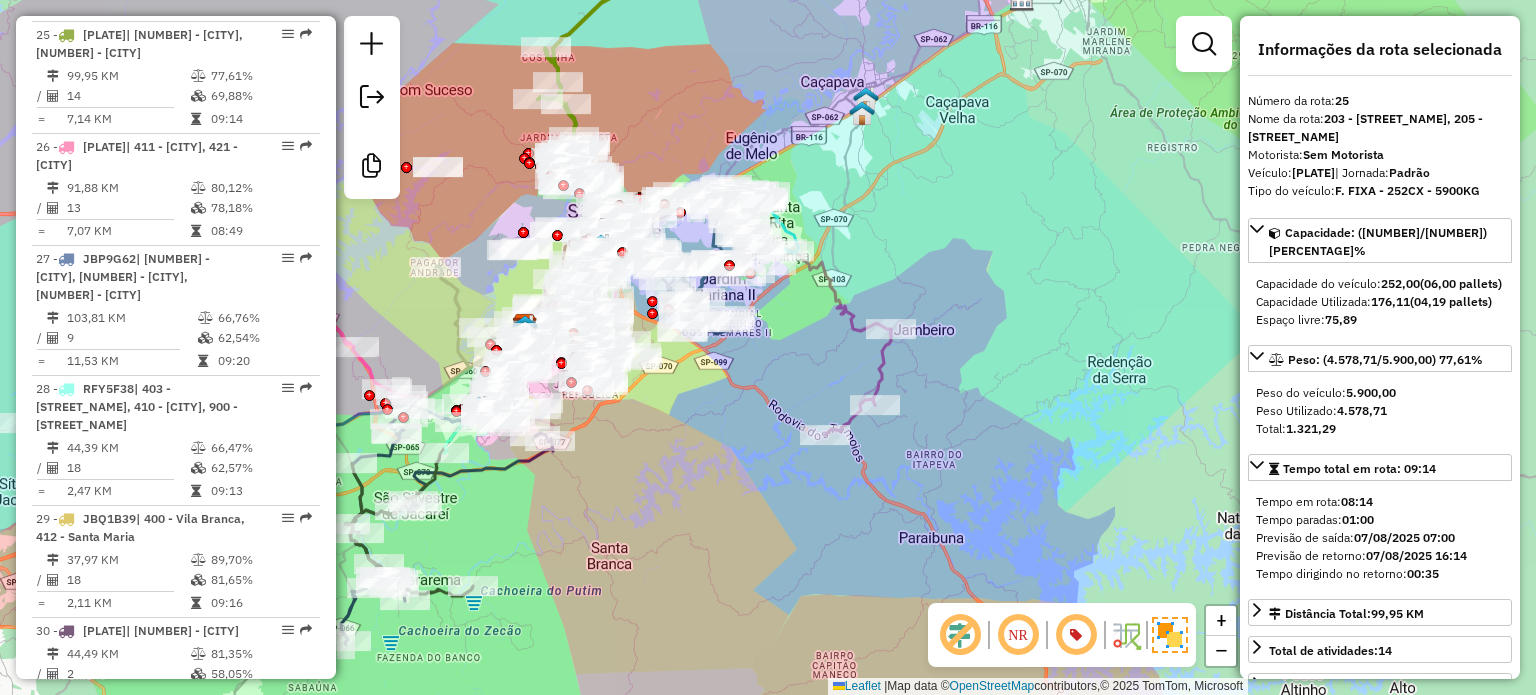 drag, startPoint x: 718, startPoint y: 500, endPoint x: 883, endPoint y: 395, distance: 195.57607 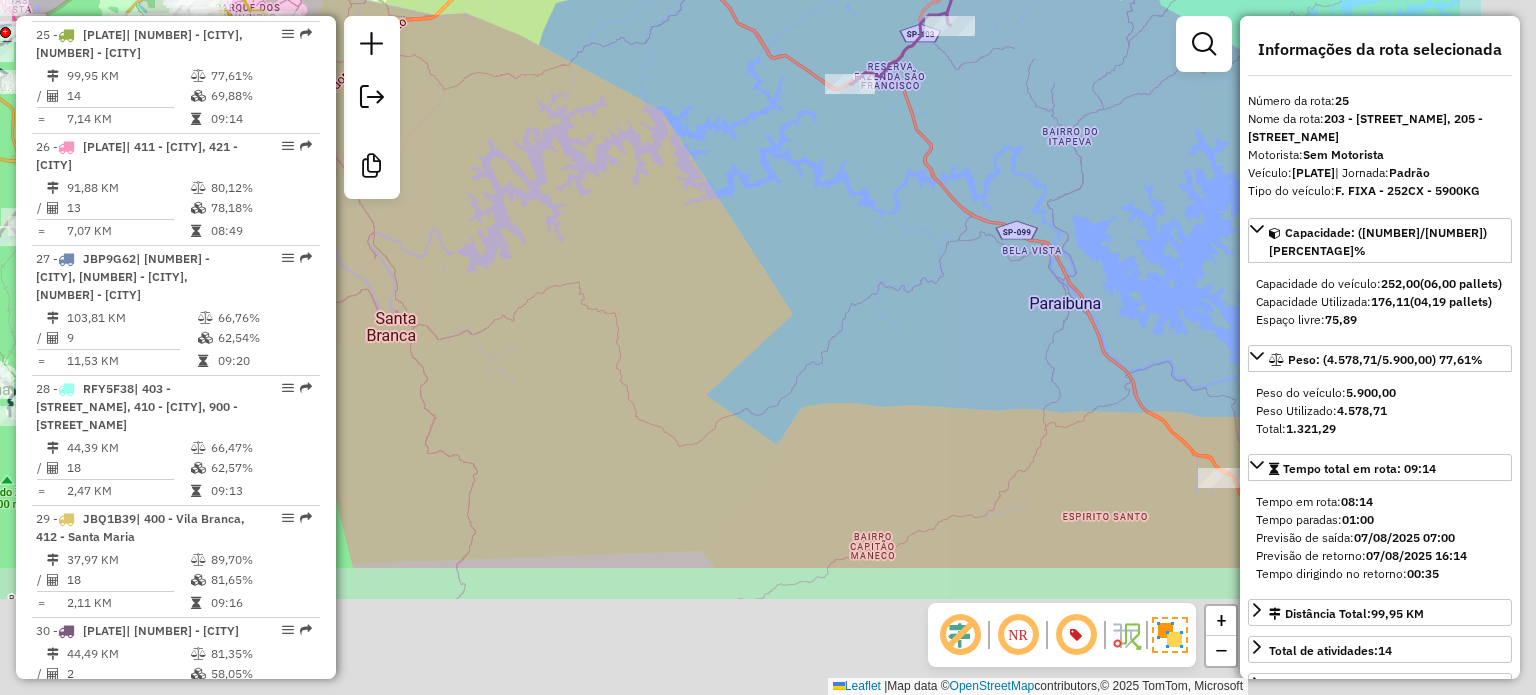 drag, startPoint x: 913, startPoint y: 464, endPoint x: 716, endPoint y: 274, distance: 273.6951 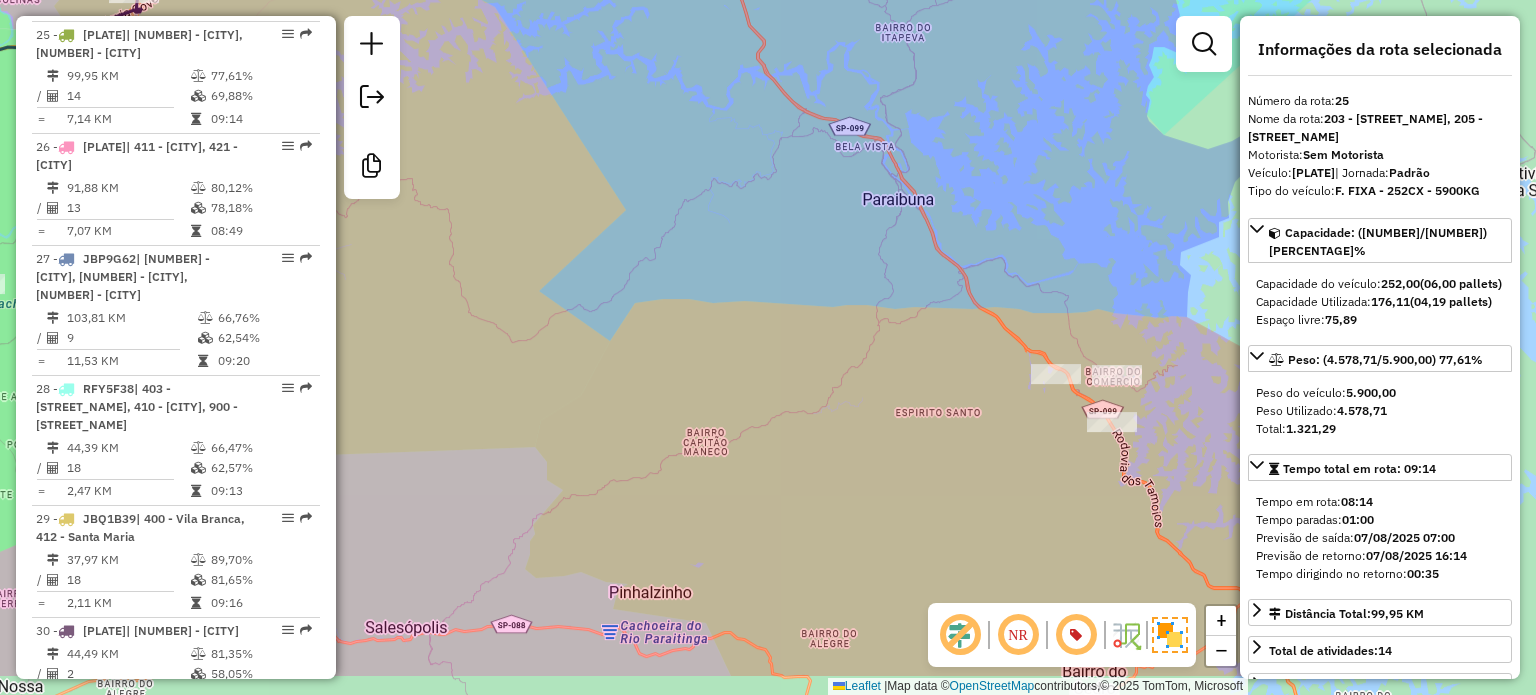 drag, startPoint x: 888, startPoint y: 356, endPoint x: 764, endPoint y: 287, distance: 141.90489 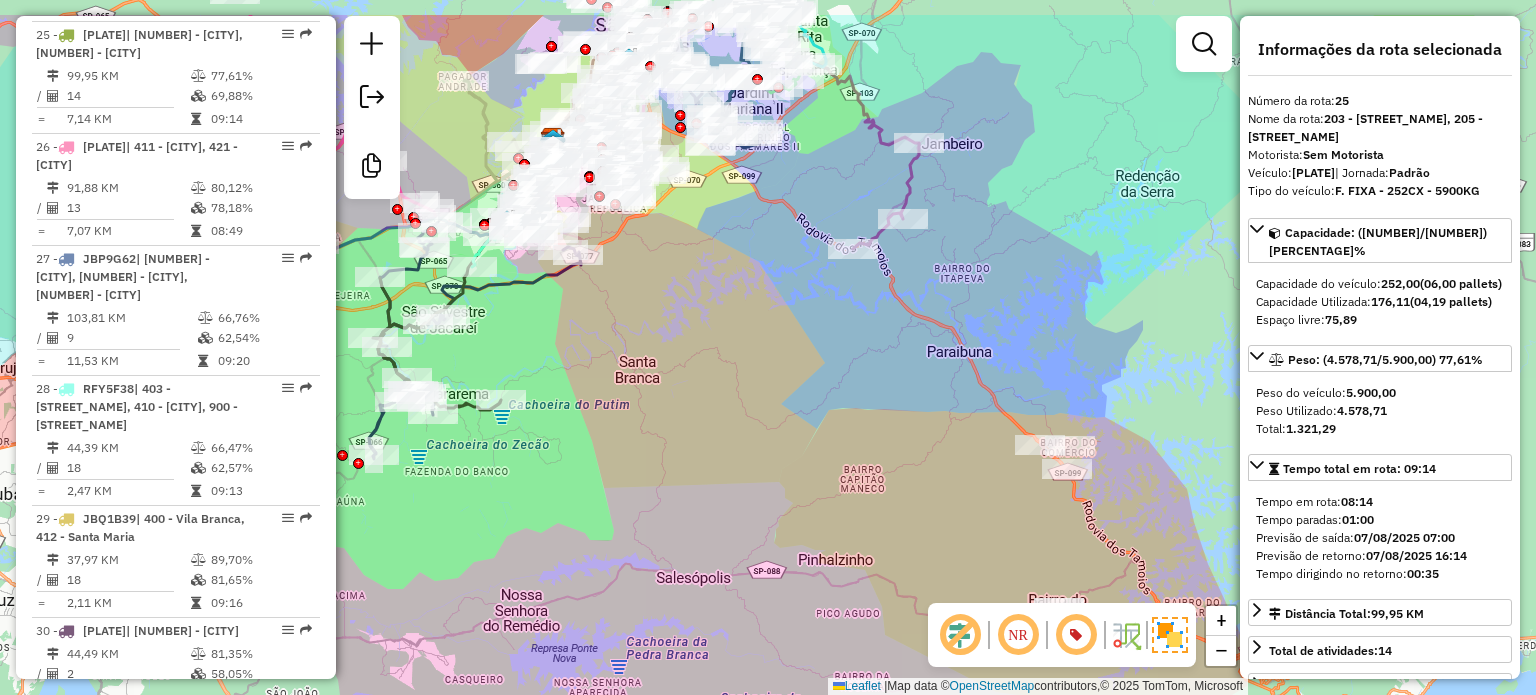 drag, startPoint x: 661, startPoint y: 291, endPoint x: 778, endPoint y: 391, distance: 153.91231 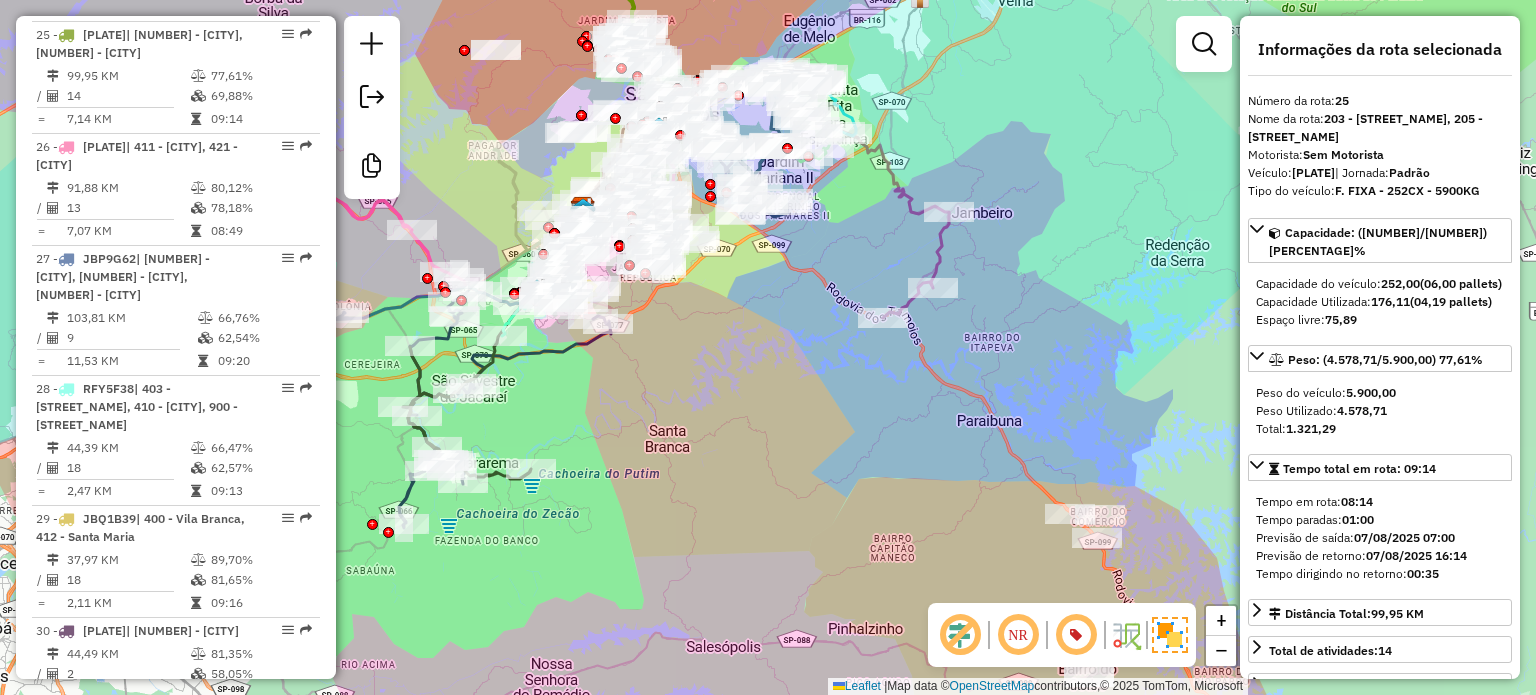 drag, startPoint x: 736, startPoint y: 308, endPoint x: 820, endPoint y: 456, distance: 170.17638 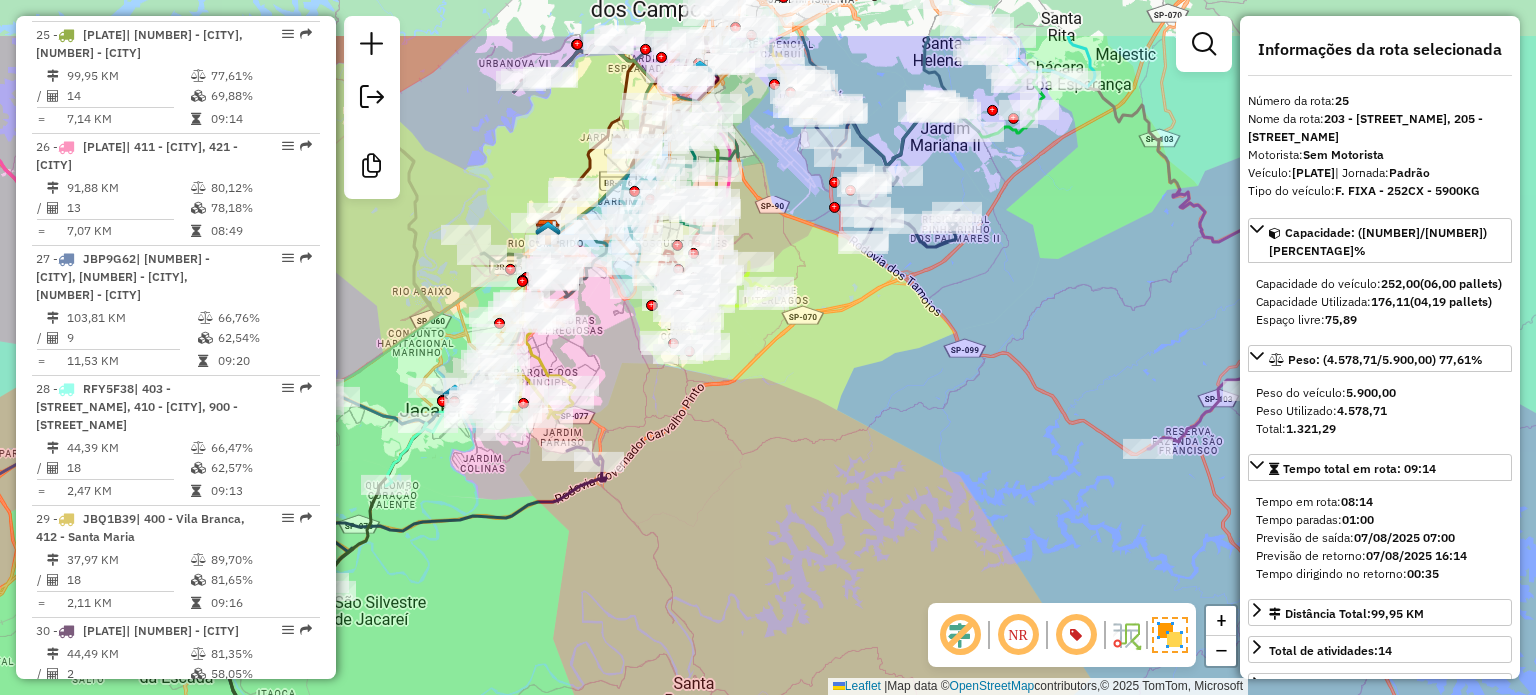 drag, startPoint x: 688, startPoint y: 342, endPoint x: 900, endPoint y: 643, distance: 368.16437 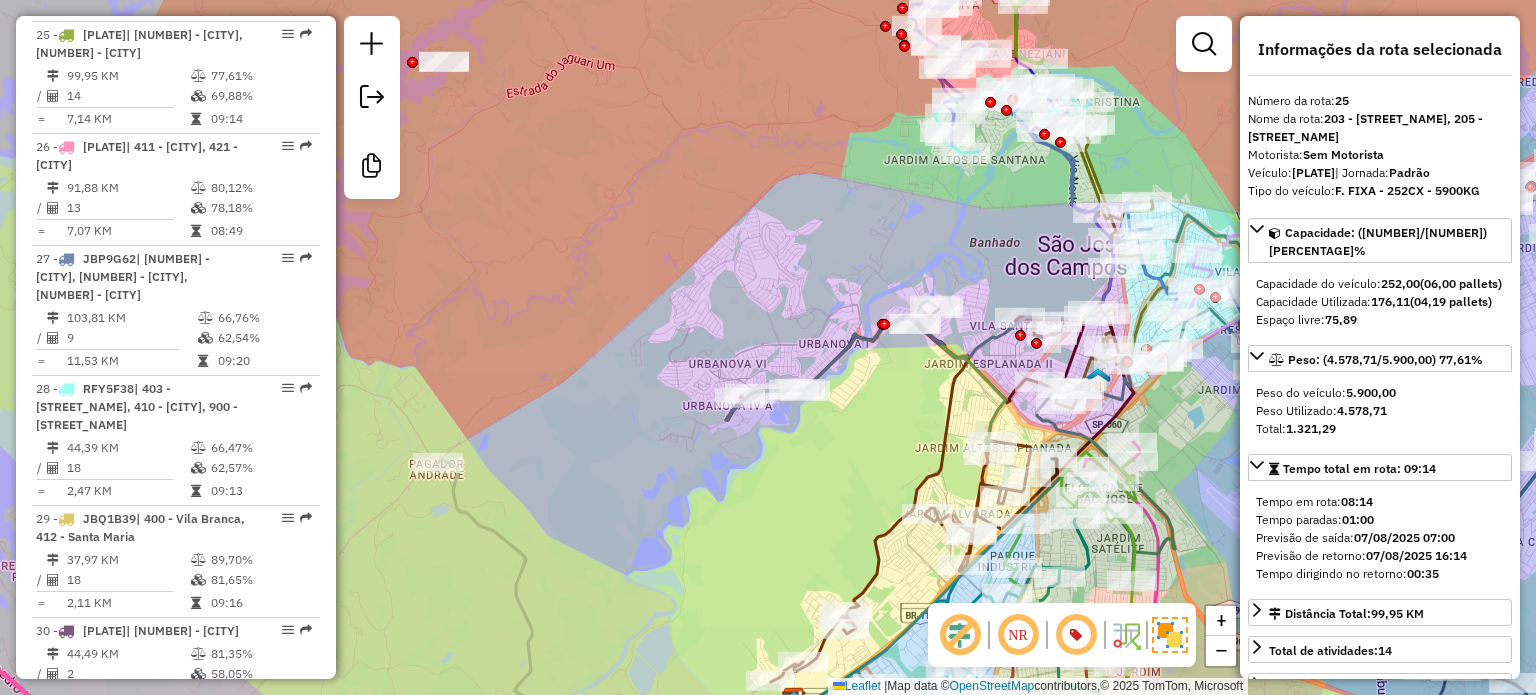 drag, startPoint x: 872, startPoint y: 138, endPoint x: 776, endPoint y: 207, distance: 118.224365 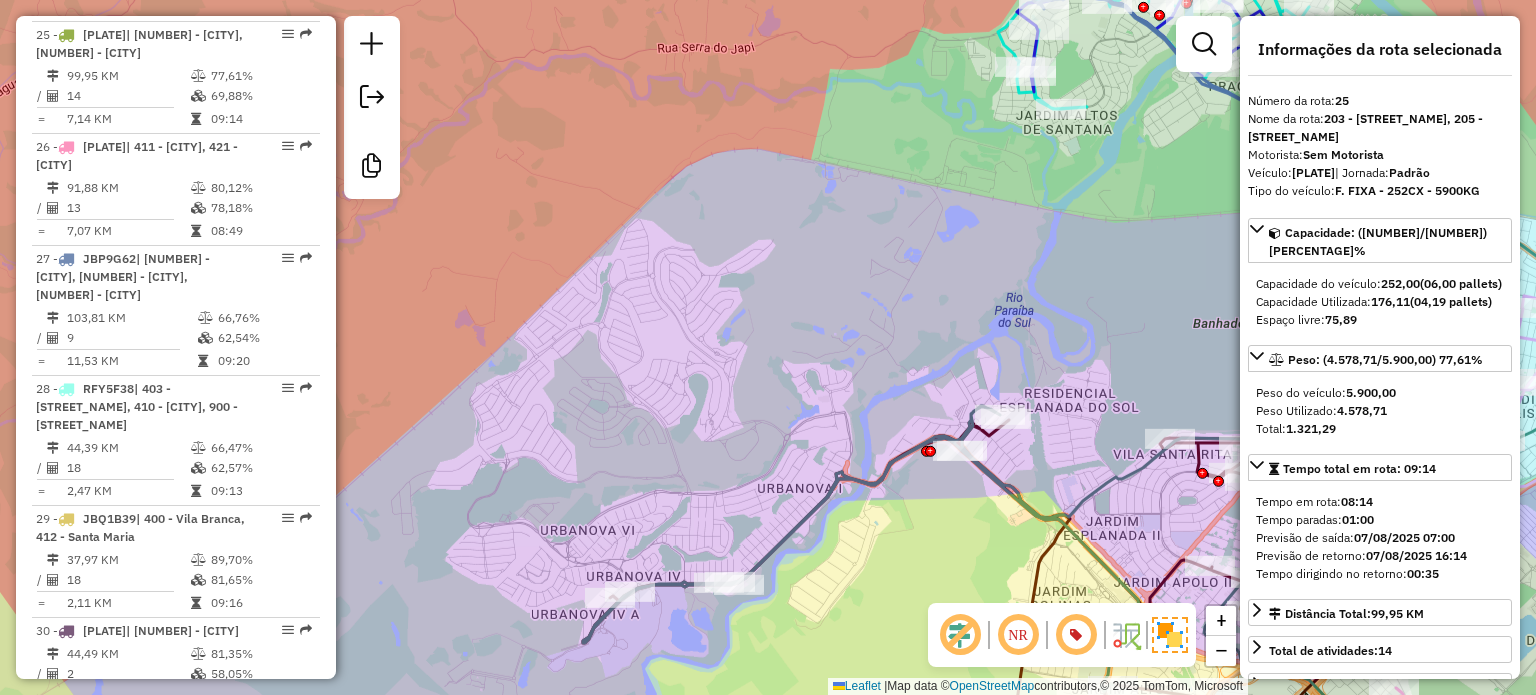 drag, startPoint x: 724, startPoint y: 260, endPoint x: 600, endPoint y: 226, distance: 128.57683 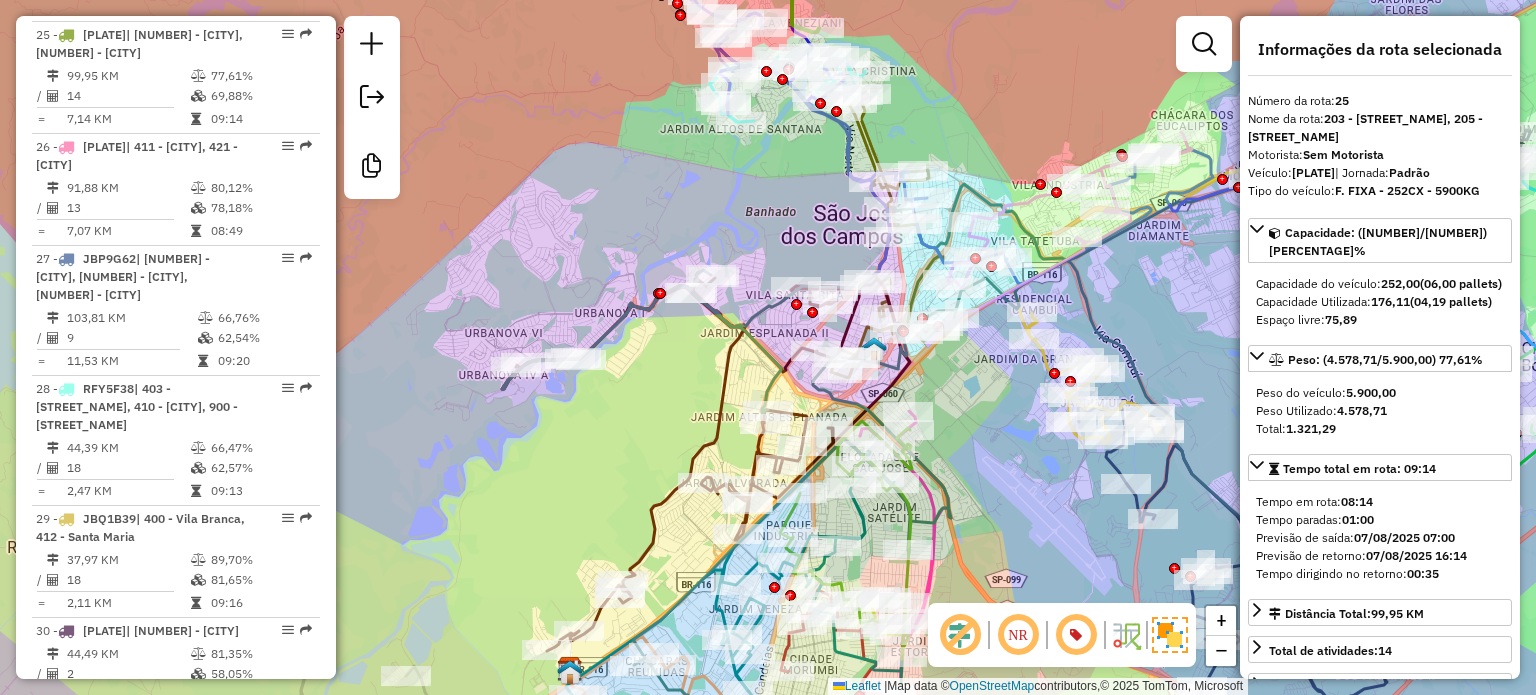 drag, startPoint x: 631, startPoint y: 198, endPoint x: 565, endPoint y: 161, distance: 75.66373 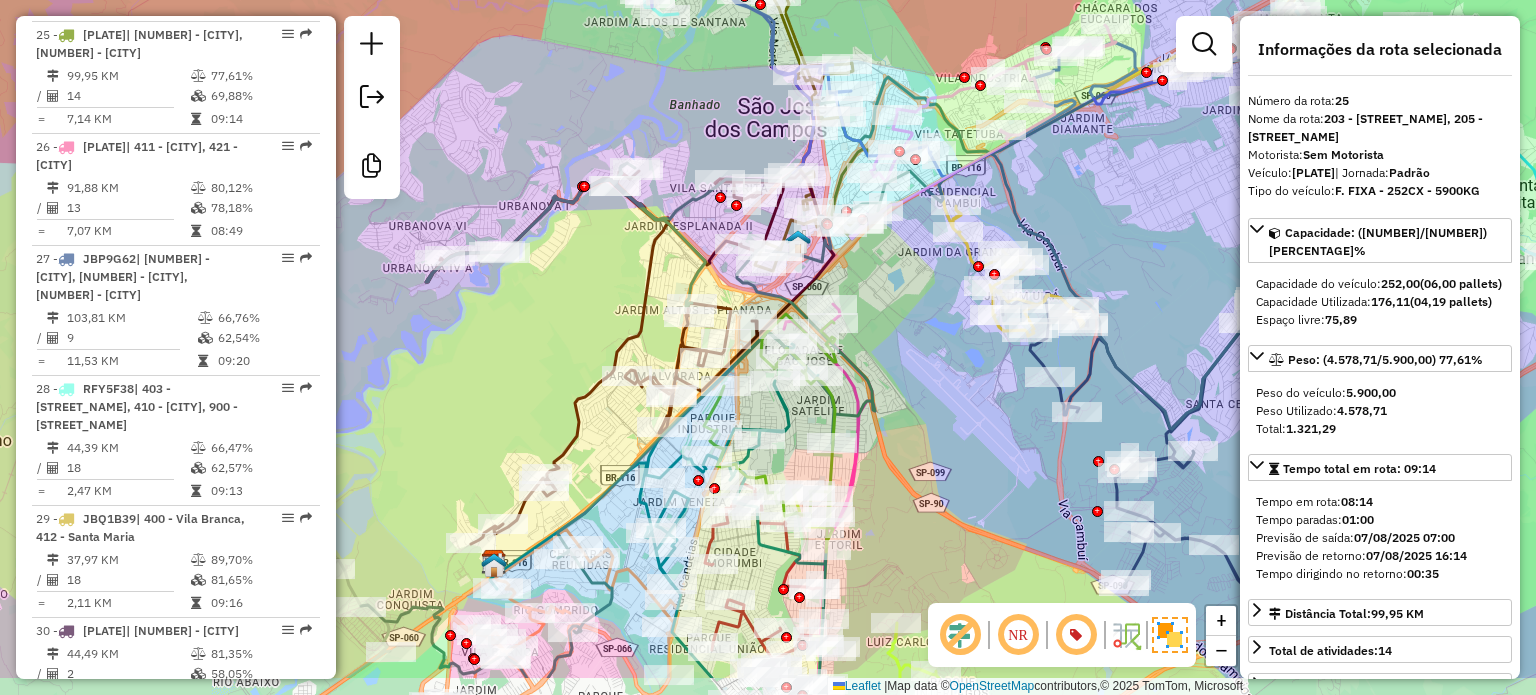 drag, startPoint x: 565, startPoint y: 178, endPoint x: 530, endPoint y: 91, distance: 93.77633 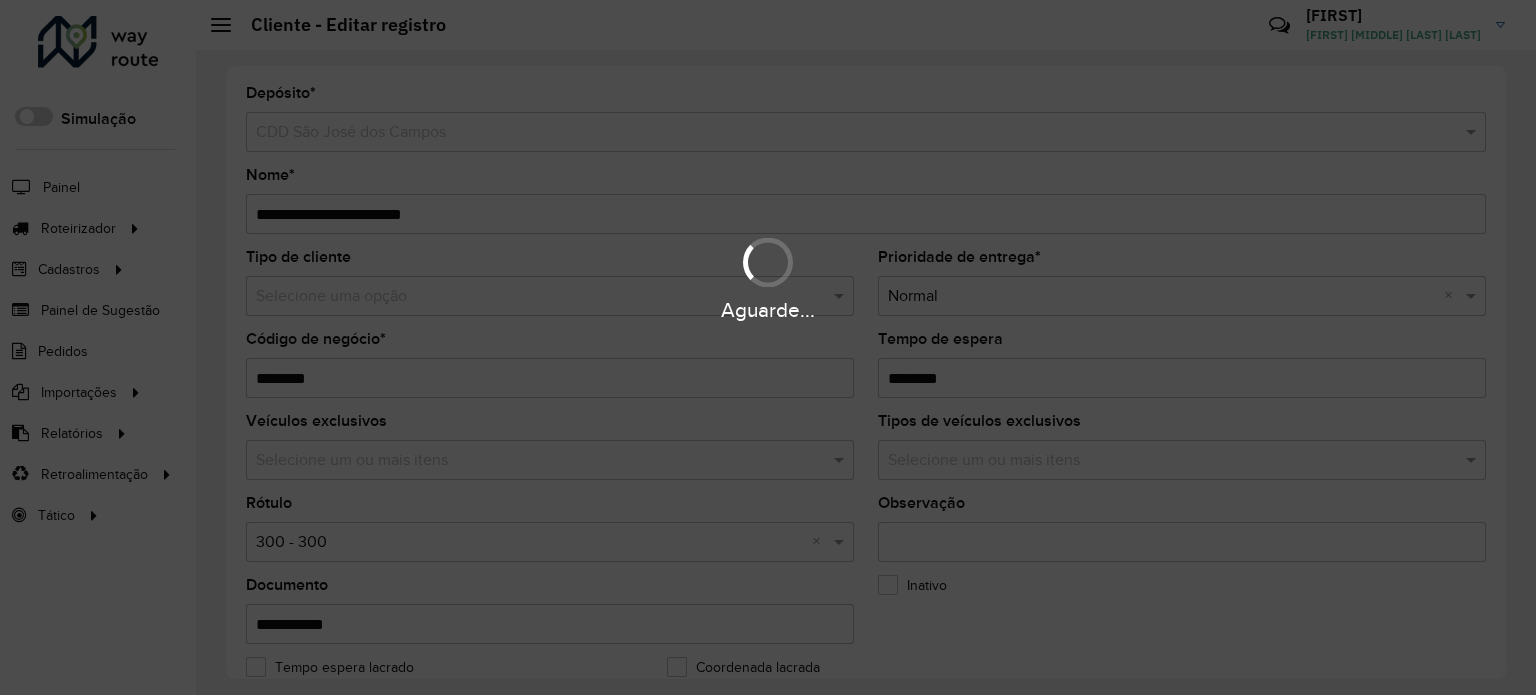 scroll, scrollTop: 0, scrollLeft: 0, axis: both 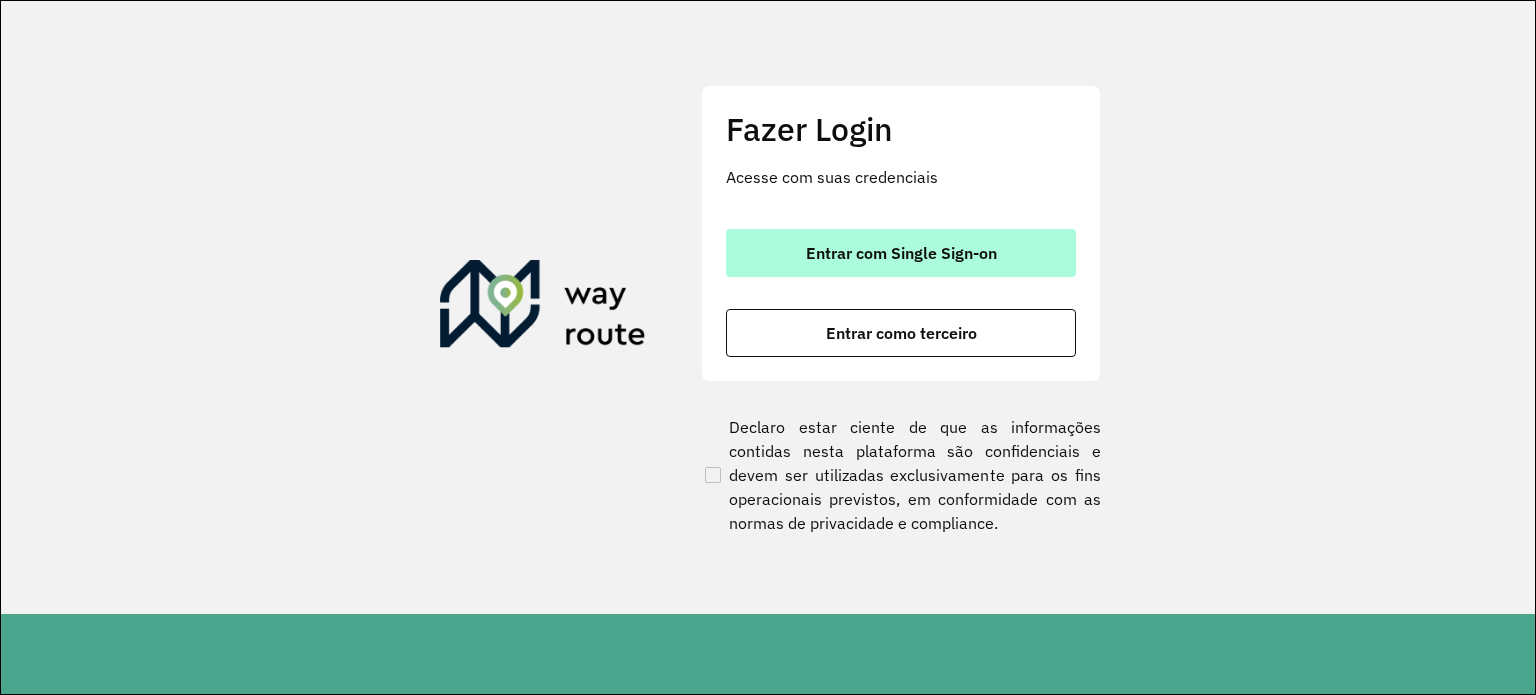 click on "Entrar com Single Sign-on" at bounding box center (901, 253) 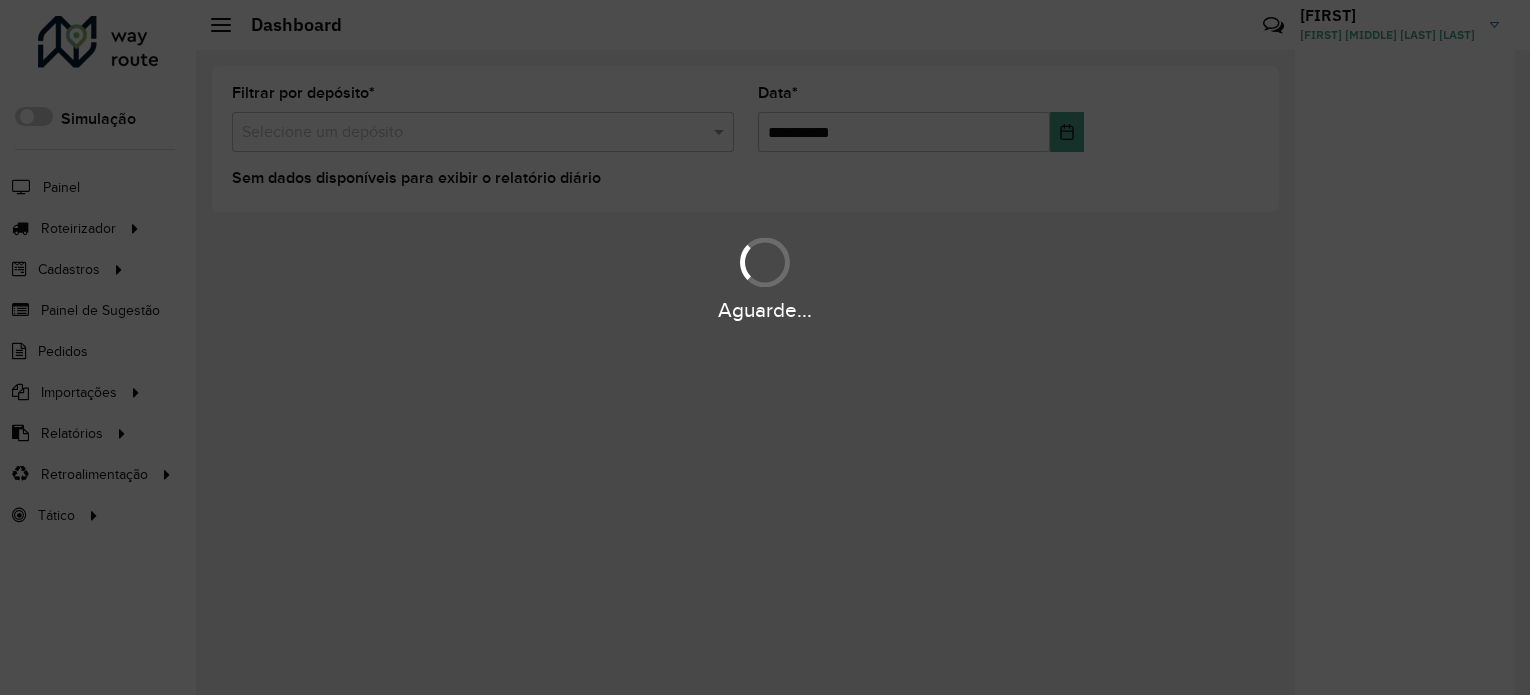 scroll, scrollTop: 0, scrollLeft: 0, axis: both 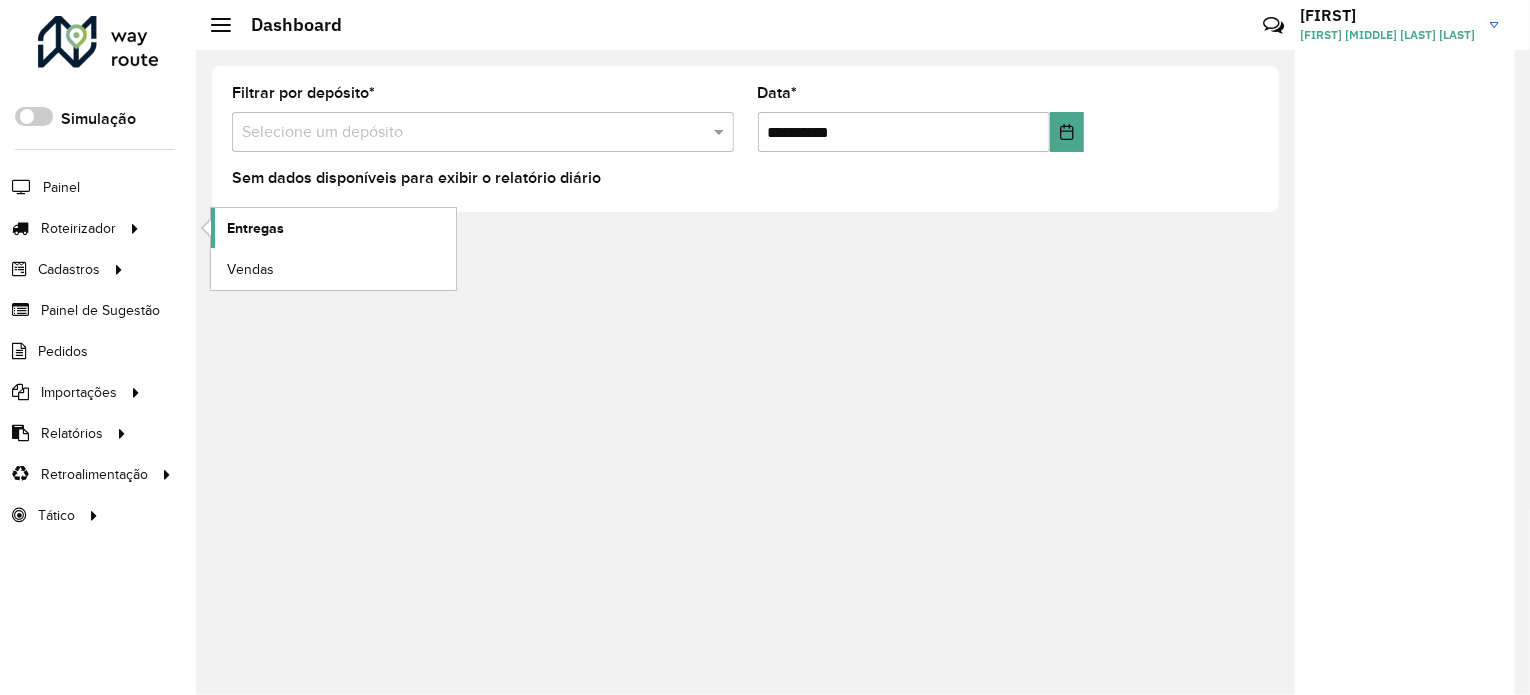 click on "Entregas" 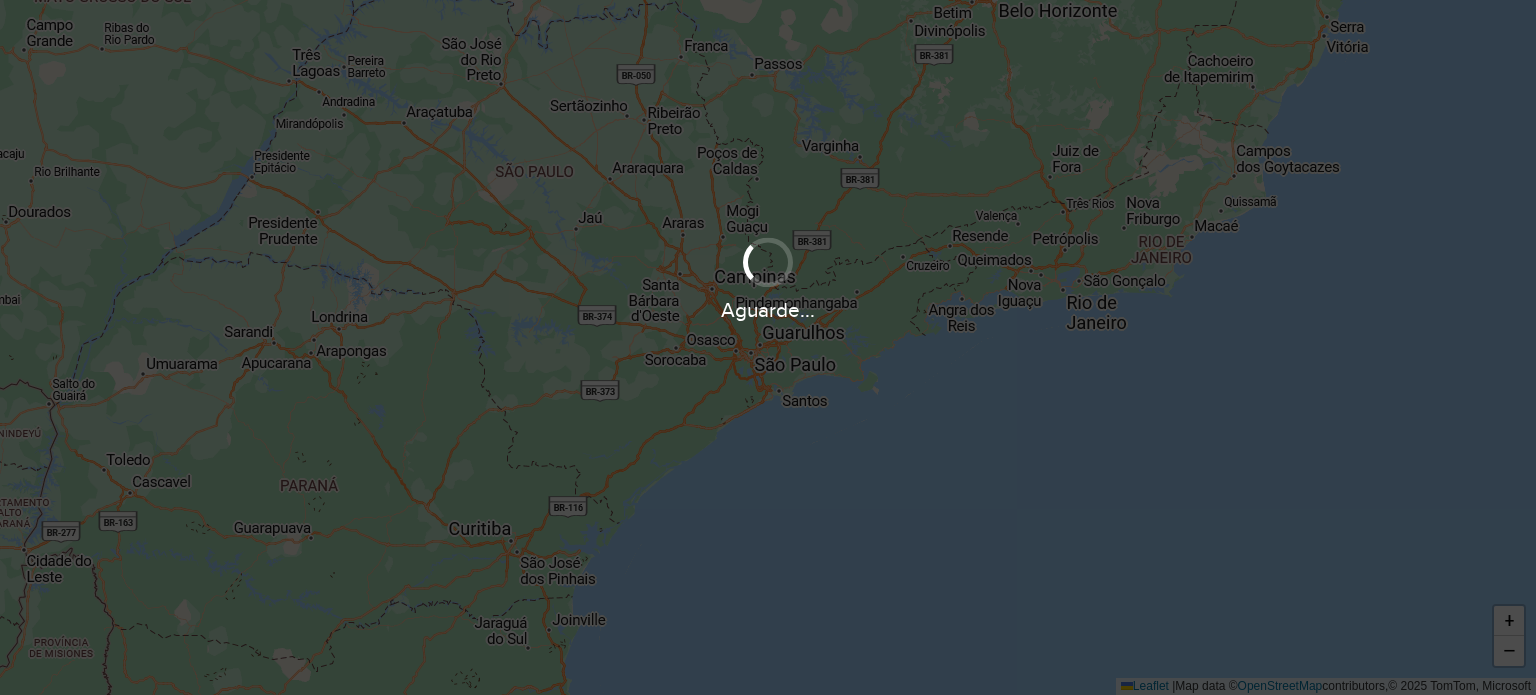 scroll, scrollTop: 0, scrollLeft: 0, axis: both 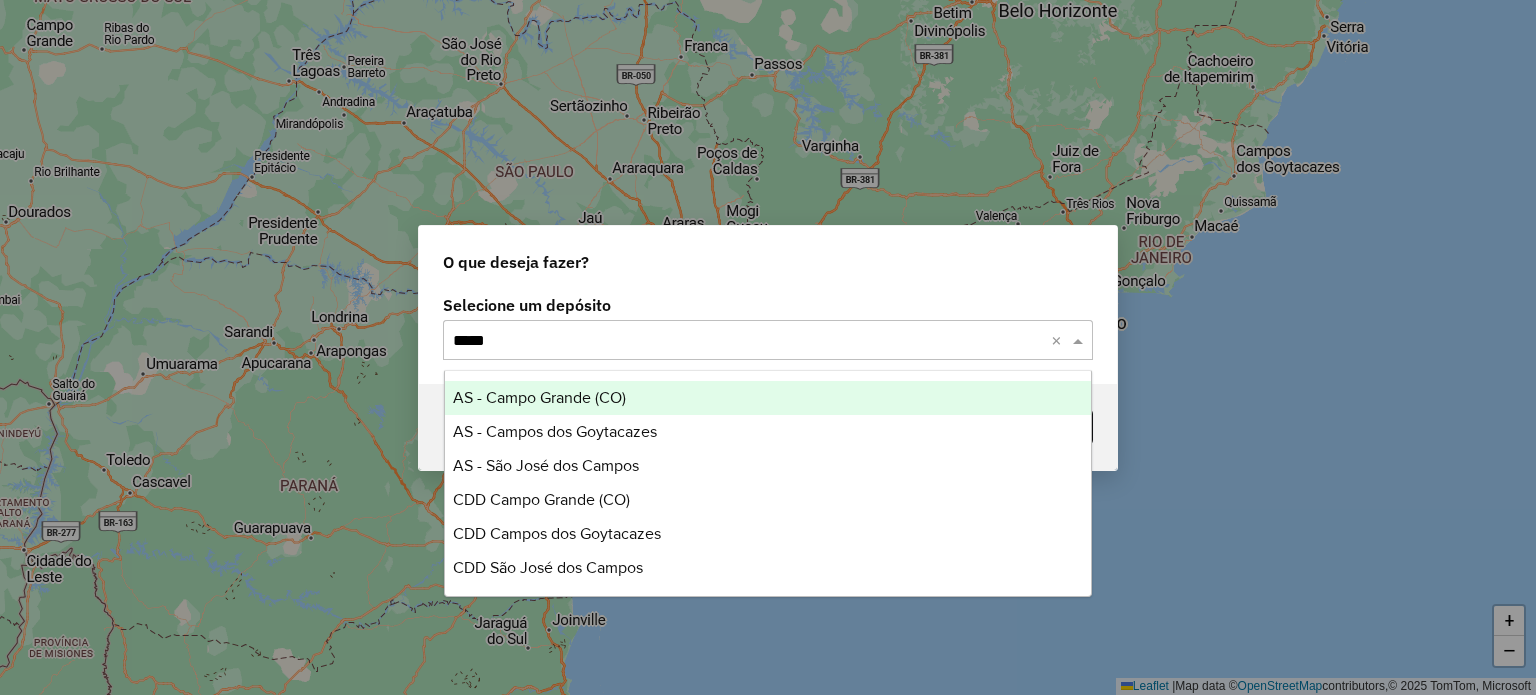 type on "******" 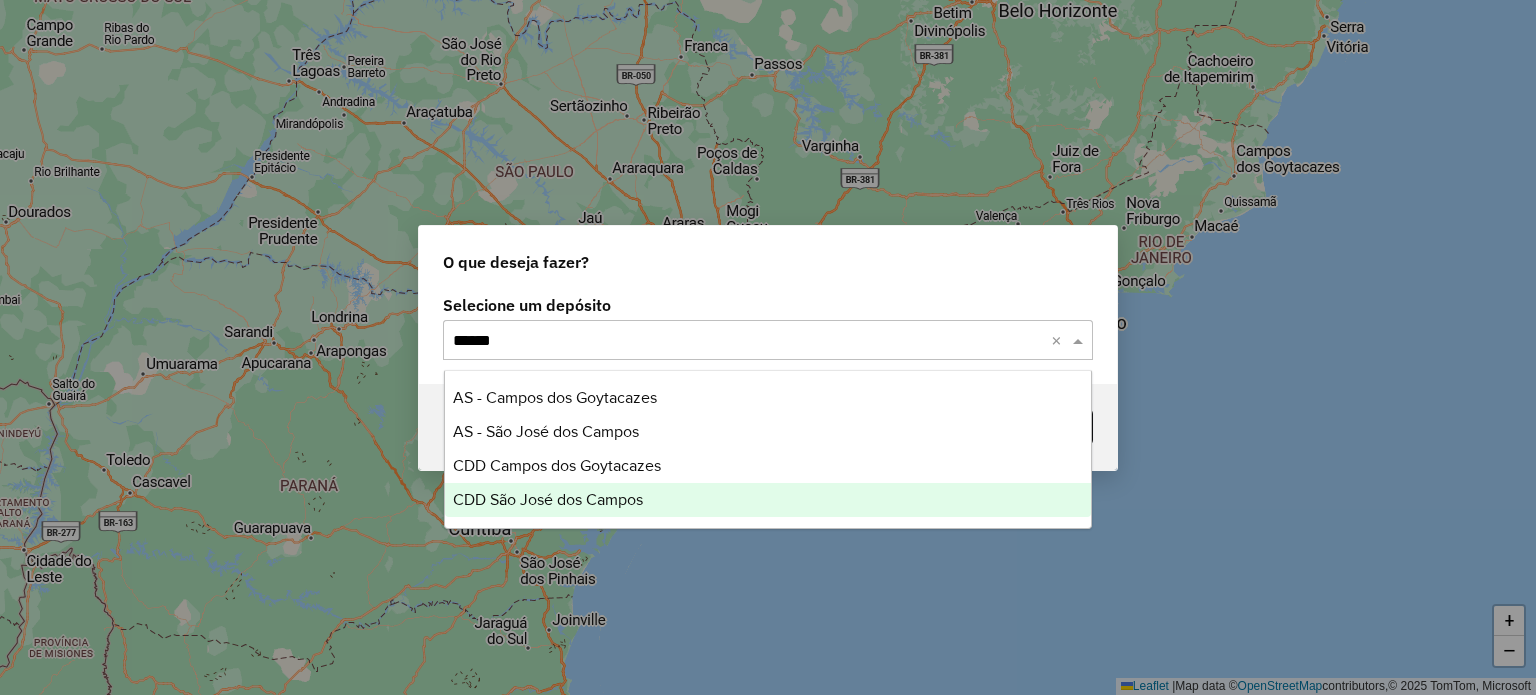 click on "CDD São José dos Campos" at bounding box center [548, 499] 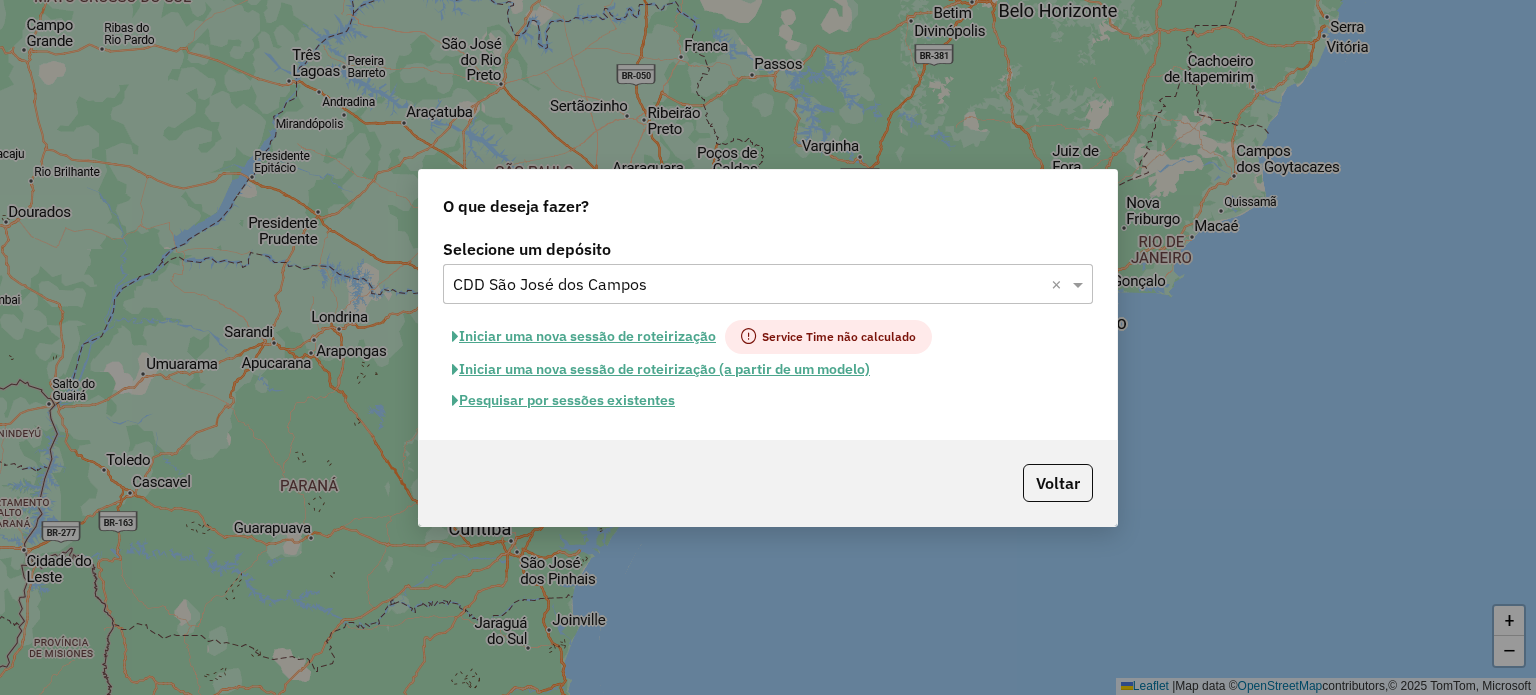click on "Pesquisar por sessões existentes" 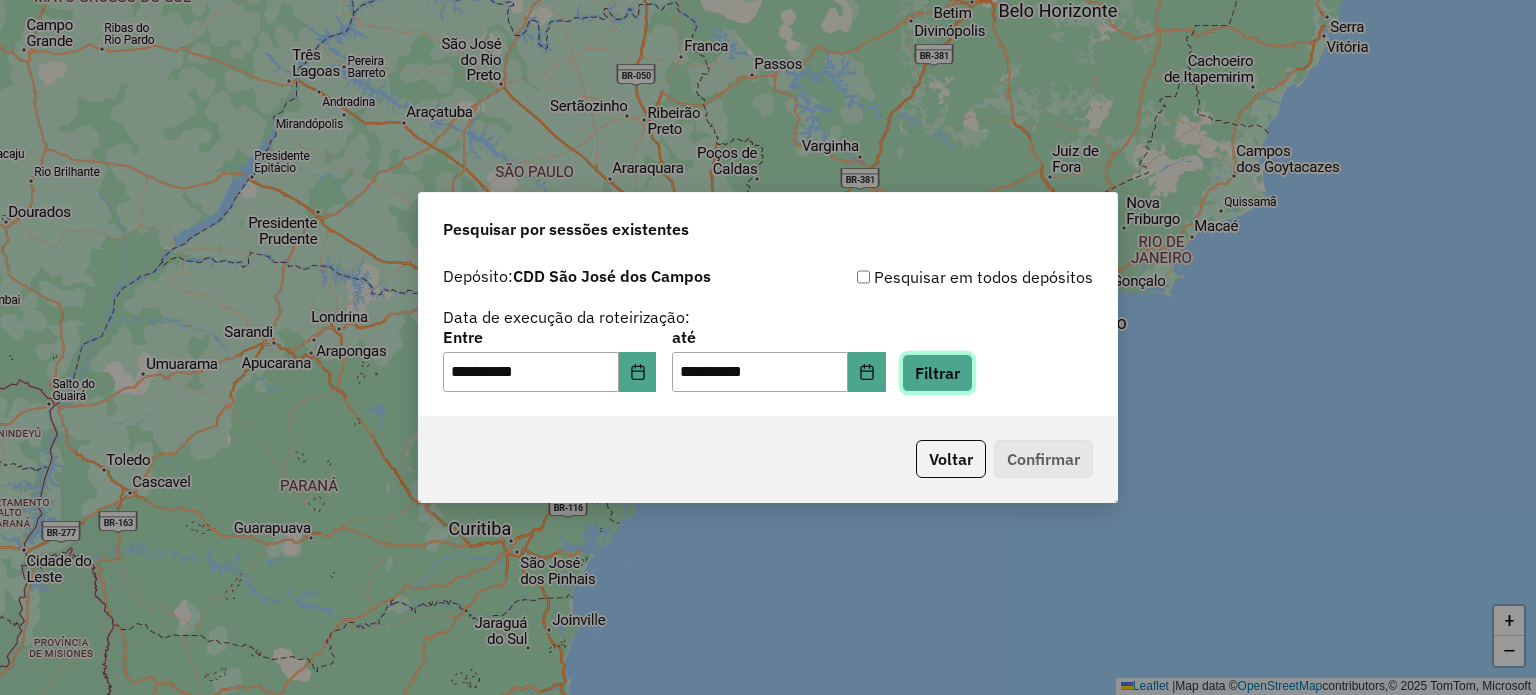 click on "Filtrar" 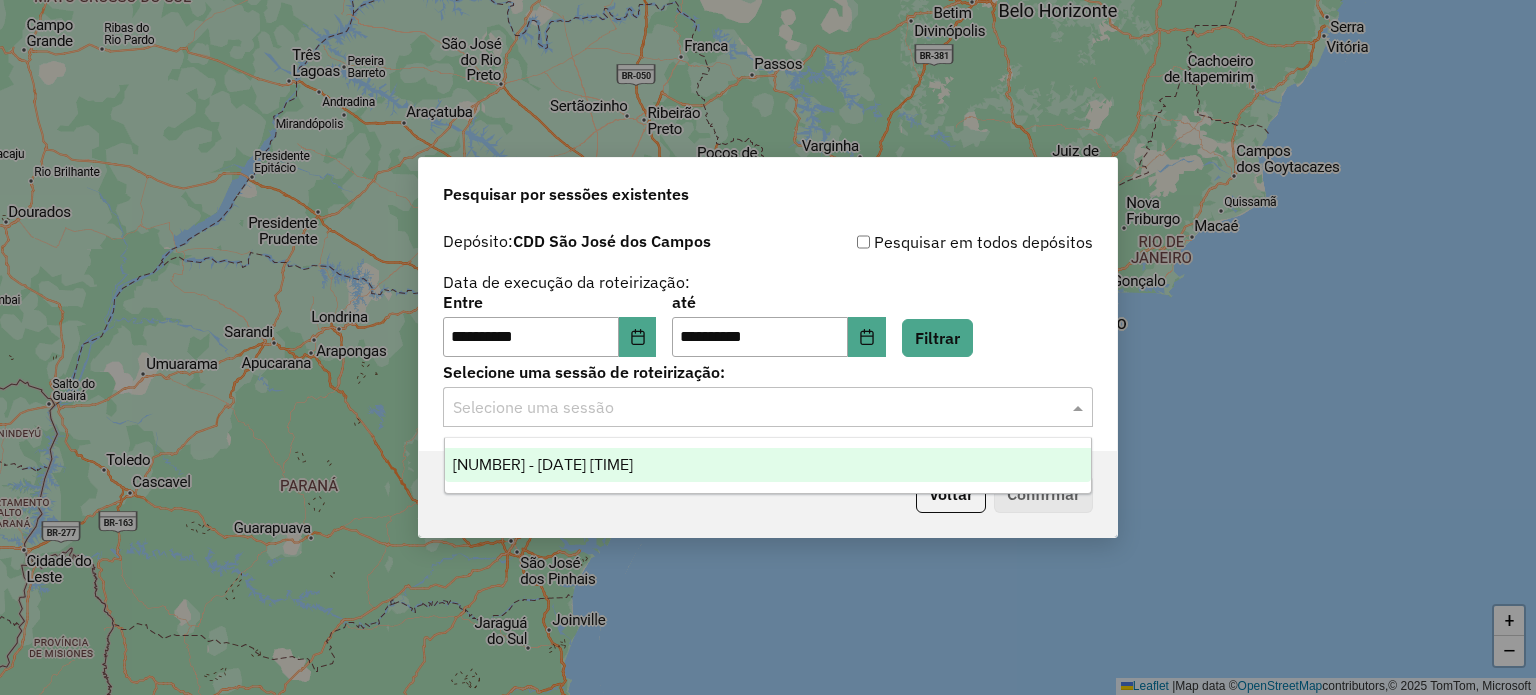click 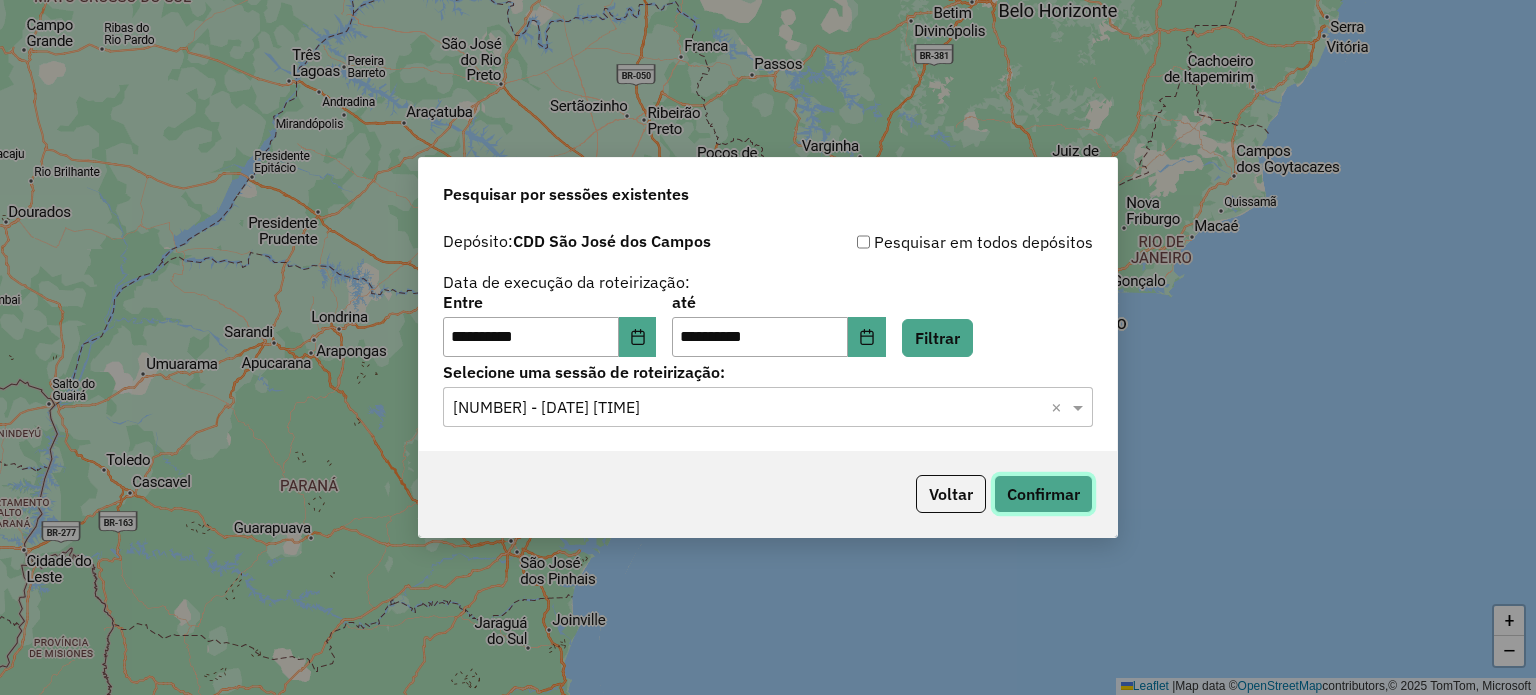 click on "Confirmar" 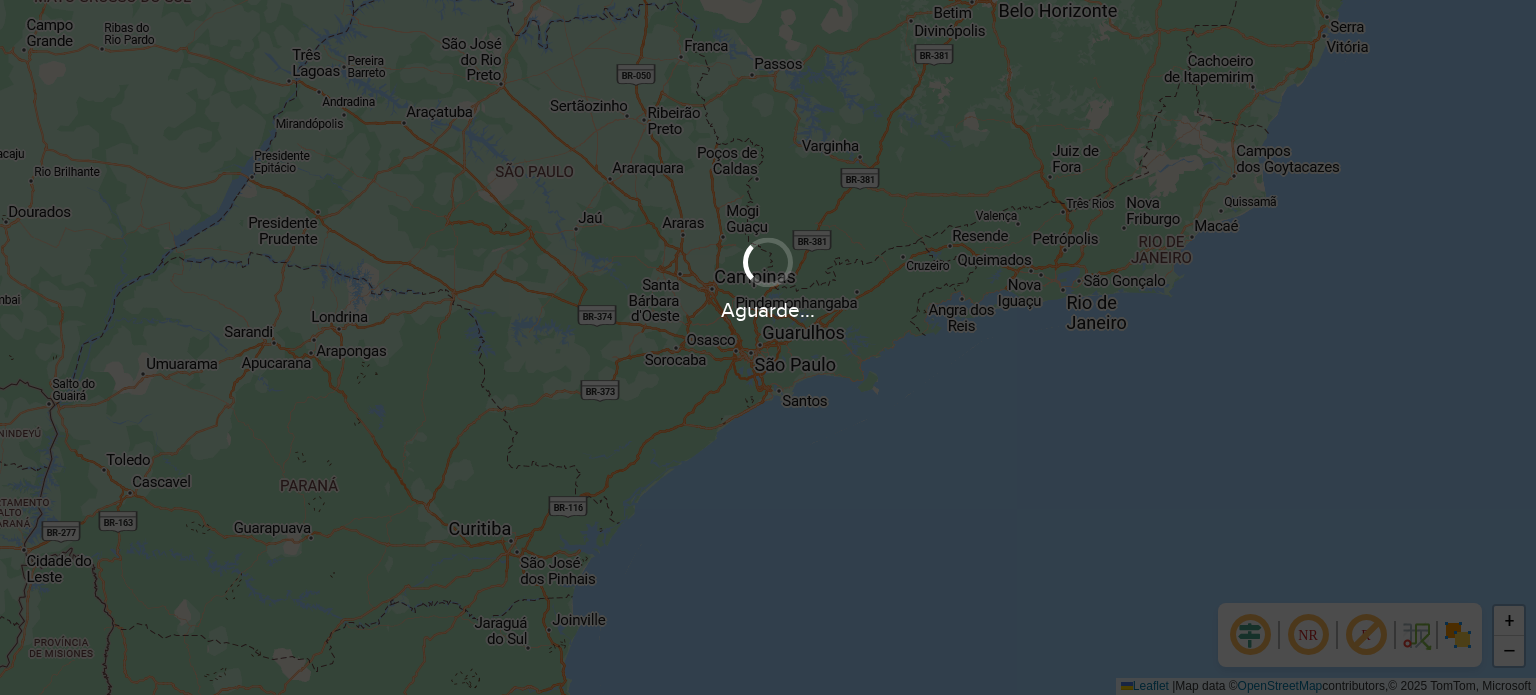 scroll, scrollTop: 0, scrollLeft: 0, axis: both 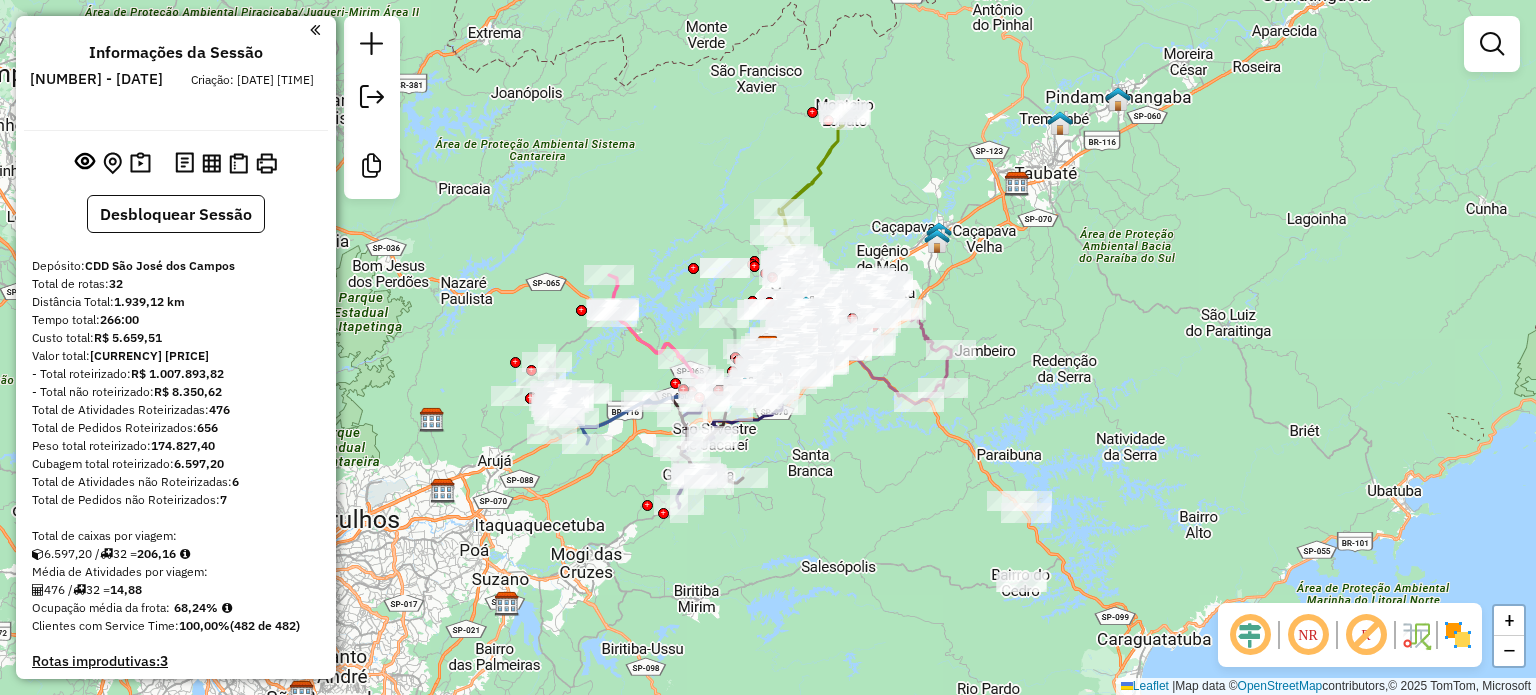 click 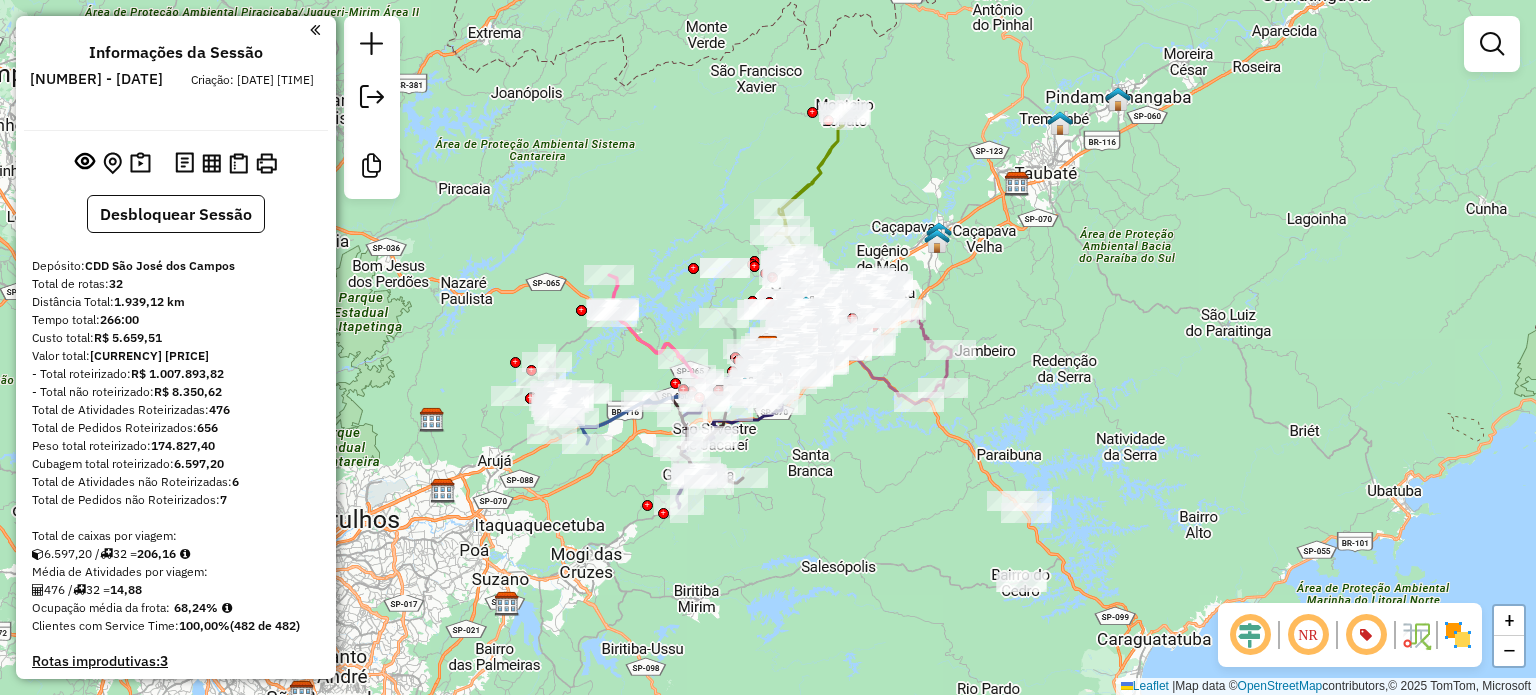 click 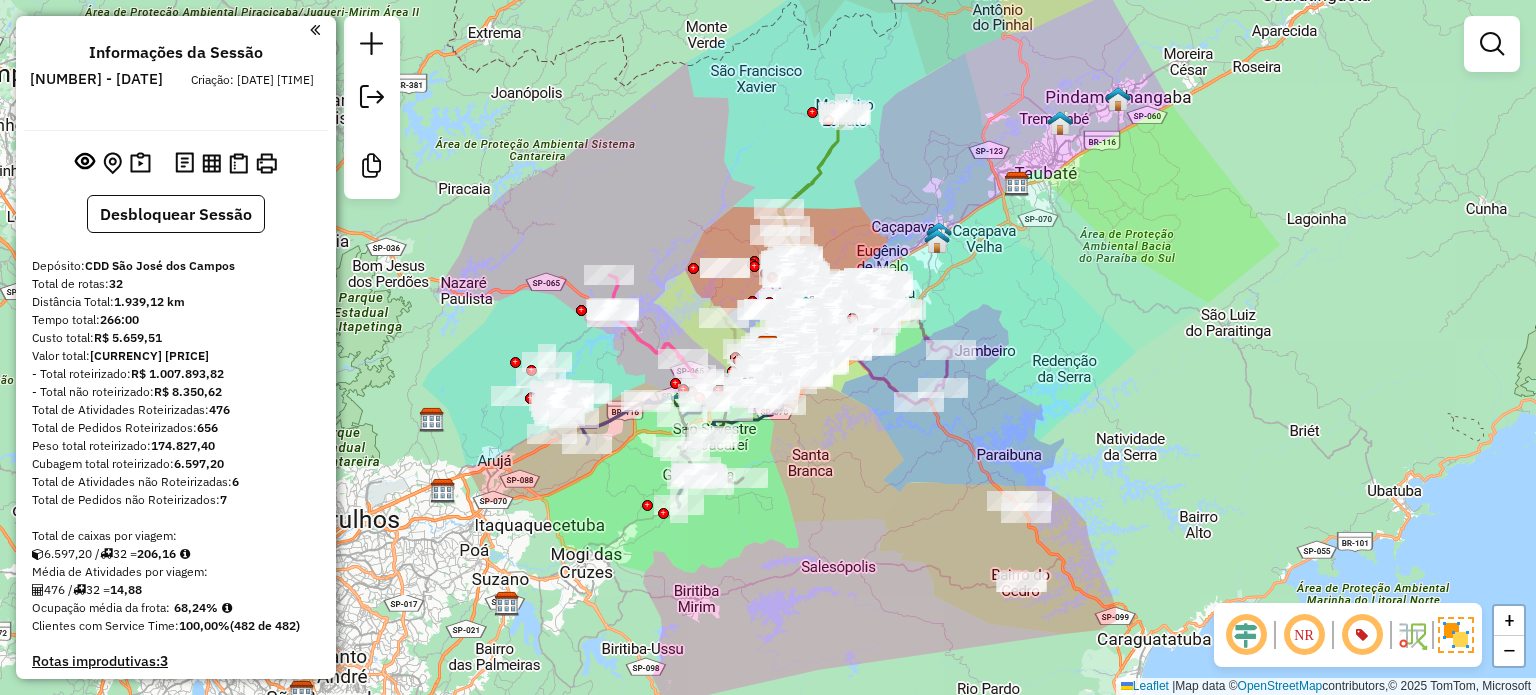 click 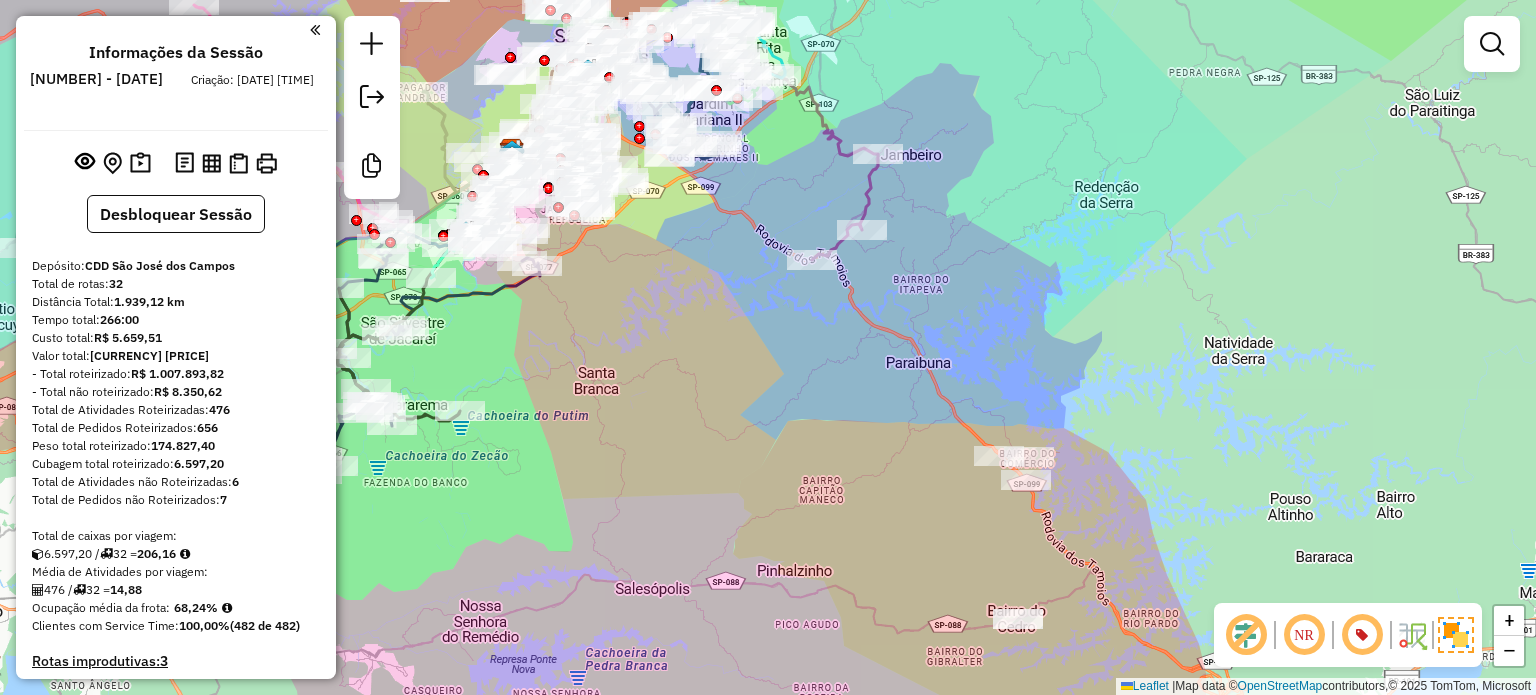drag, startPoint x: 812, startPoint y: 491, endPoint x: 844, endPoint y: 486, distance: 32.38827 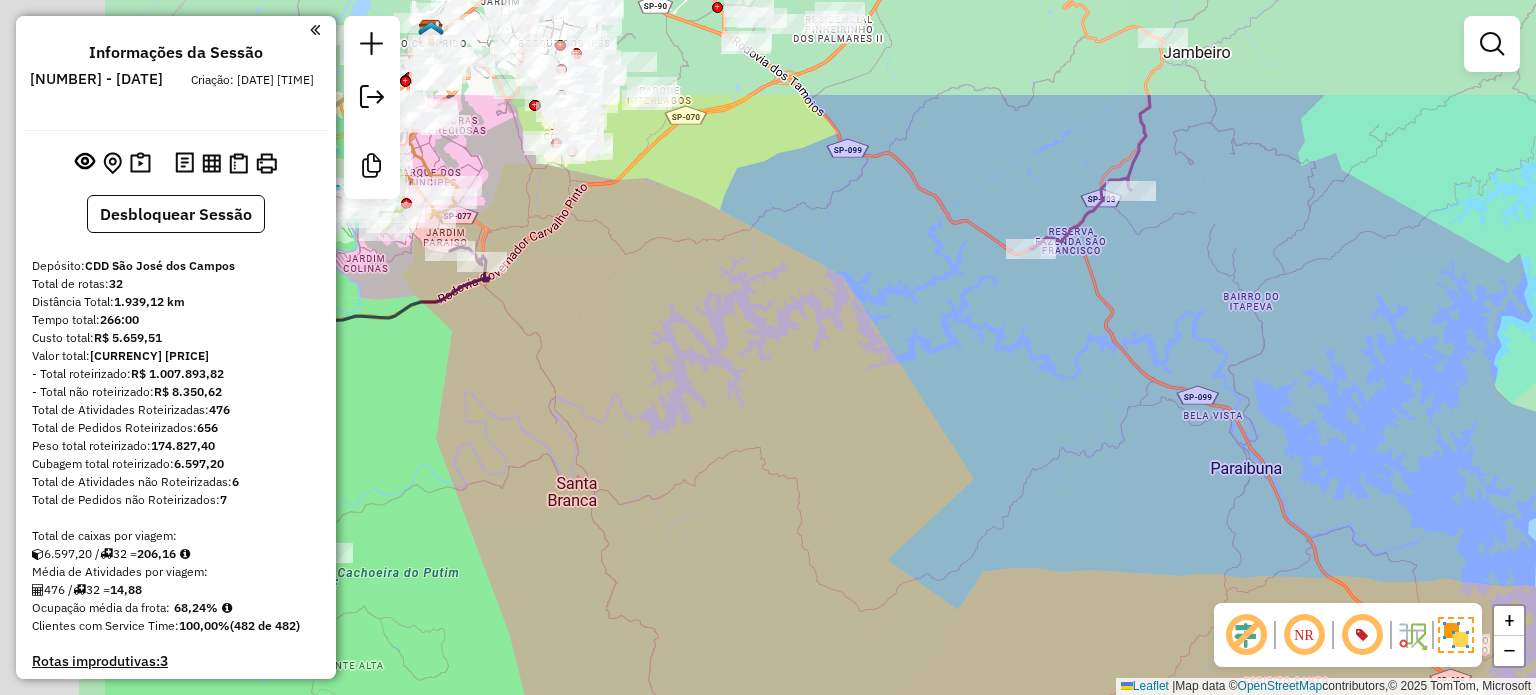 drag, startPoint x: 678, startPoint y: 275, endPoint x: 957, endPoint y: 463, distance: 336.42978 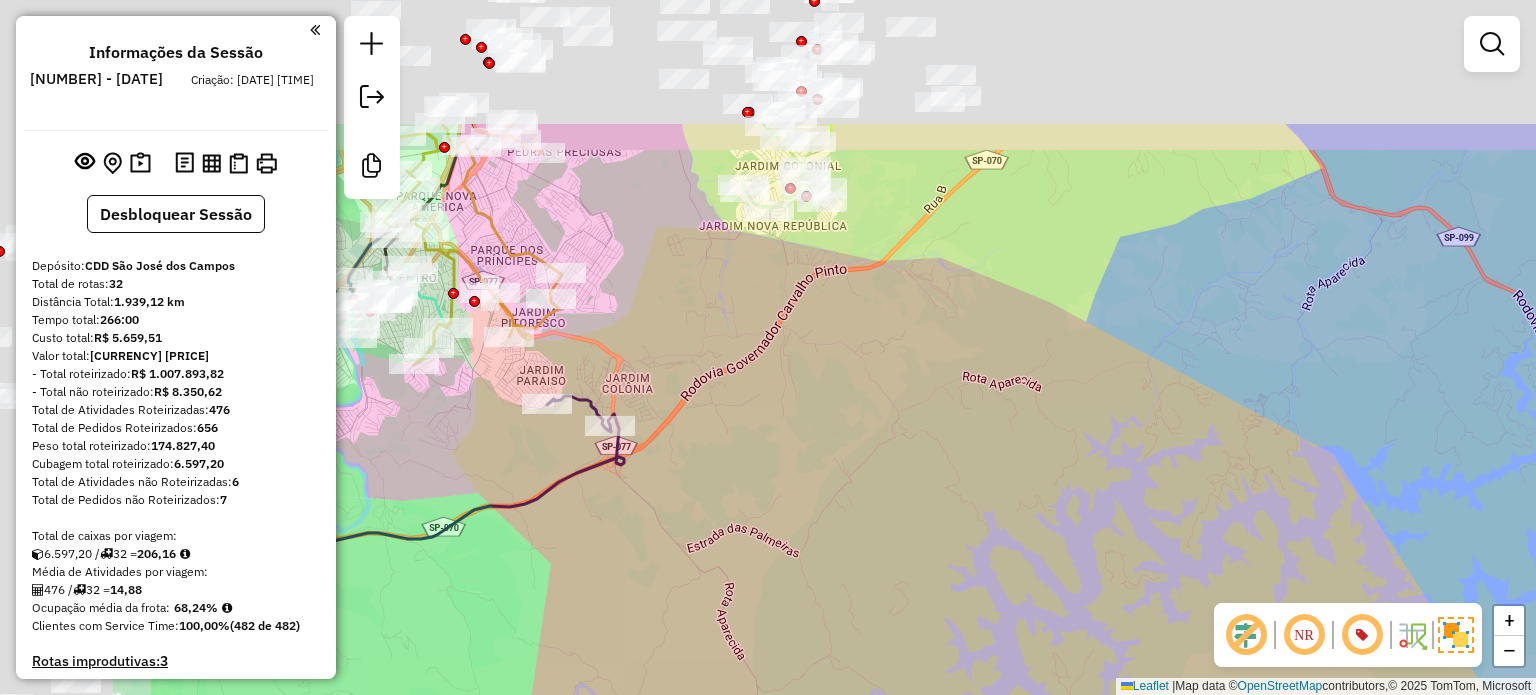 drag, startPoint x: 687, startPoint y: 304, endPoint x: 1008, endPoint y: 496, distance: 374.03876 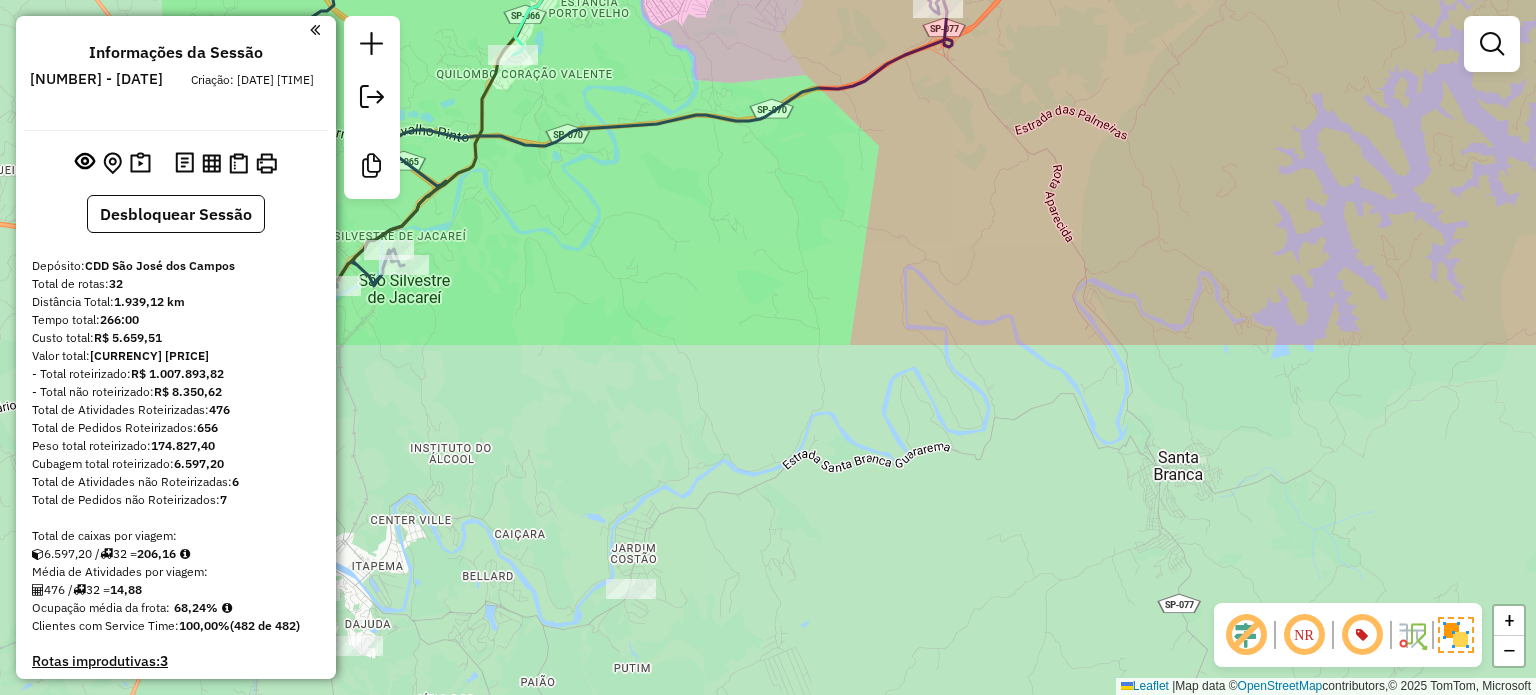 drag, startPoint x: 712, startPoint y: 541, endPoint x: 999, endPoint y: 155, distance: 481.00415 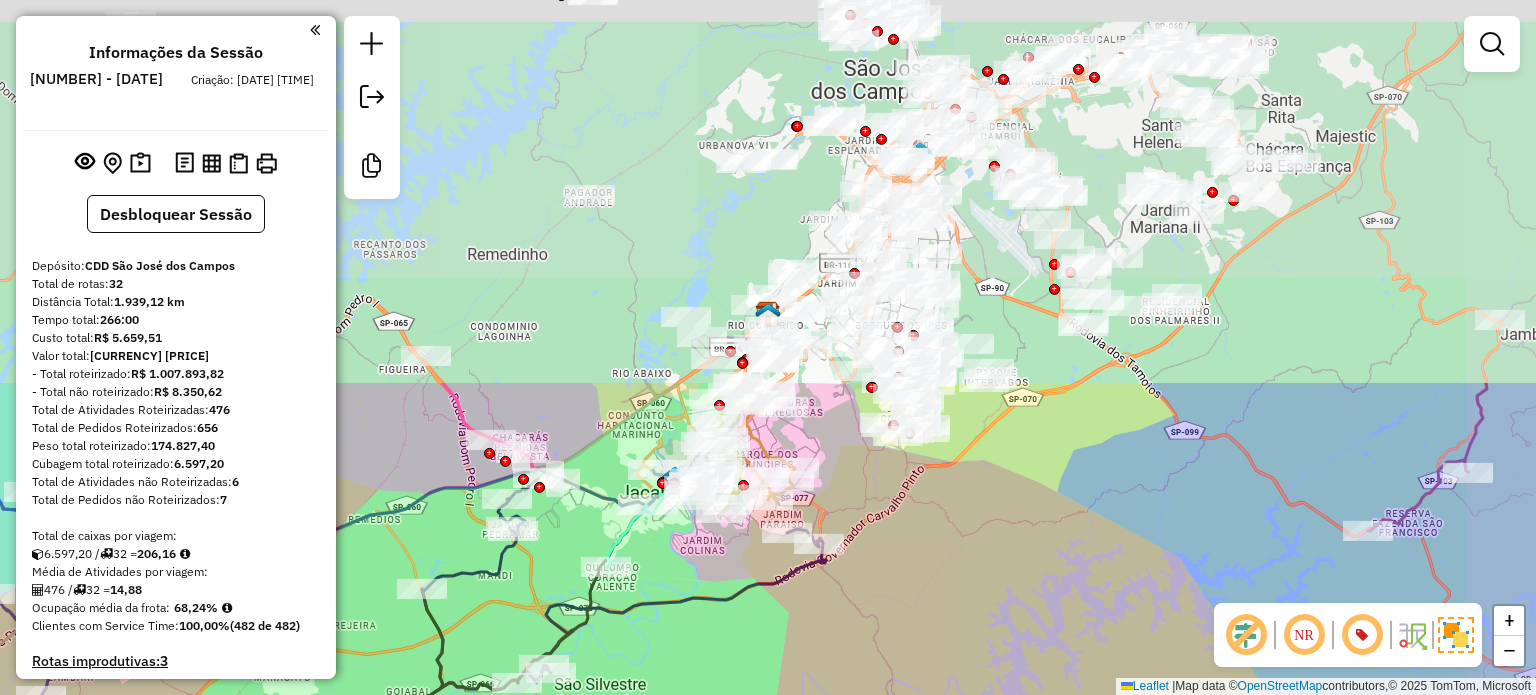 drag, startPoint x: 990, startPoint y: 226, endPoint x: 858, endPoint y: 660, distance: 453.6298 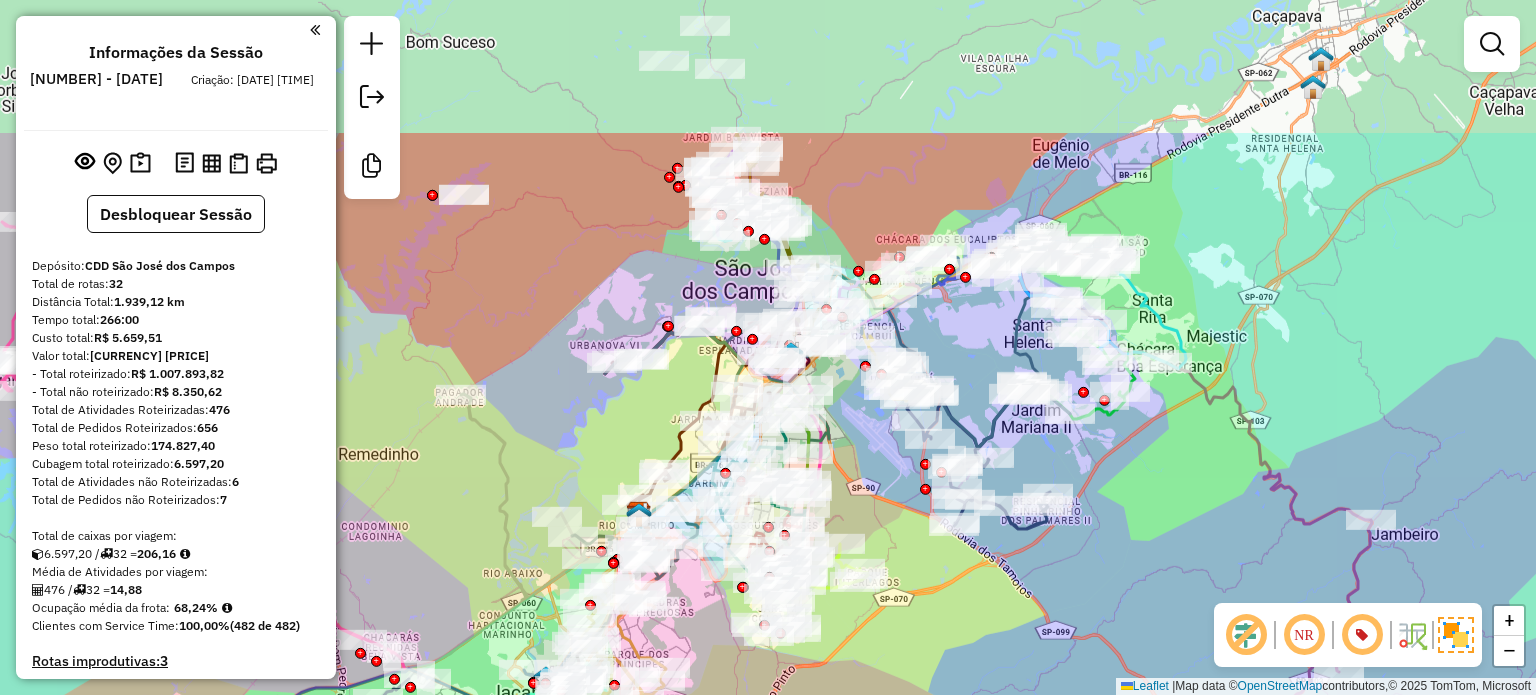 drag, startPoint x: 976, startPoint y: 503, endPoint x: 797, endPoint y: 635, distance: 222.40729 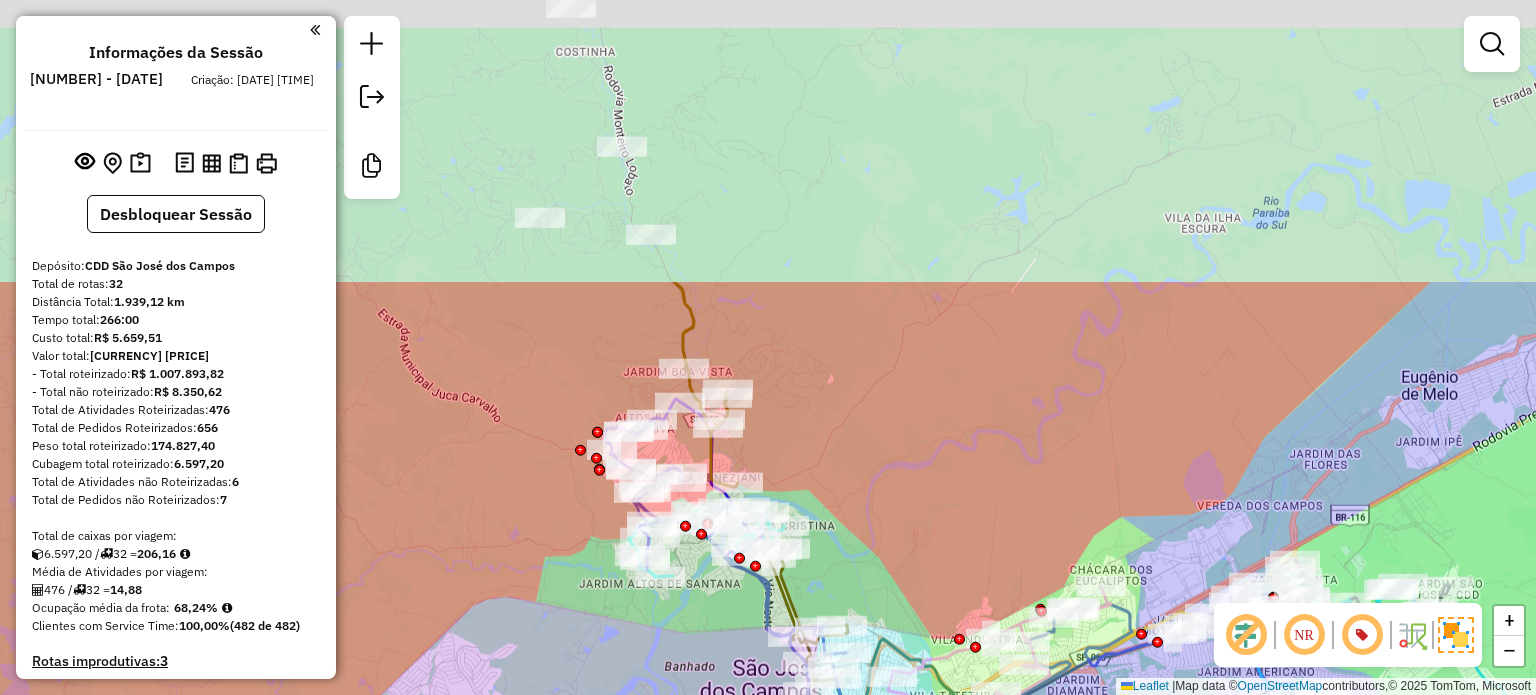 drag, startPoint x: 814, startPoint y: 111, endPoint x: 813, endPoint y: 462, distance: 351.00143 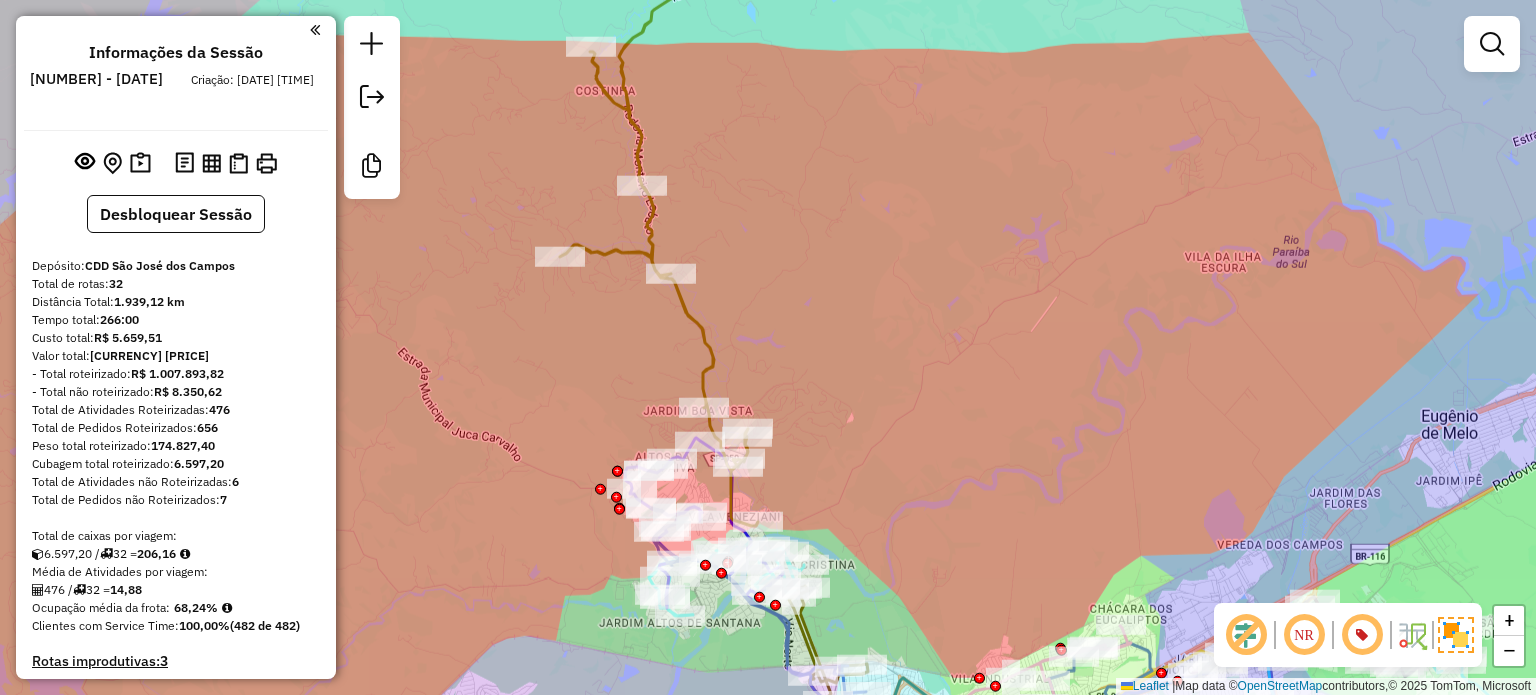 drag, startPoint x: 818, startPoint y: 292, endPoint x: 821, endPoint y: 324, distance: 32.140316 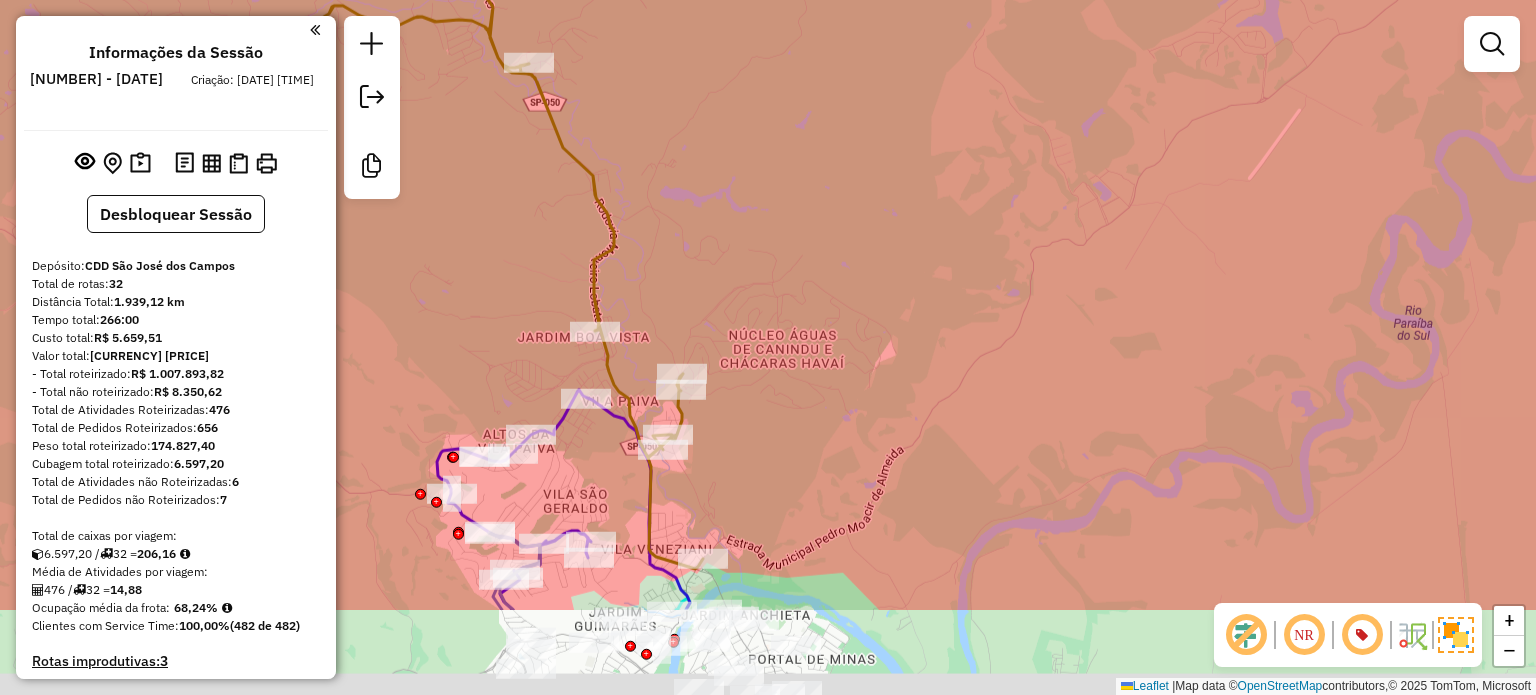 drag, startPoint x: 832, startPoint y: 476, endPoint x: 851, endPoint y: 269, distance: 207.87015 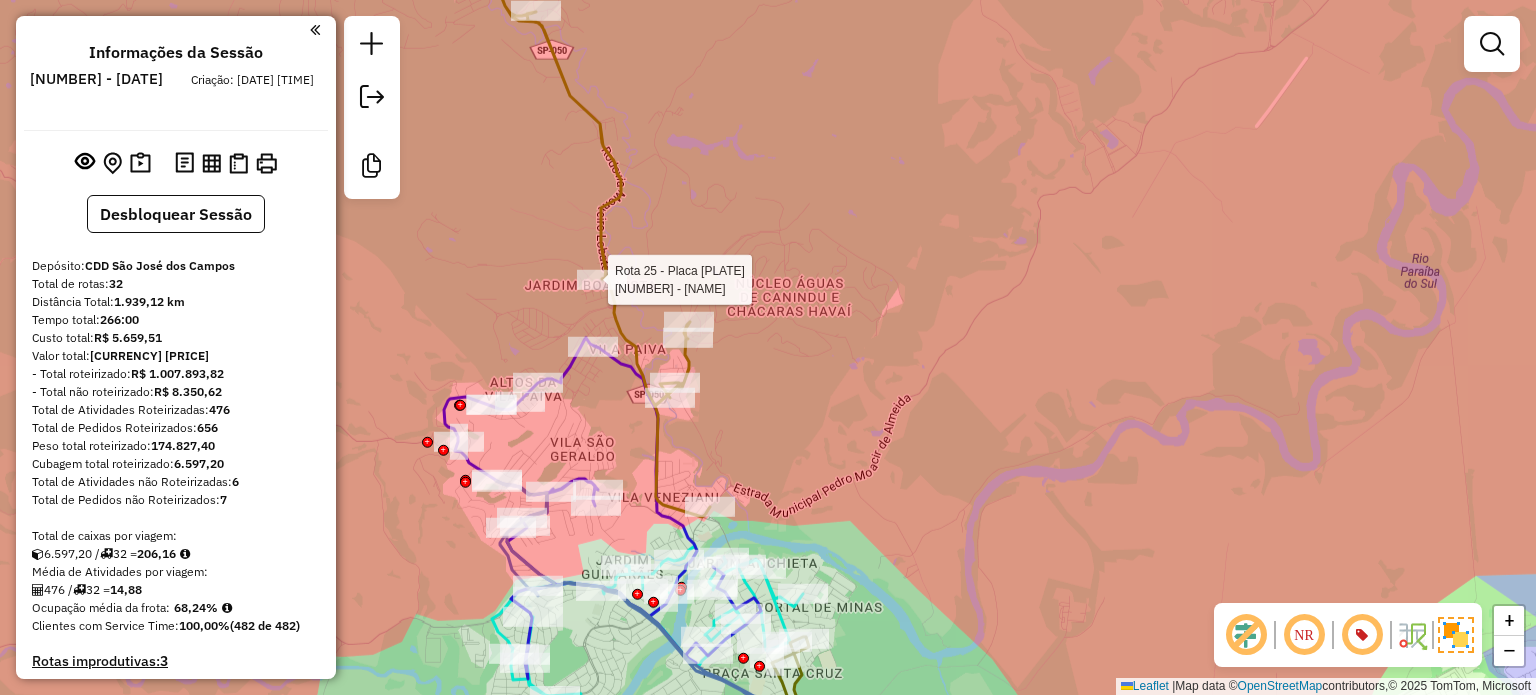 select on "**********" 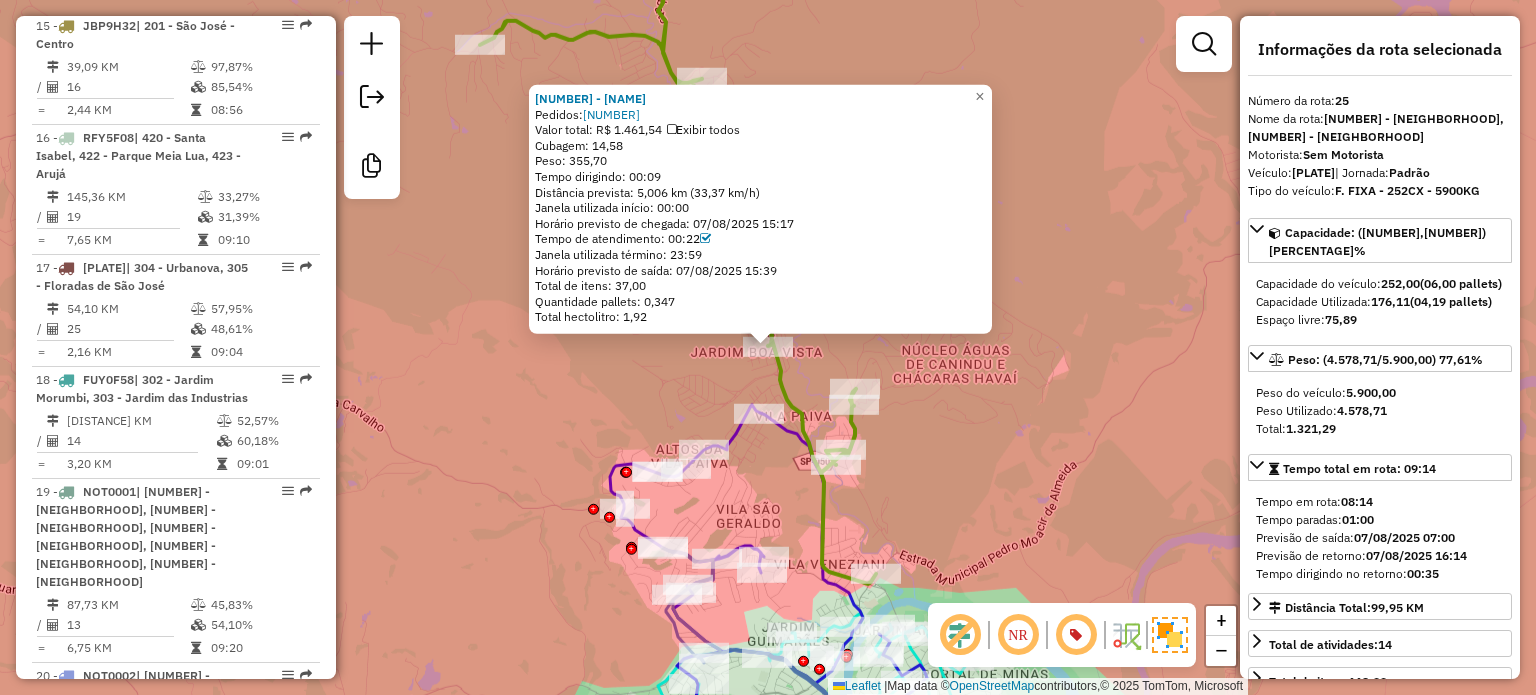 scroll, scrollTop: 3646, scrollLeft: 0, axis: vertical 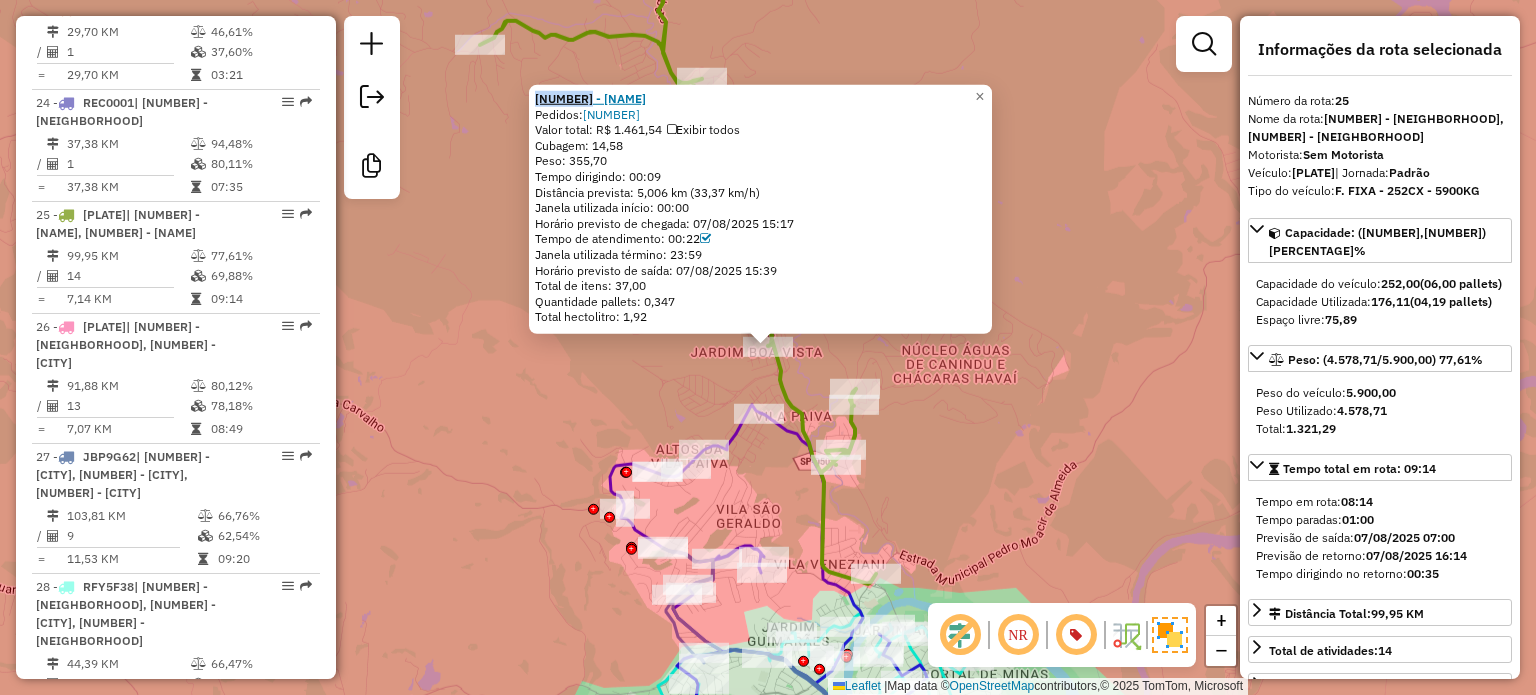 drag, startPoint x: 534, startPoint y: 99, endPoint x: 597, endPoint y: 102, distance: 63.07139 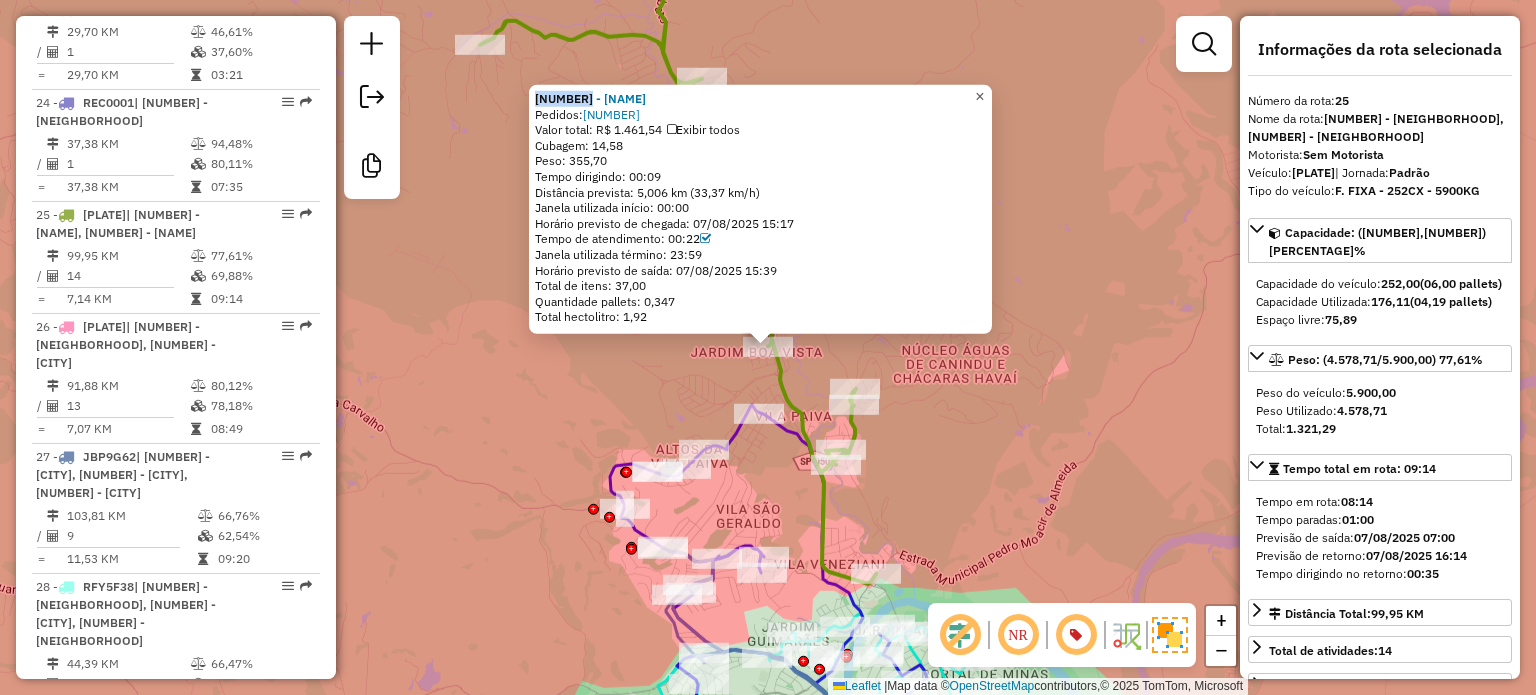 click on "×" 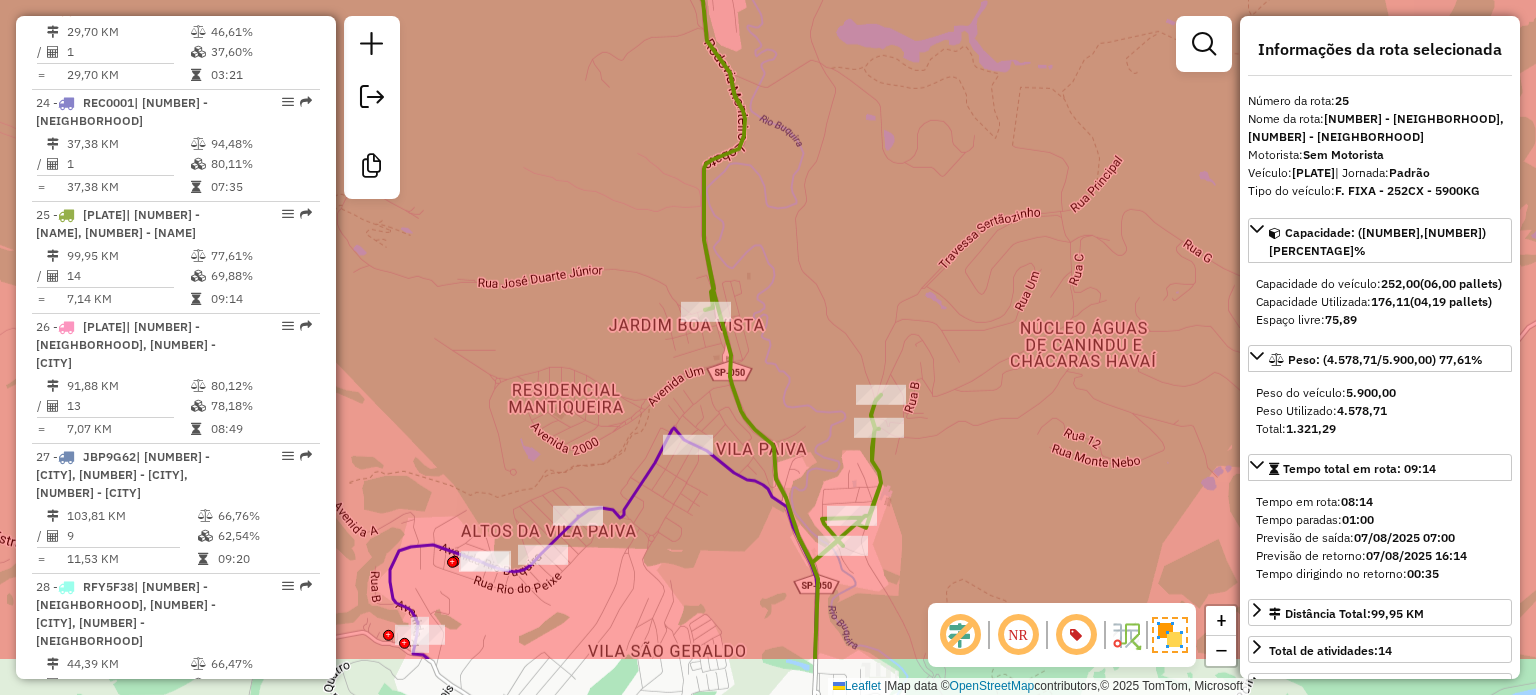 drag, startPoint x: 815, startPoint y: 379, endPoint x: 863, endPoint y: 270, distance: 119.1008 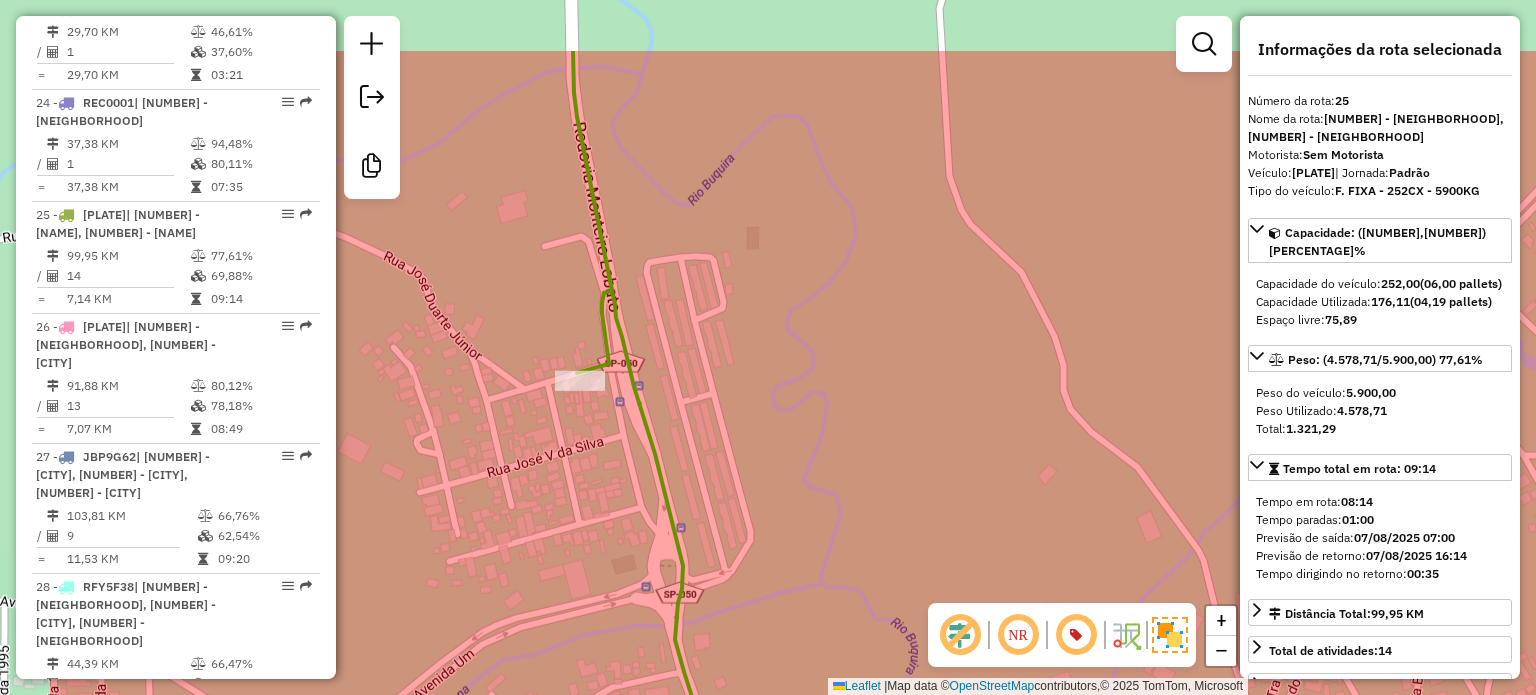 drag, startPoint x: 660, startPoint y: 389, endPoint x: 868, endPoint y: 510, distance: 240.63458 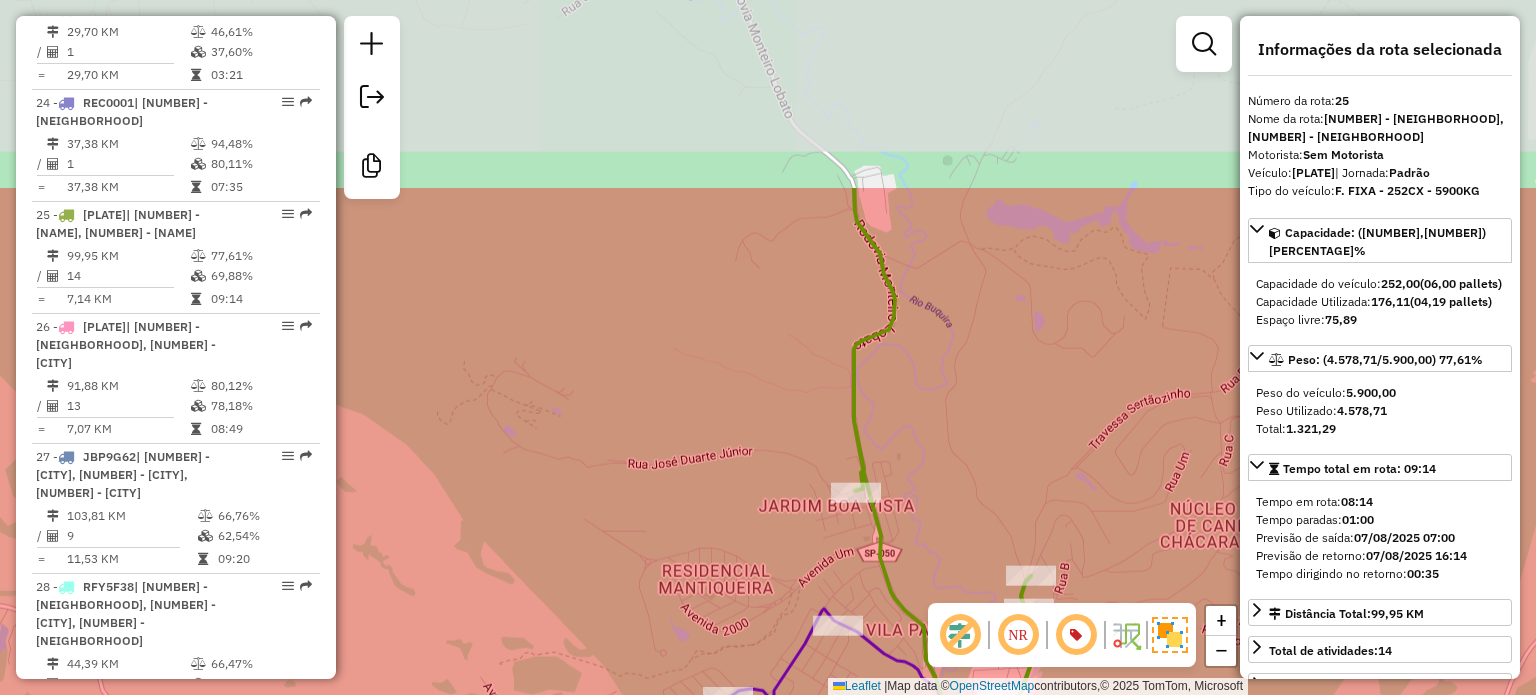 drag, startPoint x: 871, startPoint y: 175, endPoint x: 944, endPoint y: 403, distance: 239.40134 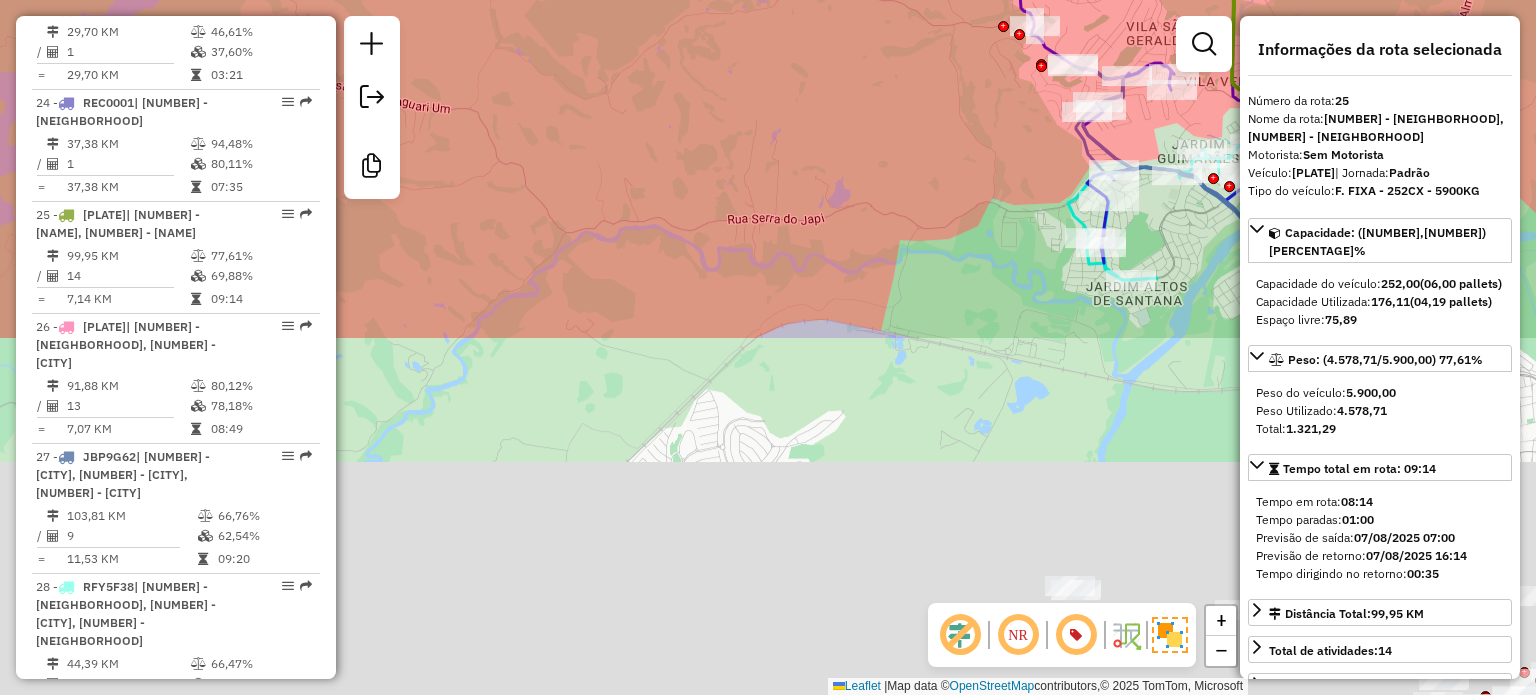 drag, startPoint x: 807, startPoint y: 531, endPoint x: 860, endPoint y: 321, distance: 216.58485 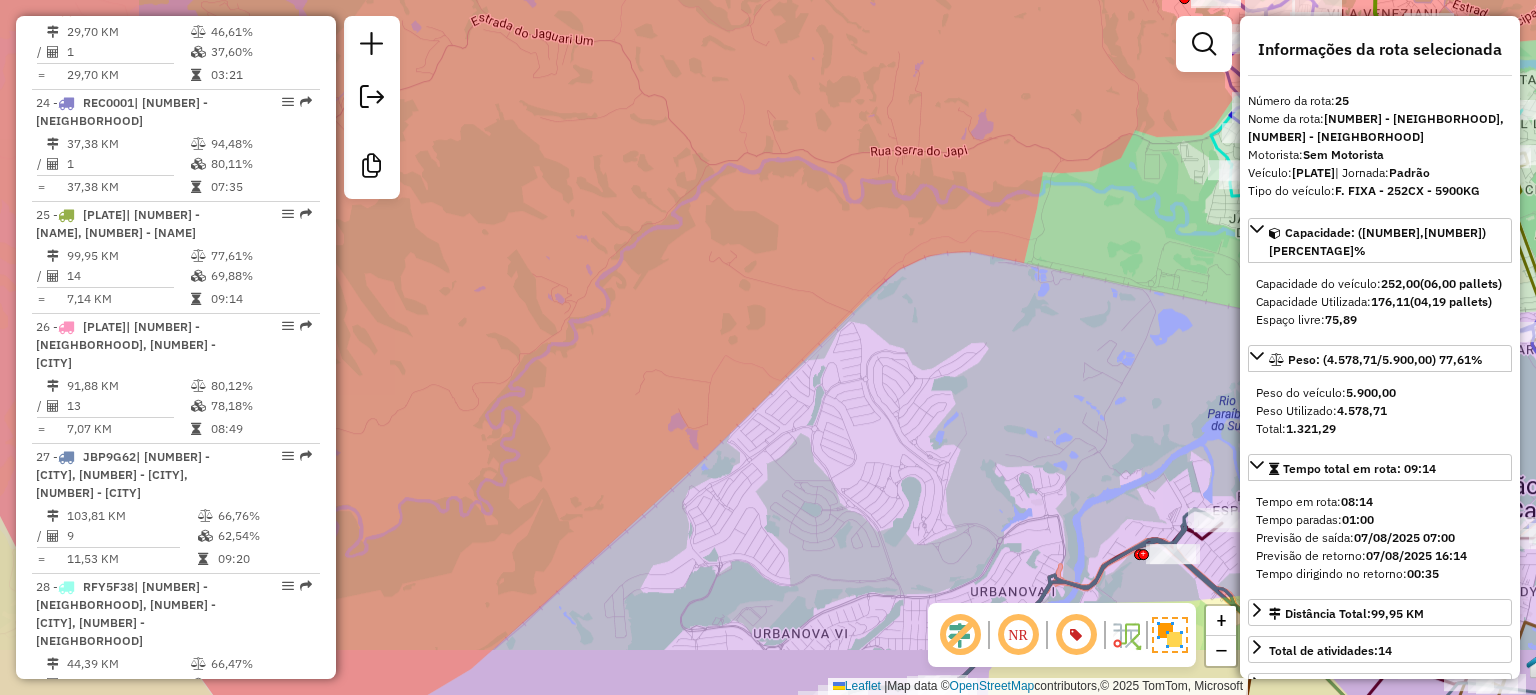 drag, startPoint x: 774, startPoint y: 475, endPoint x: 998, endPoint y: 299, distance: 284.8719 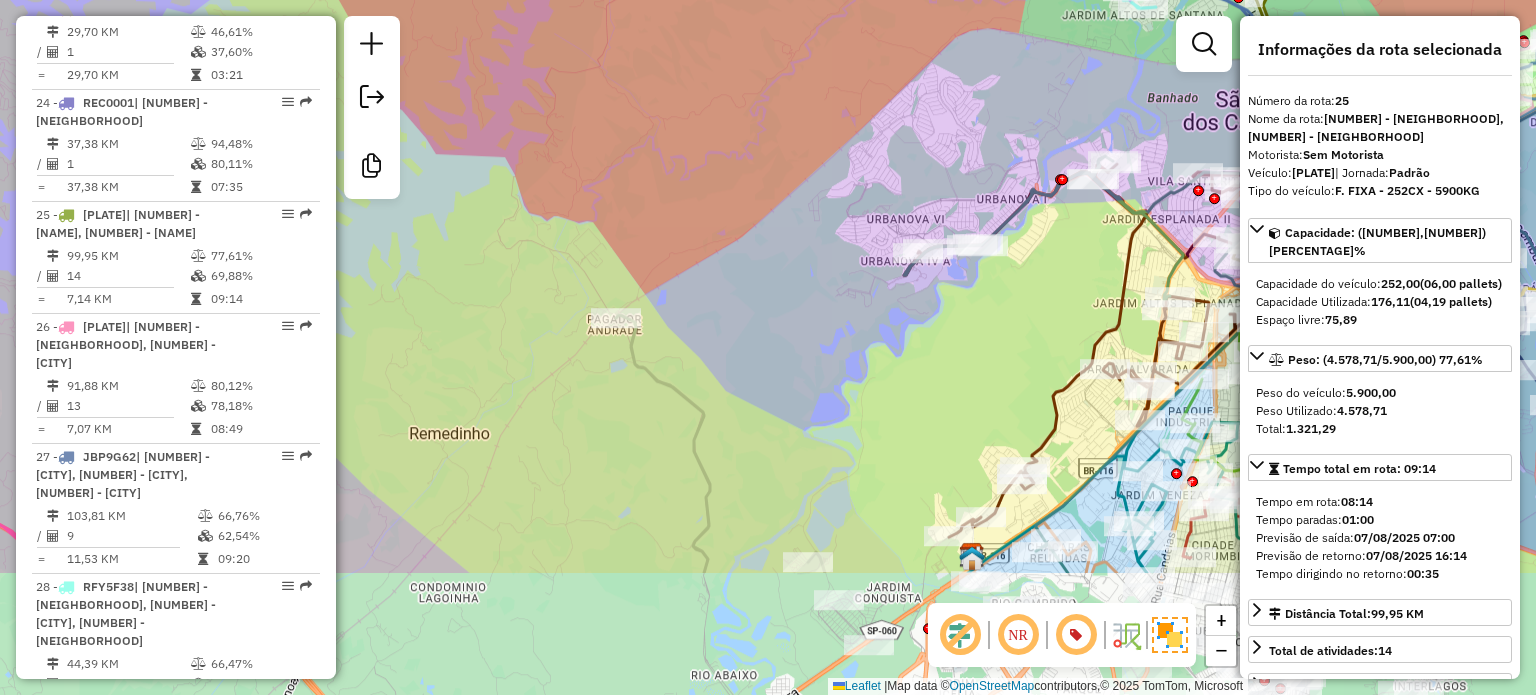 drag, startPoint x: 919, startPoint y: 355, endPoint x: 891, endPoint y: 208, distance: 149.64291 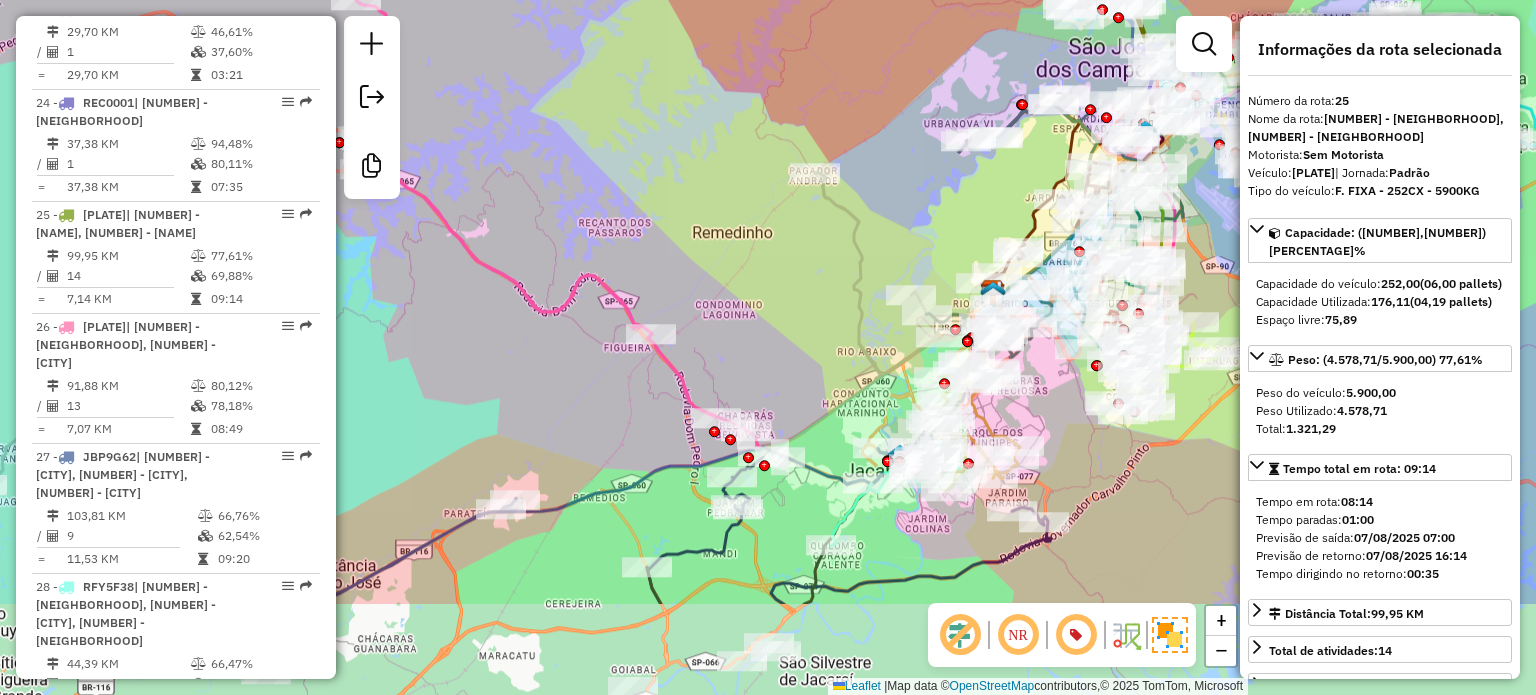 drag, startPoint x: 769, startPoint y: 411, endPoint x: 882, endPoint y: 241, distance: 204.12987 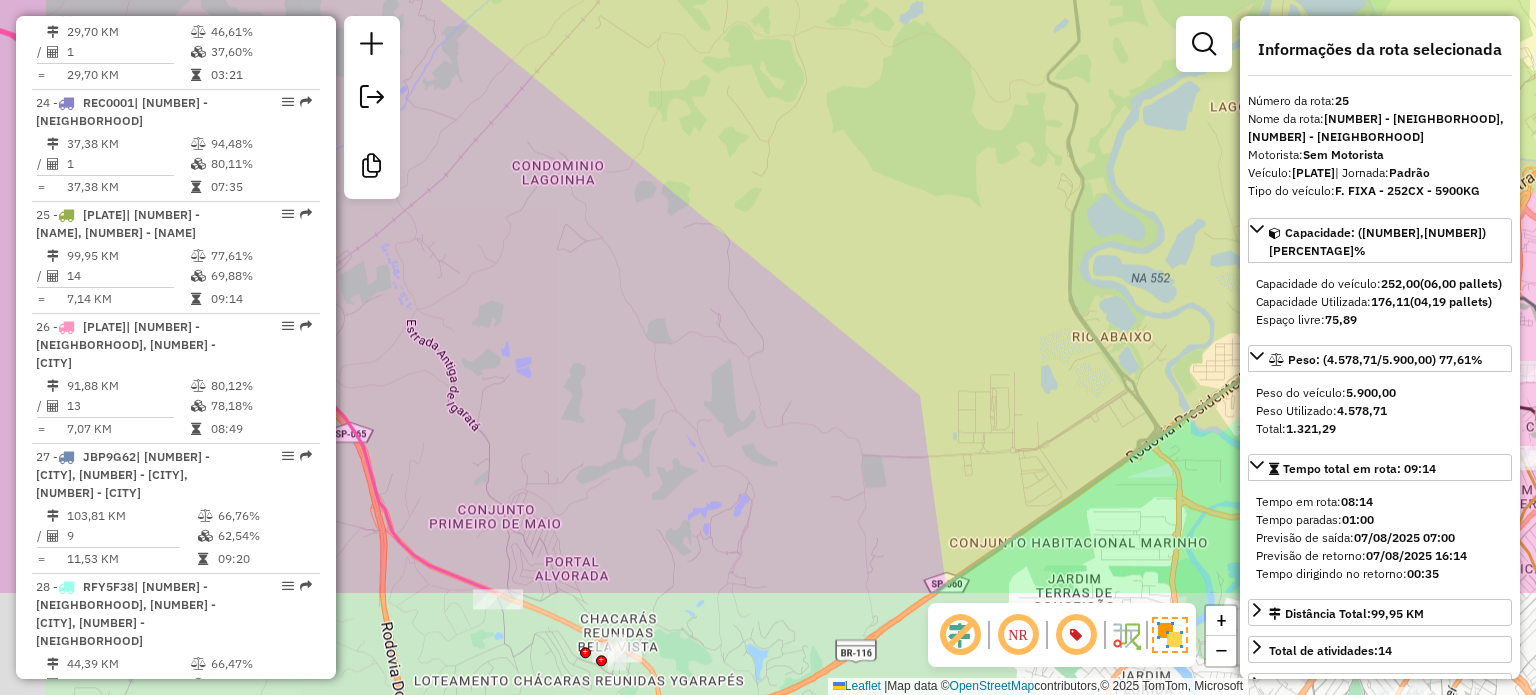 drag, startPoint x: 739, startPoint y: 425, endPoint x: 995, endPoint y: 82, distance: 428.00116 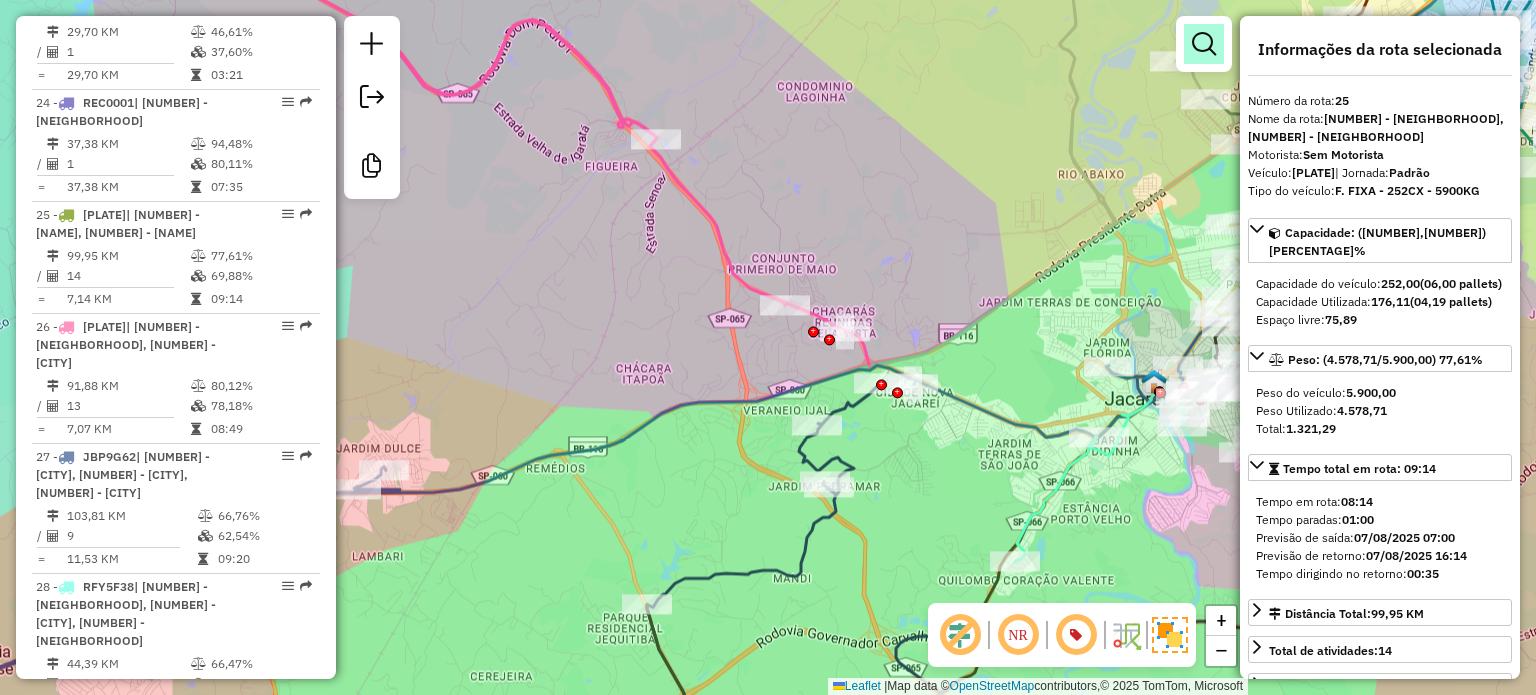 click at bounding box center (1204, 44) 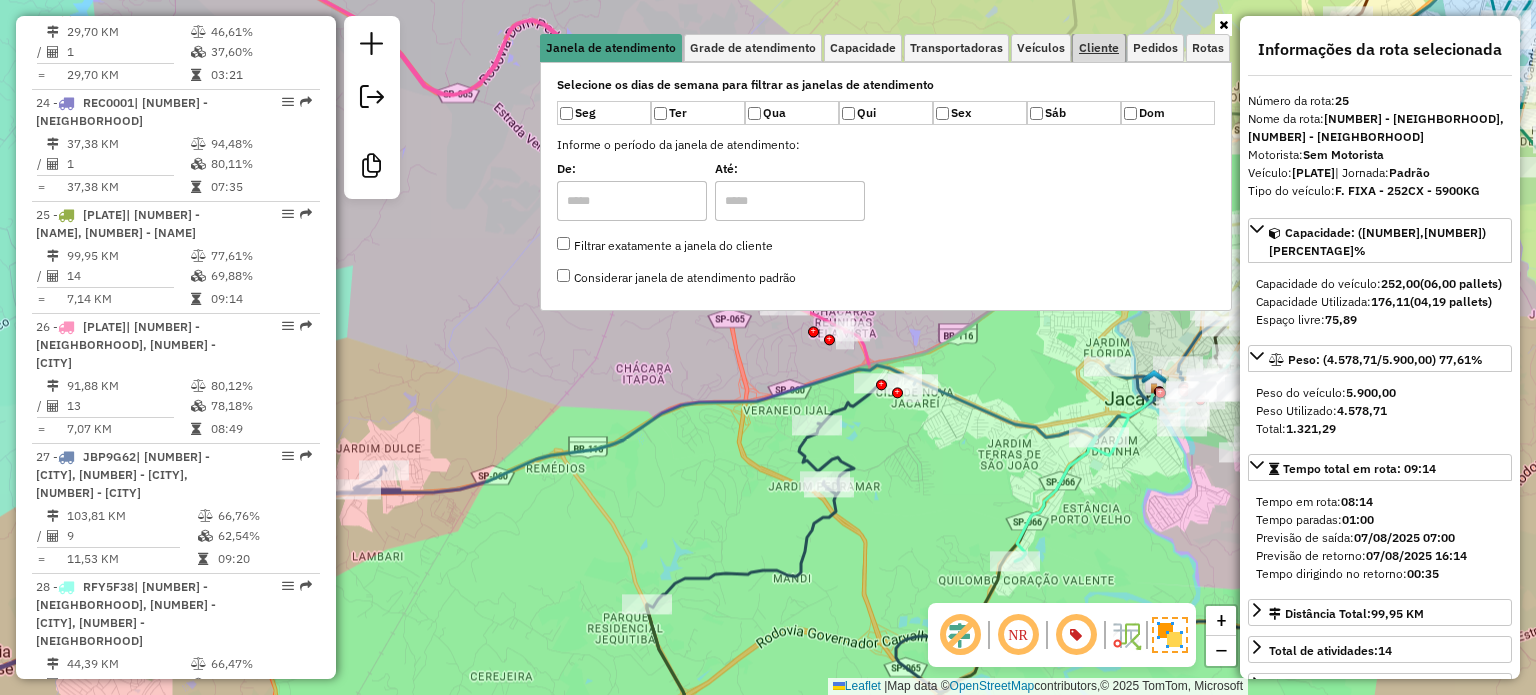 click on "Cliente" at bounding box center (1099, 48) 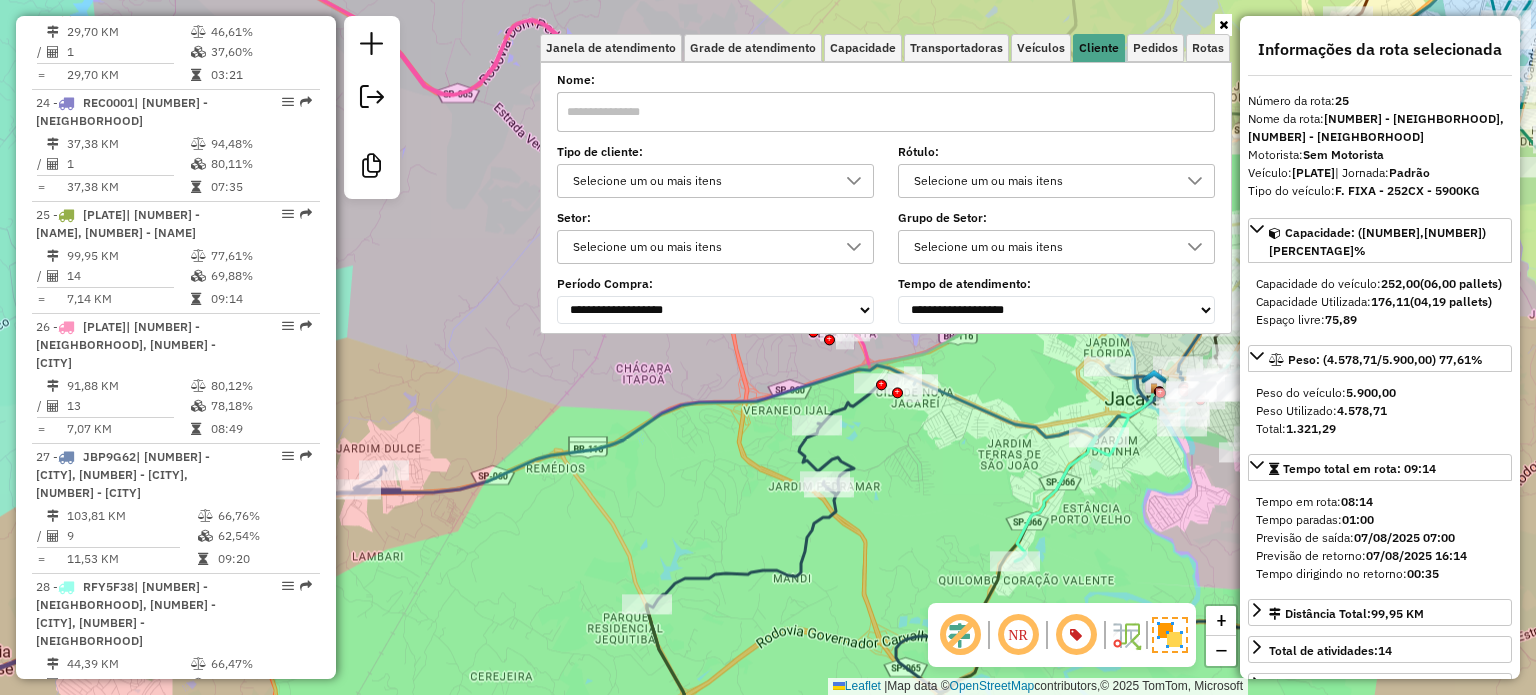 drag, startPoint x: 770, startPoint y: 181, endPoint x: 761, endPoint y: 194, distance: 15.811388 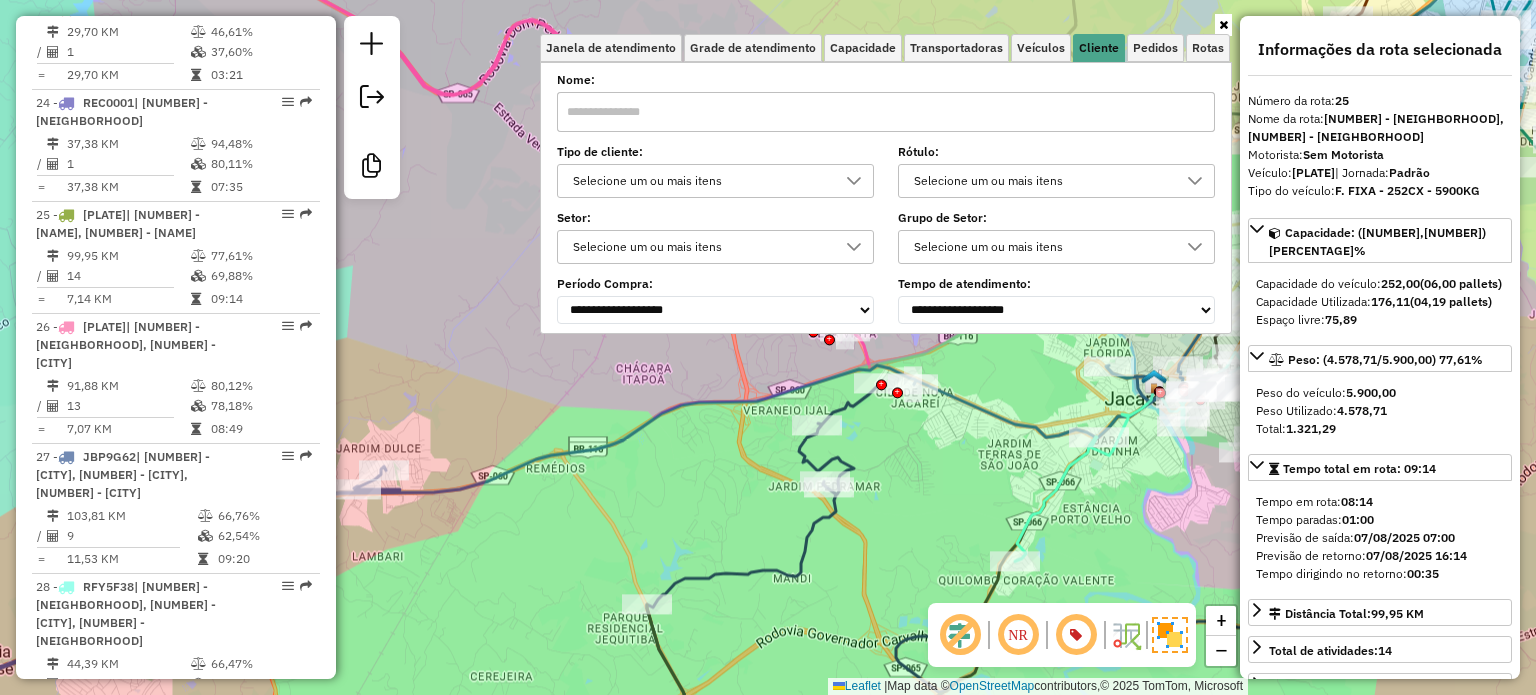 scroll, scrollTop: 11, scrollLeft: 71, axis: both 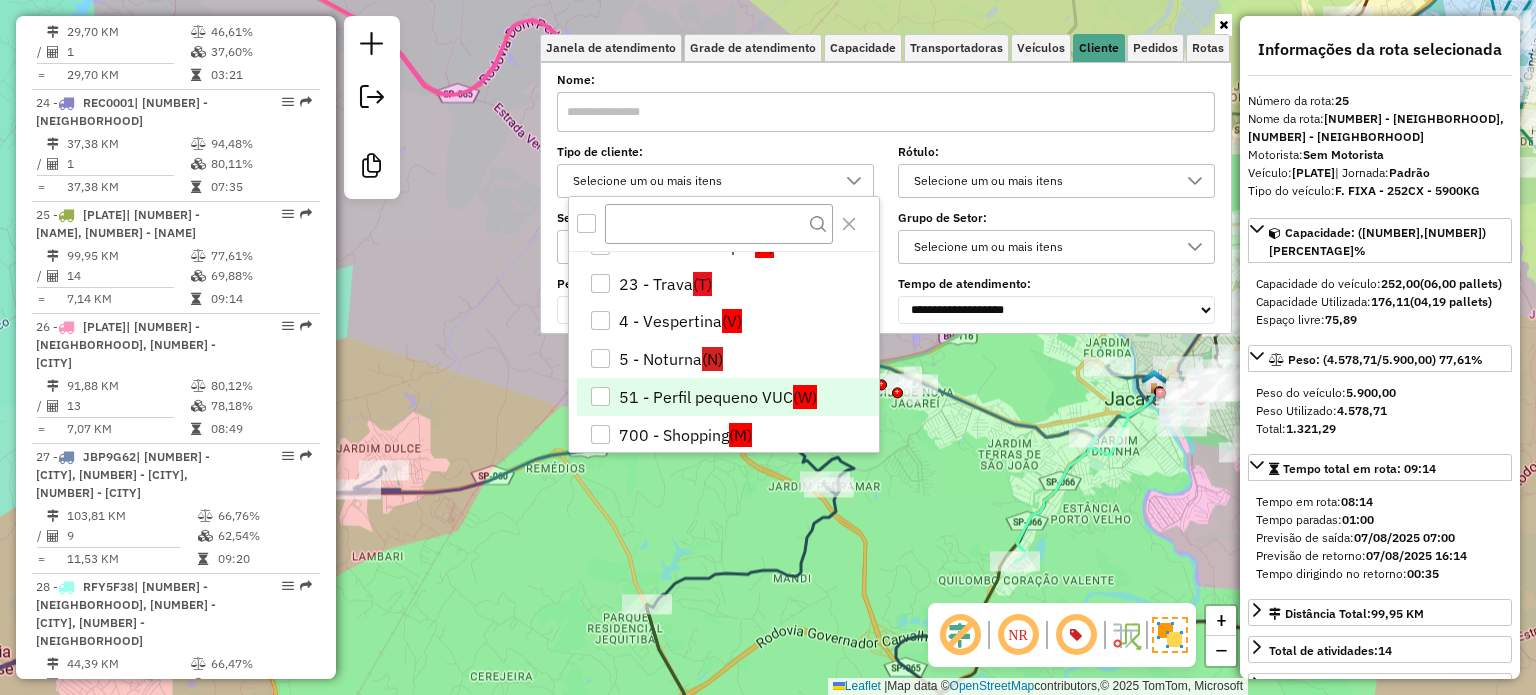 click at bounding box center (600, 396) 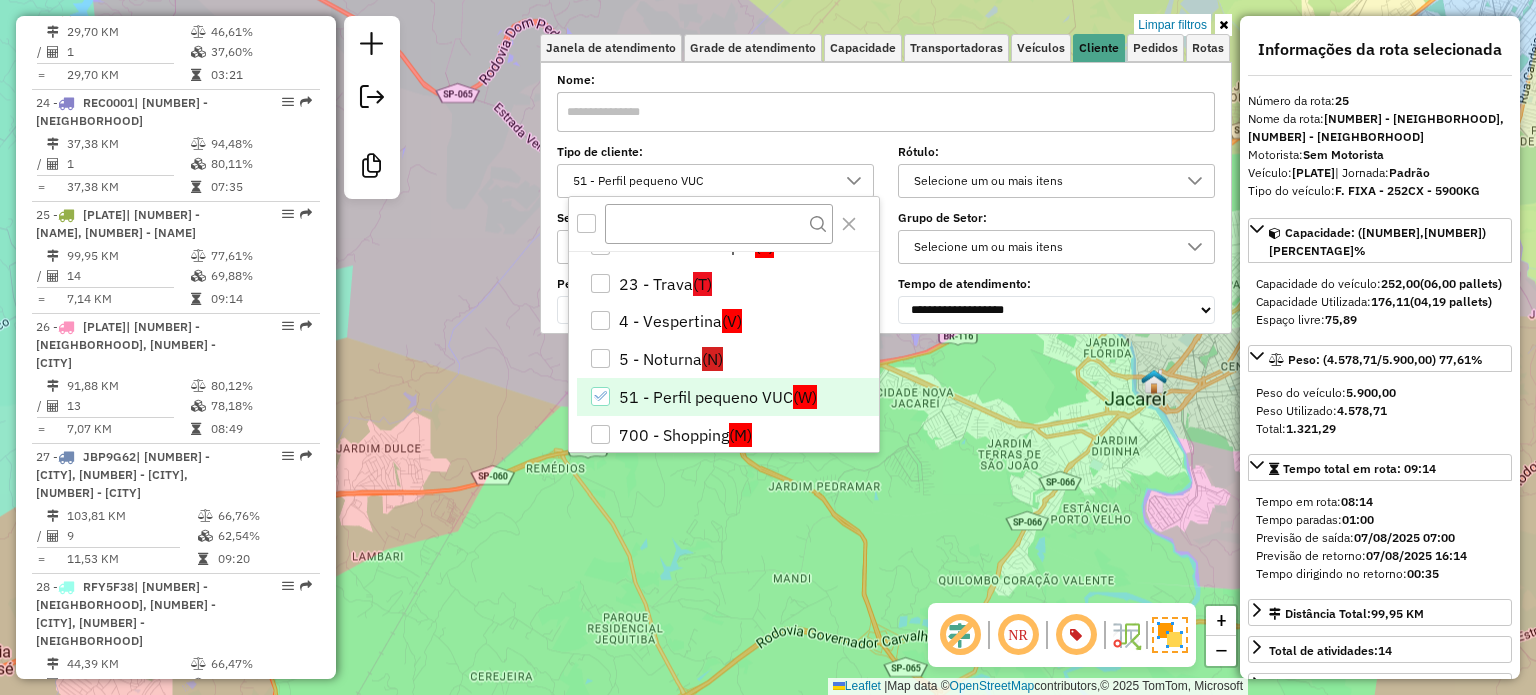 click on "Limpar filtros Janela de atendimento Grade de atendimento Capacidade Transportadoras Veículos Cliente Pedidos  Rotas Selecione os dias de semana para filtrar as janelas de atendimento  Seg   Ter   Qua   Qui   Sex   Sáb   Dom  Informe o período da janela de atendimento: De: Até:  Filtrar exatamente a janela do cliente  Considerar janela de atendimento padrão  Selecione os dias de semana para filtrar as grades de atendimento  Seg   Ter   Qua   Qui   Sex   Sáb   Dom   Considerar clientes sem dia de atendimento cadastrado  Clientes fora do dia de atendimento selecionado Filtrar as atividades entre os valores definidos abaixo:  Peso mínimo:   Peso máximo:   Cubagem mínima:   Cubagem máxima:   De:   Até:  Filtrar as atividades entre o tempo de atendimento definido abaixo:  De:   Até:   Considerar capacidade total dos clientes não roteirizados Transportadora: Selecione um ou mais itens Tipo de veículo: Selecione um ou mais itens Veículo: Selecione um ou mais itens Motorista: Selecione um ou mais itens" 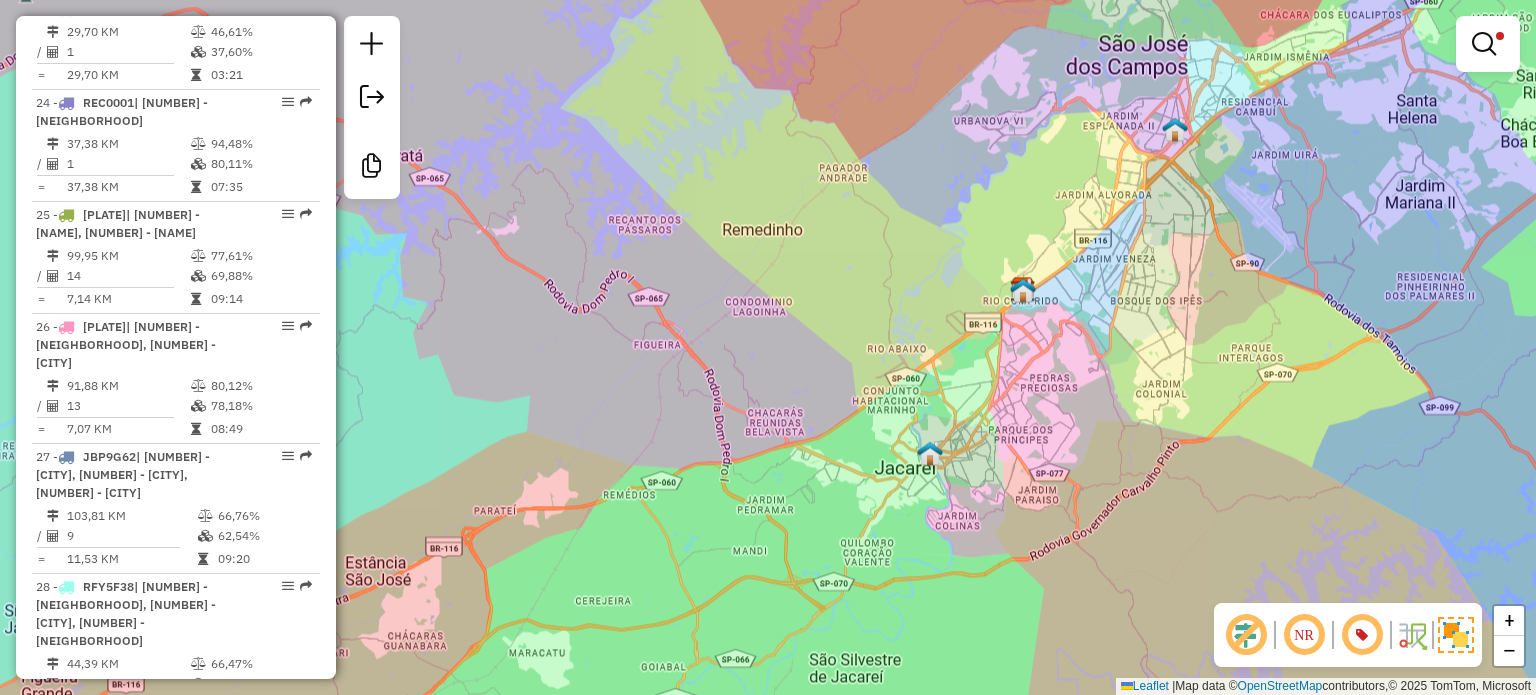 drag, startPoint x: 1484, startPoint y: 31, endPoint x: 1473, endPoint y: 52, distance: 23.70654 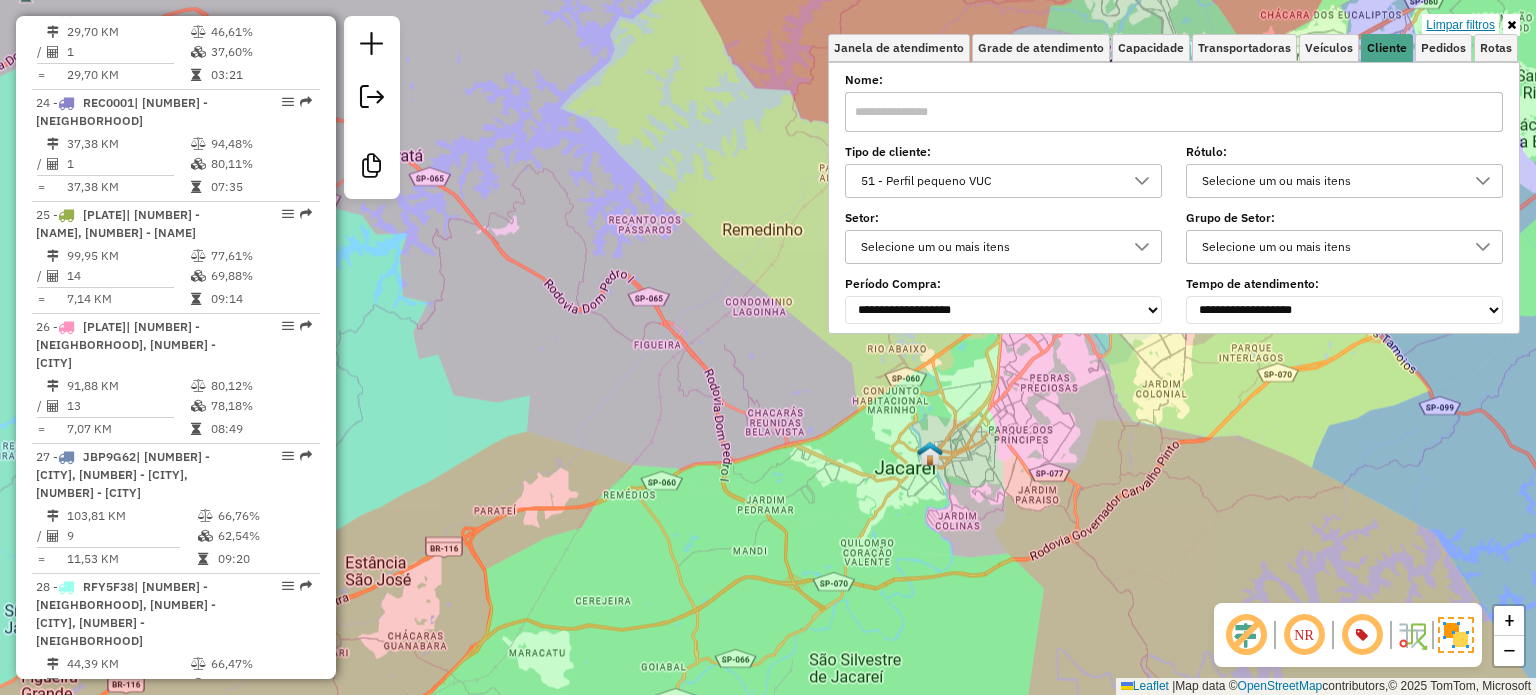 click on "Limpar filtros" at bounding box center [1460, 25] 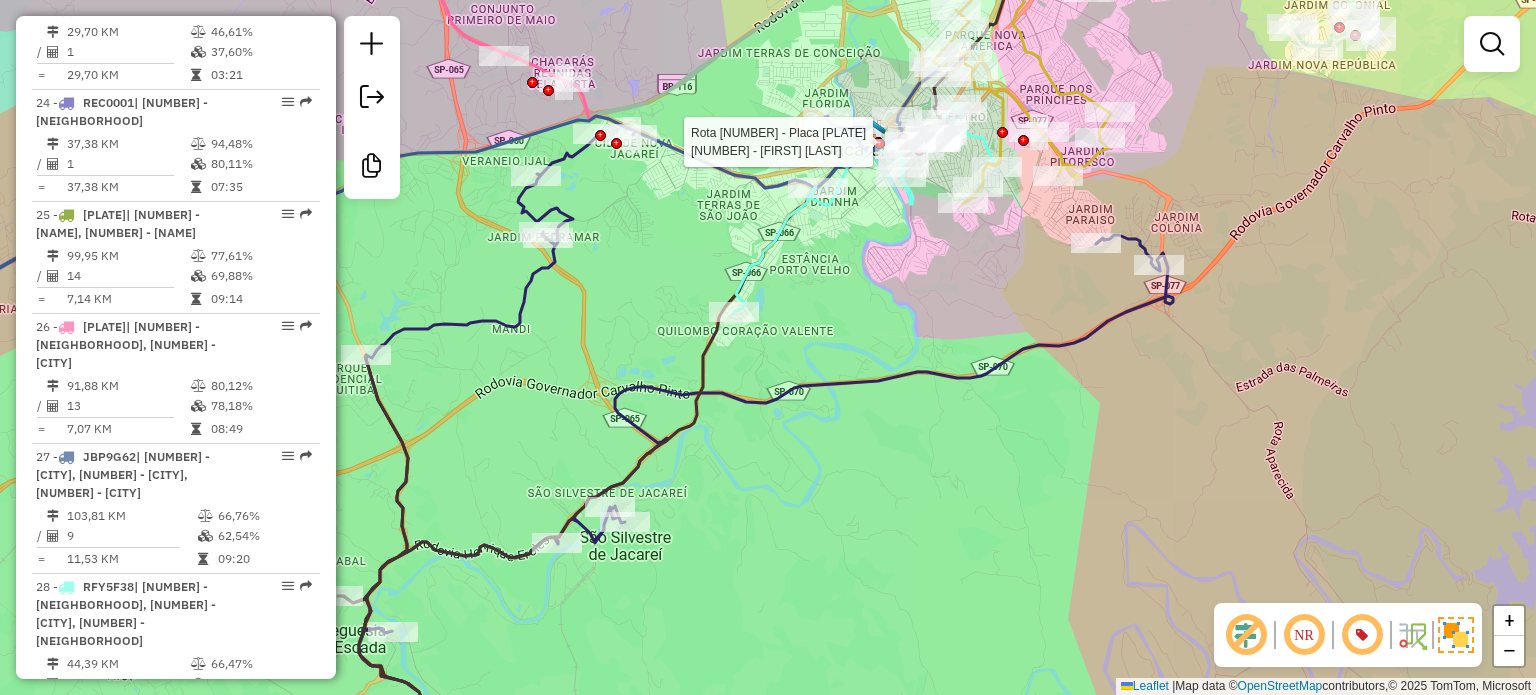 drag, startPoint x: 871, startPoint y: 498, endPoint x: 912, endPoint y: 491, distance: 41.59327 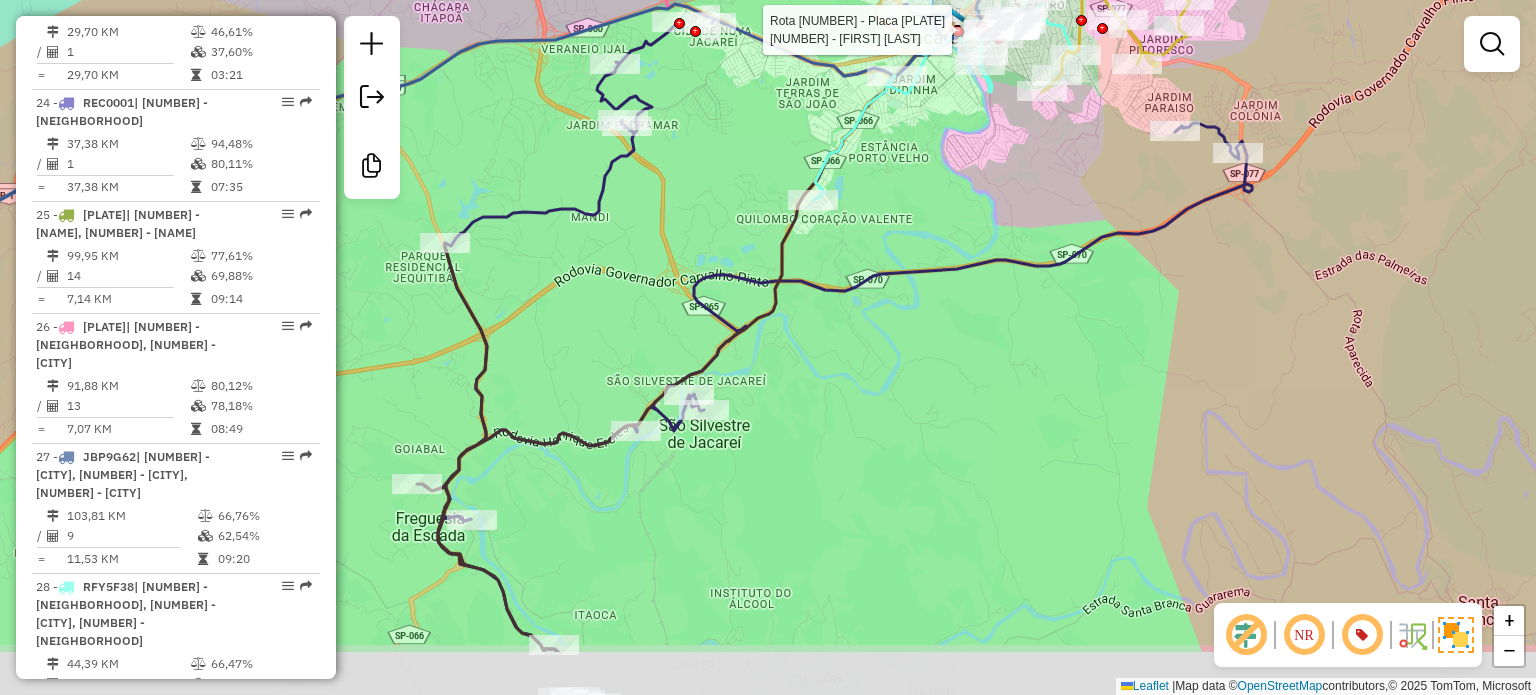 drag, startPoint x: 835, startPoint y: 517, endPoint x: 856, endPoint y: 478, distance: 44.294468 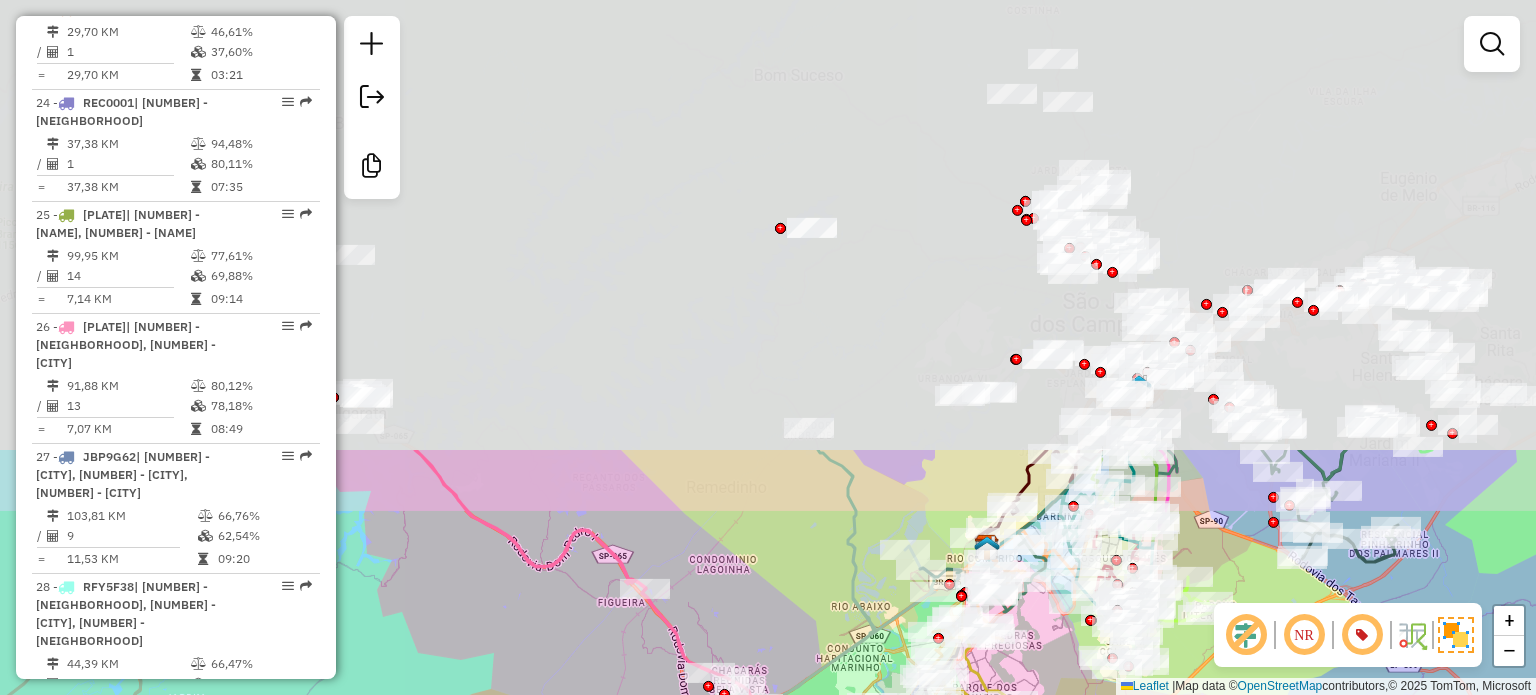 drag, startPoint x: 948, startPoint y: 153, endPoint x: 838, endPoint y: 711, distance: 568.73895 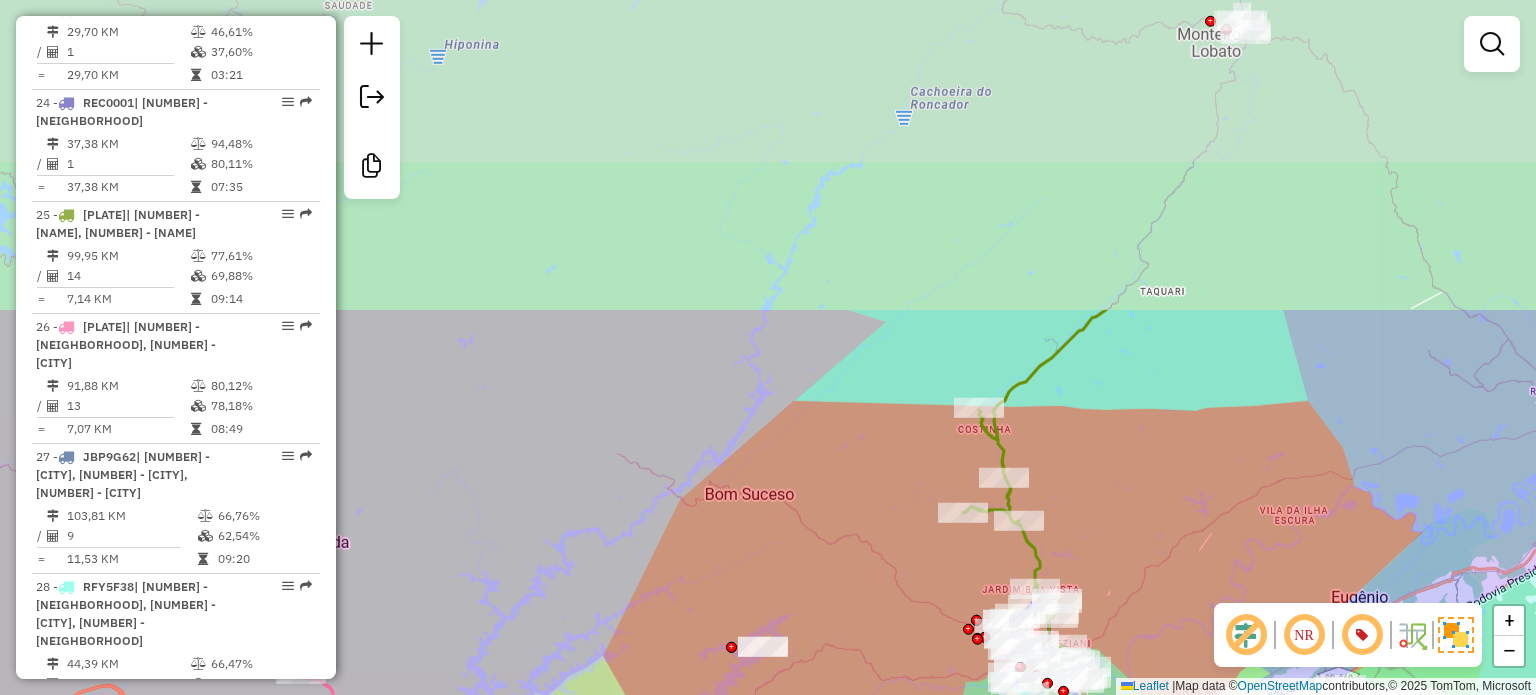 drag, startPoint x: 896, startPoint y: 317, endPoint x: 893, endPoint y: 495, distance: 178.02528 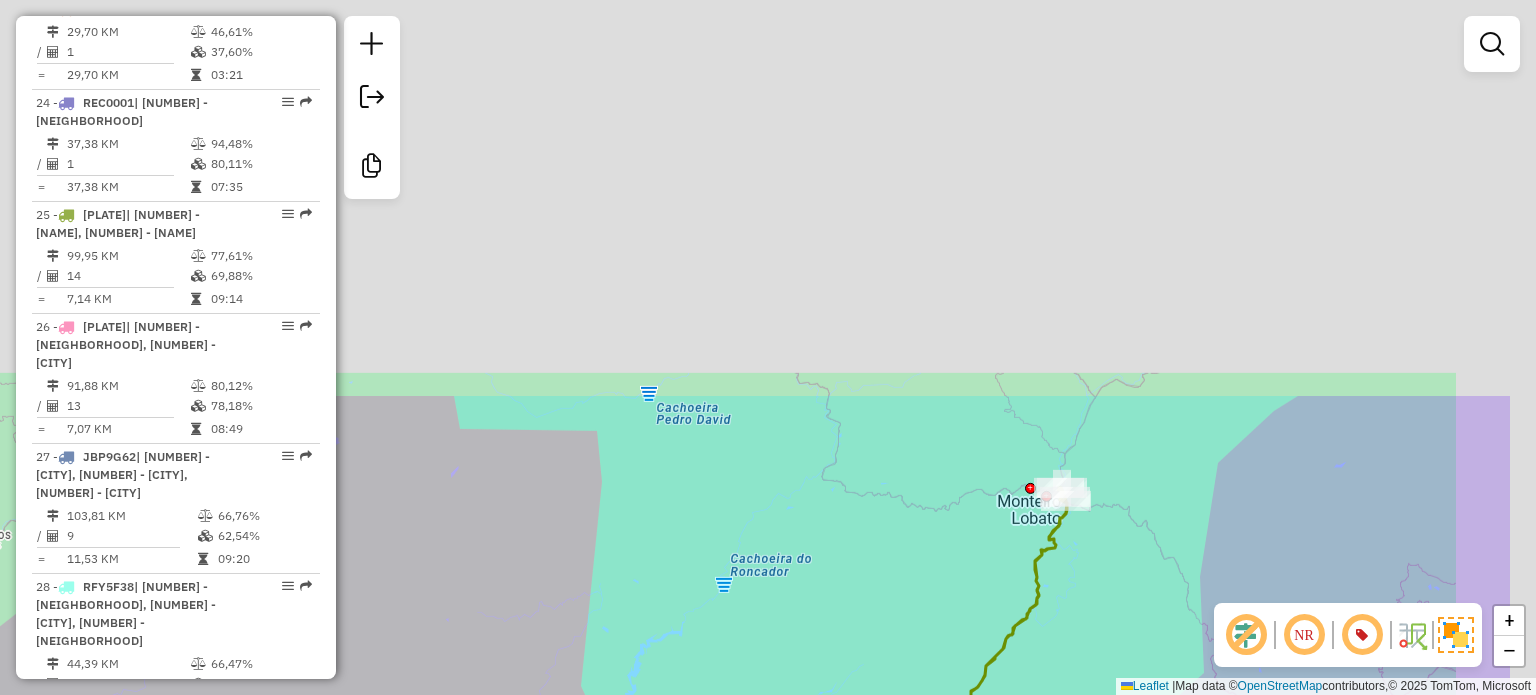 drag, startPoint x: 1122, startPoint y: 105, endPoint x: 904, endPoint y: 684, distance: 618.68005 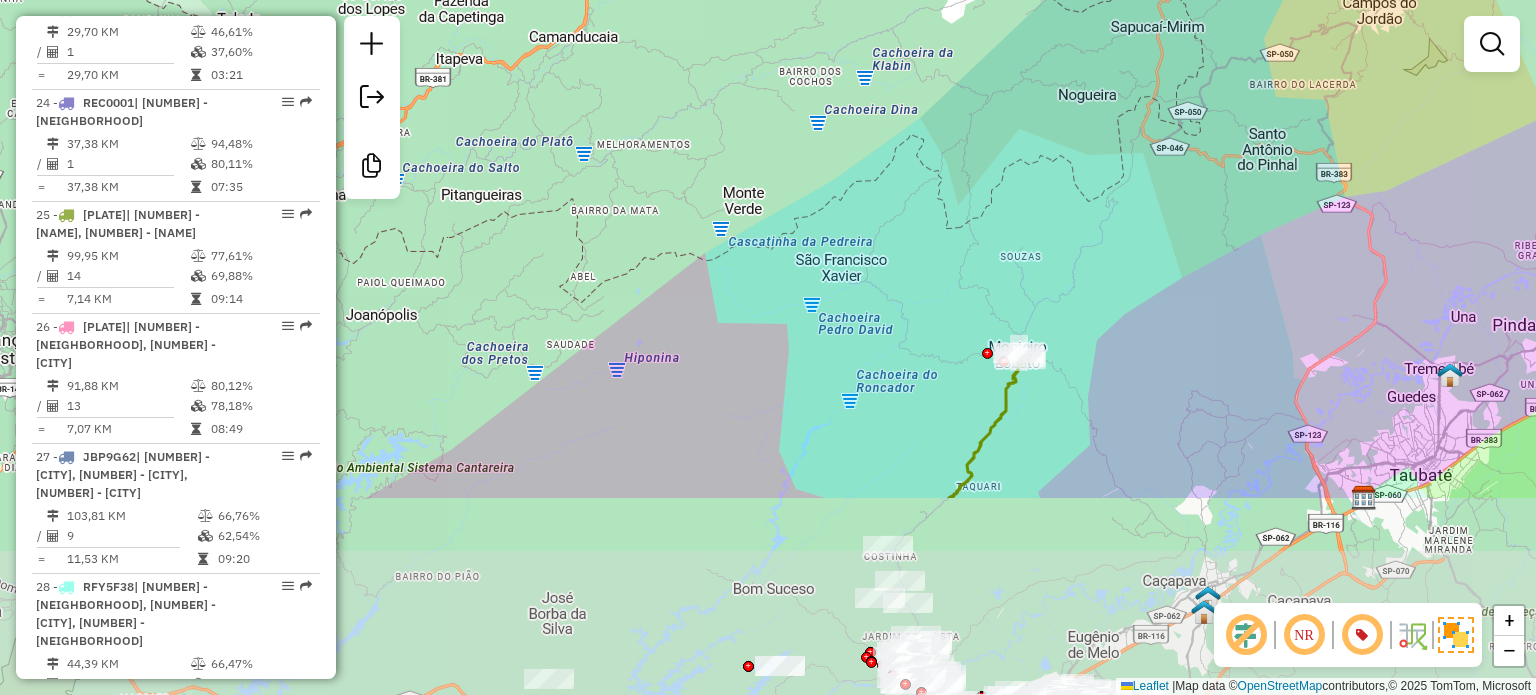 drag, startPoint x: 836, startPoint y: 555, endPoint x: 860, endPoint y: 304, distance: 252.1448 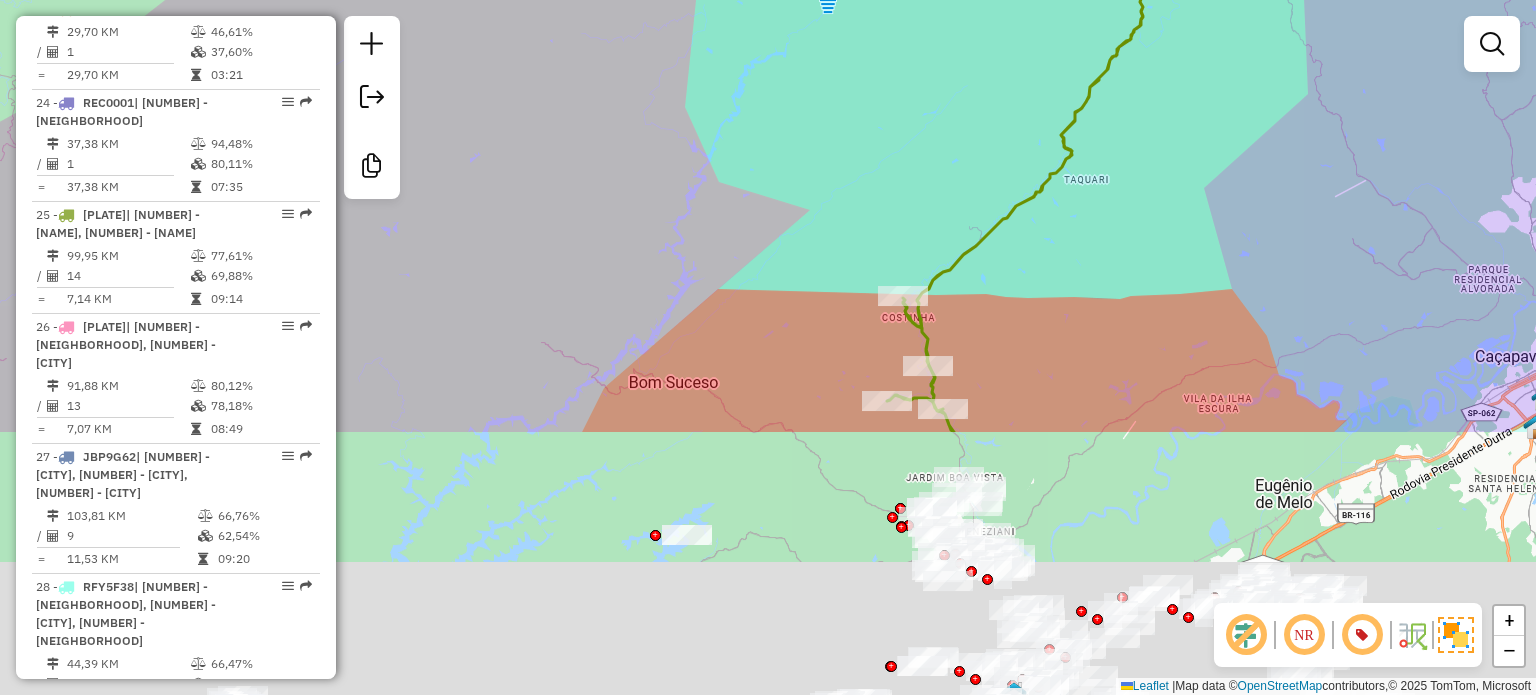 drag, startPoint x: 936, startPoint y: 535, endPoint x: 937, endPoint y: 191, distance: 344.00146 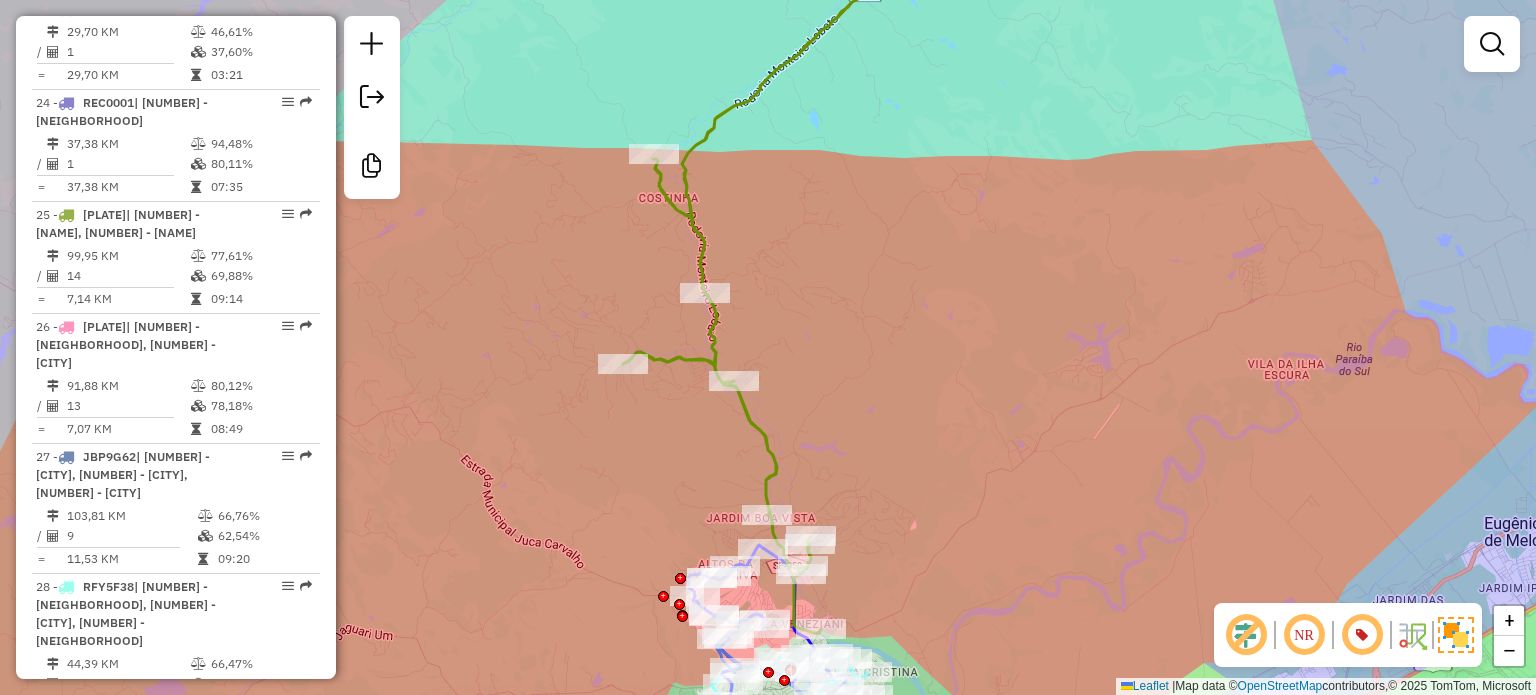 drag, startPoint x: 946, startPoint y: 502, endPoint x: 999, endPoint y: 339, distance: 171.40012 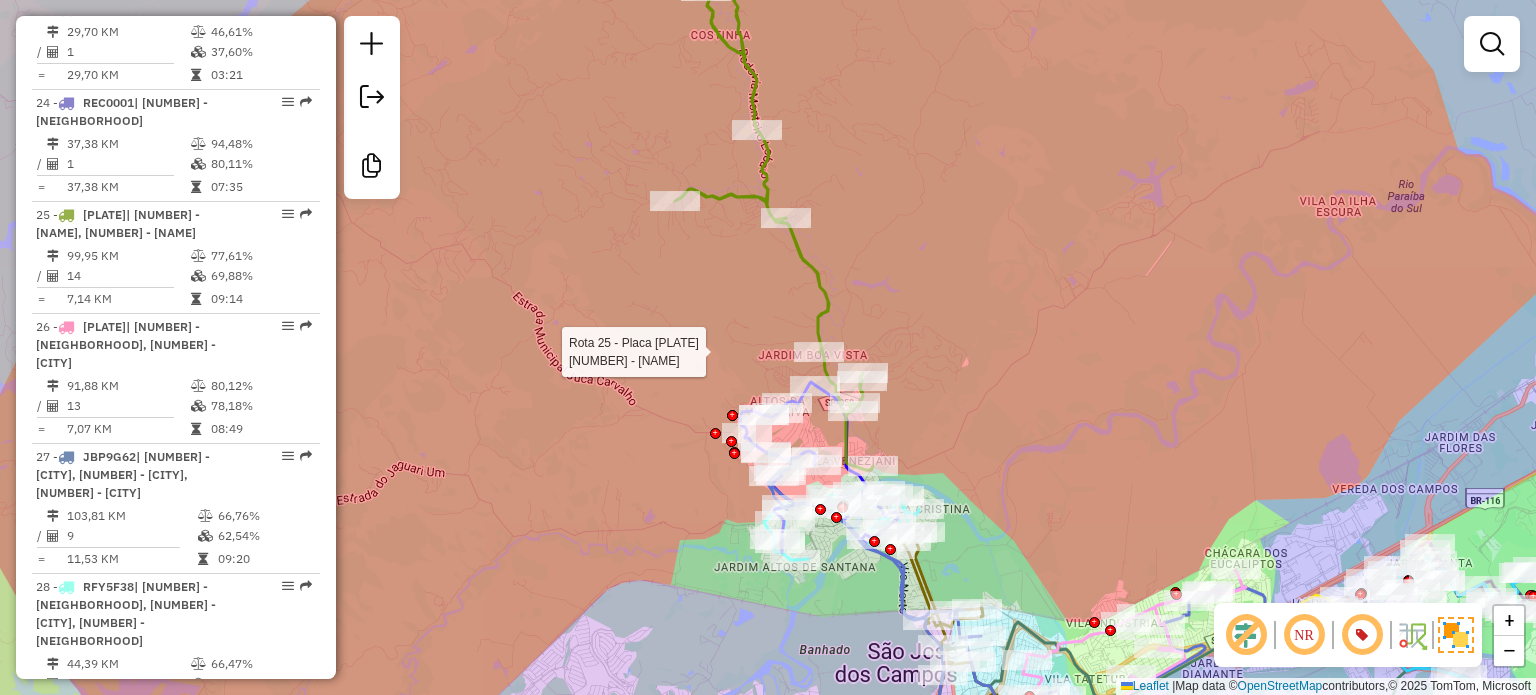 select on "**********" 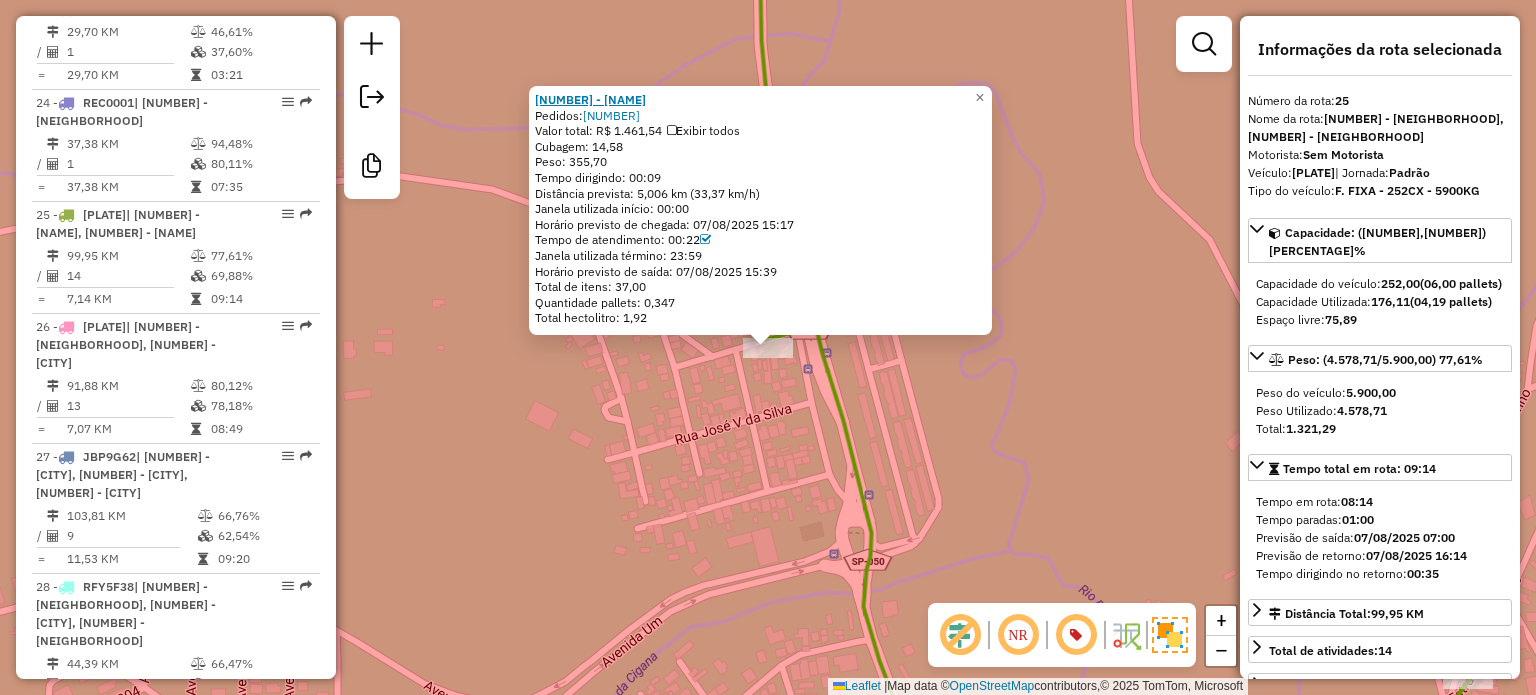 click on "96640995 - RONI LOPES MARTINS LOPES" 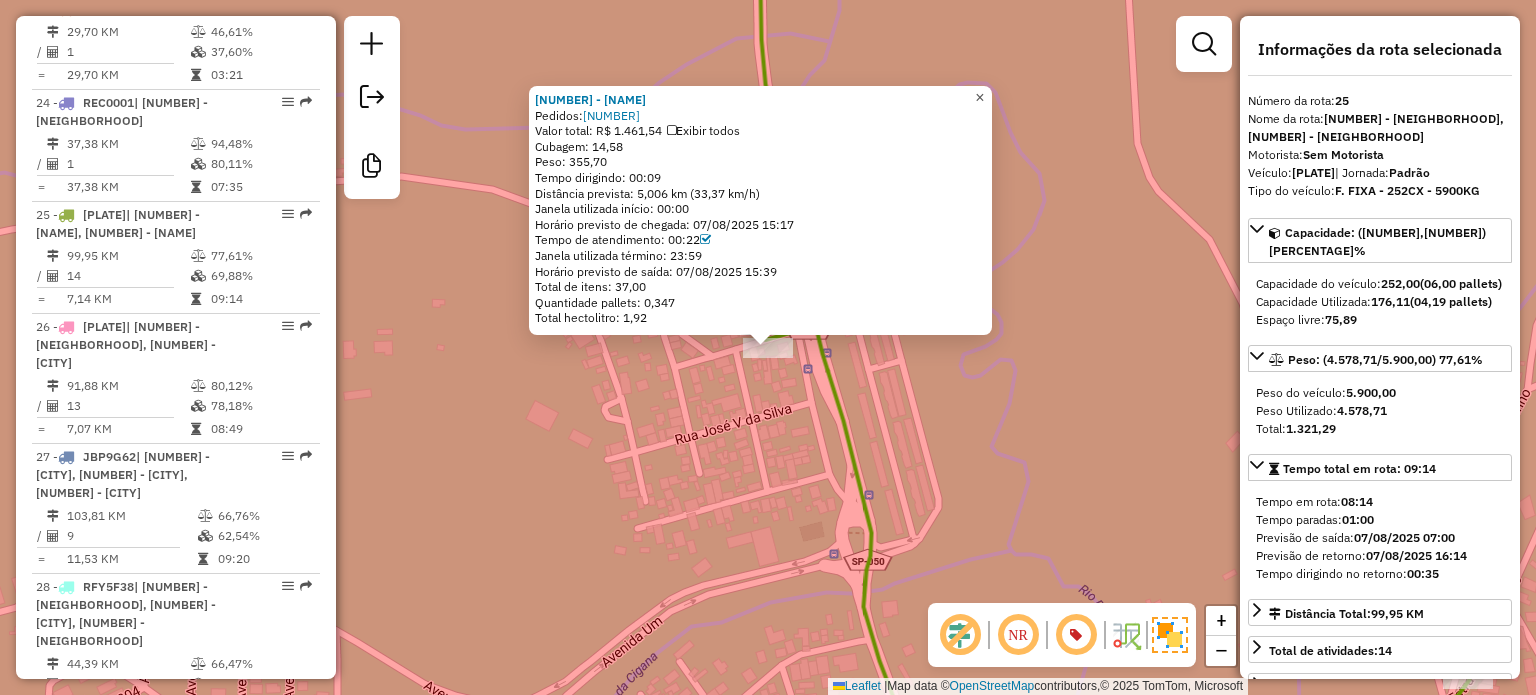 click on "×" 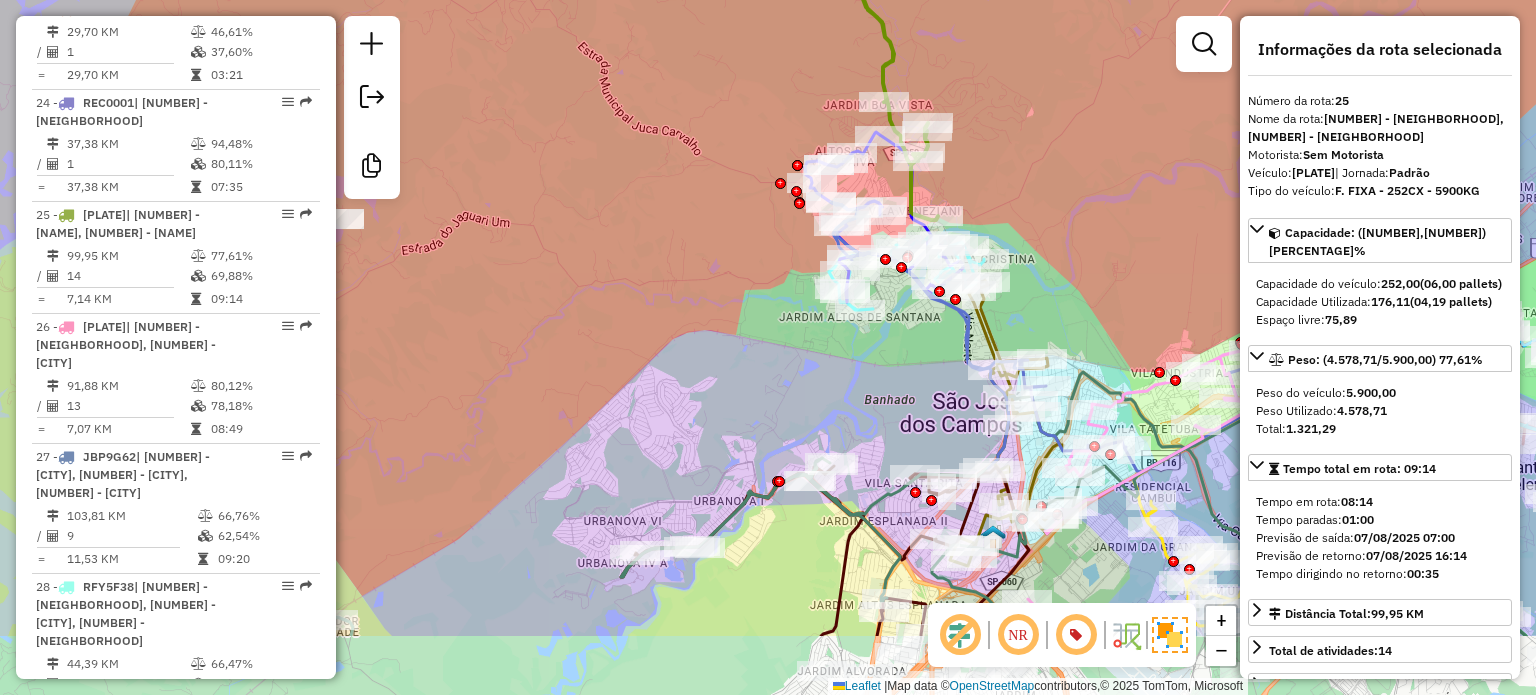 drag, startPoint x: 754, startPoint y: 503, endPoint x: 732, endPoint y: 291, distance: 213.13846 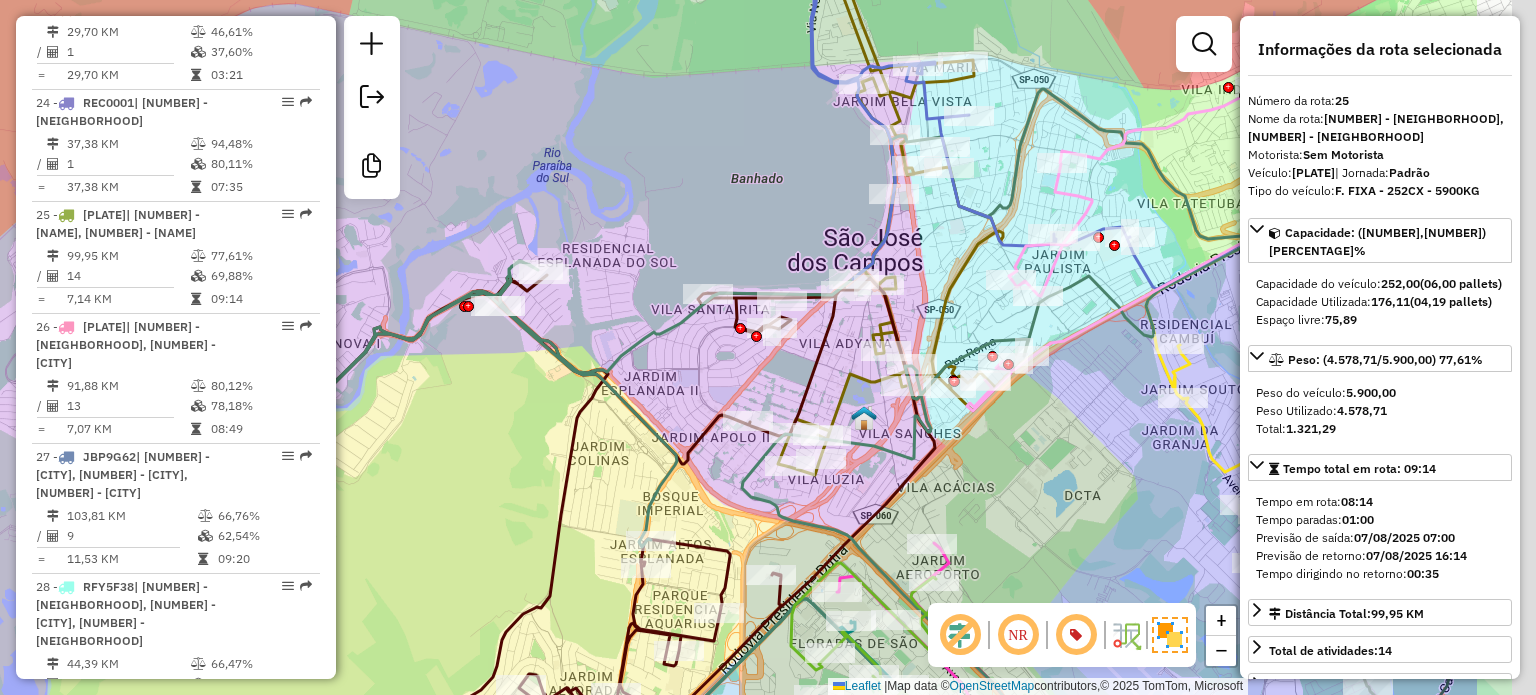 drag, startPoint x: 901, startPoint y: 232, endPoint x: 569, endPoint y: 182, distance: 335.74396 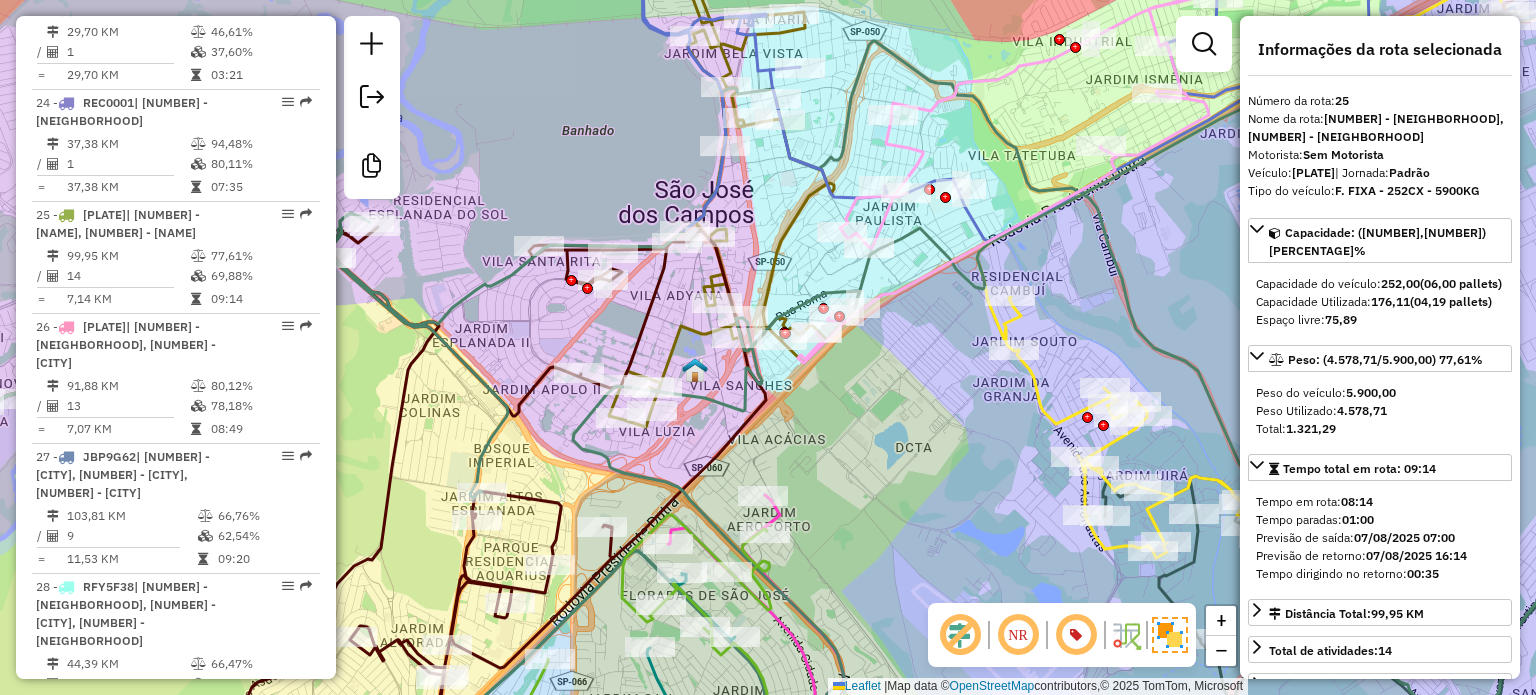 drag, startPoint x: 990, startPoint y: 447, endPoint x: 883, endPoint y: 311, distance: 173.04623 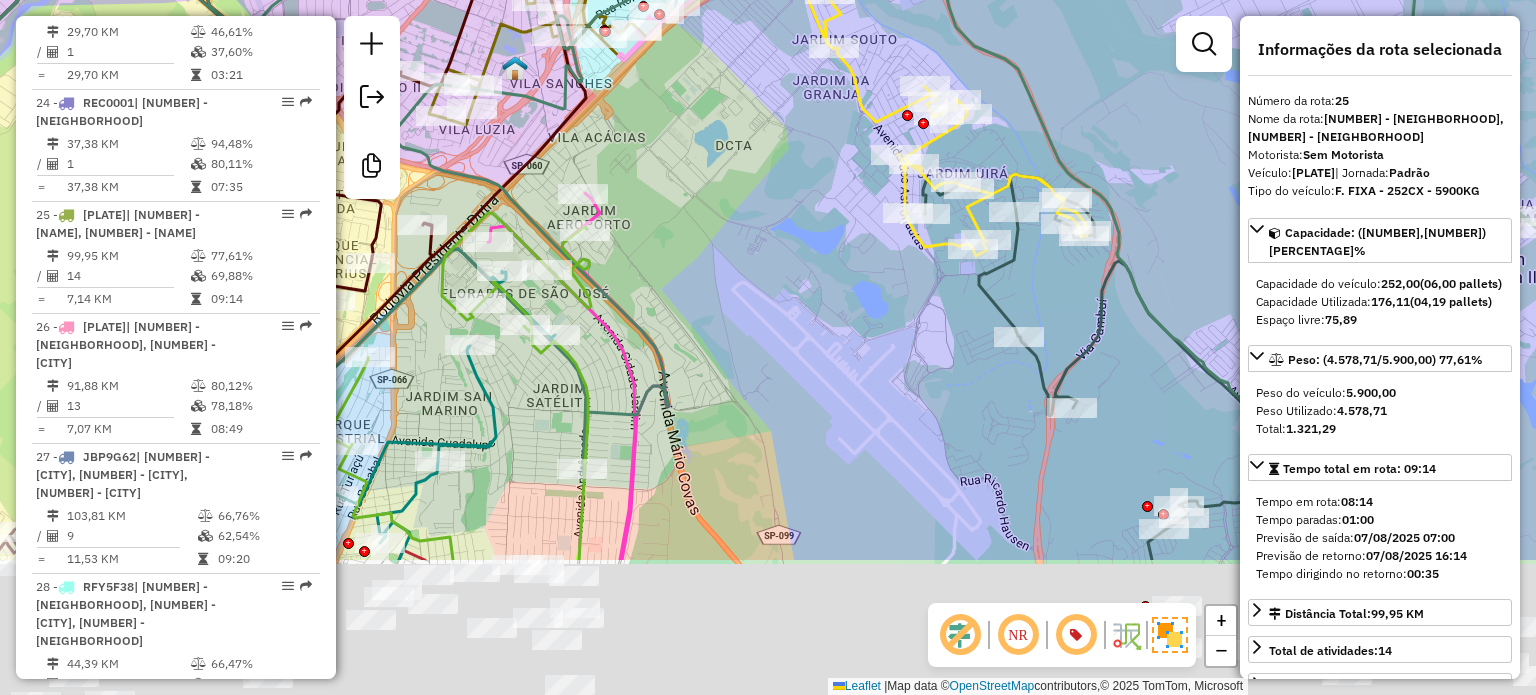 drag, startPoint x: 872, startPoint y: 328, endPoint x: 797, endPoint y: 216, distance: 134.79243 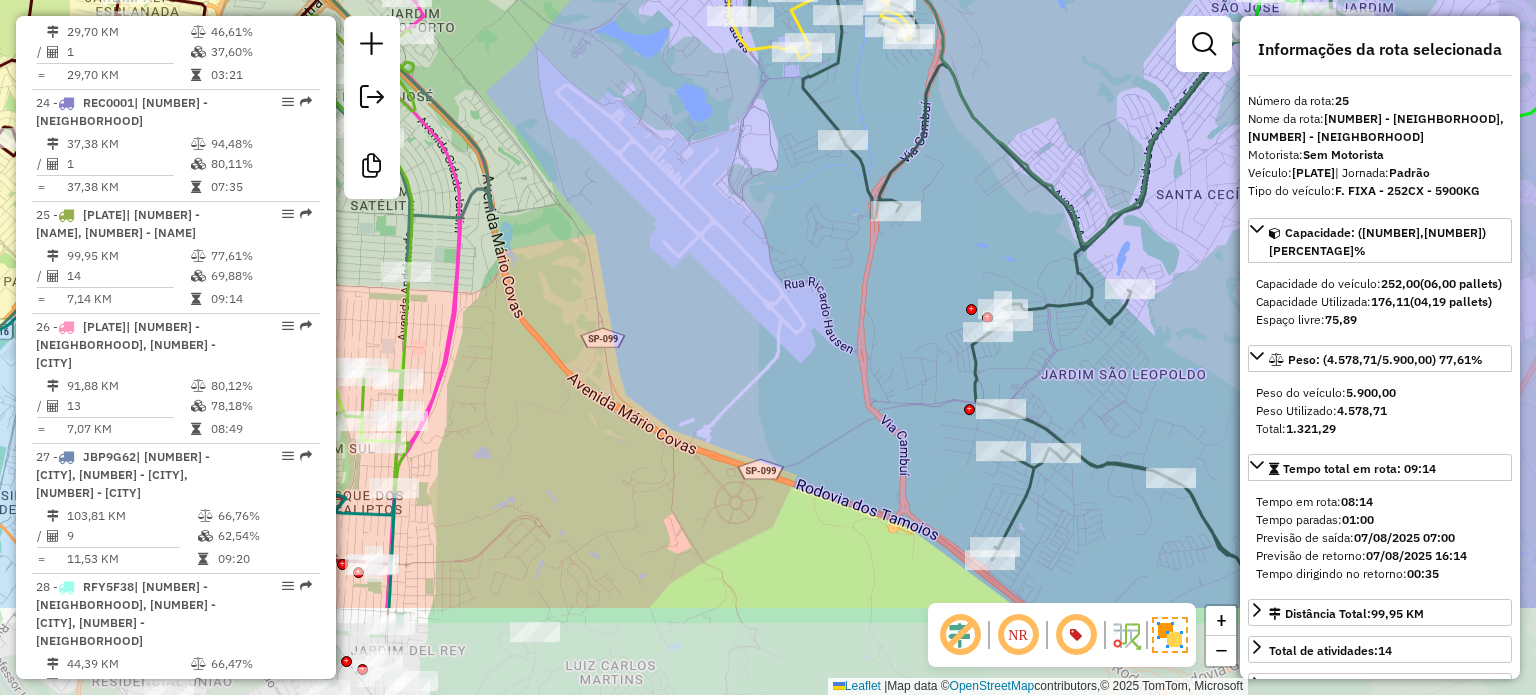 drag, startPoint x: 854, startPoint y: 368, endPoint x: 764, endPoint y: 297, distance: 114.6342 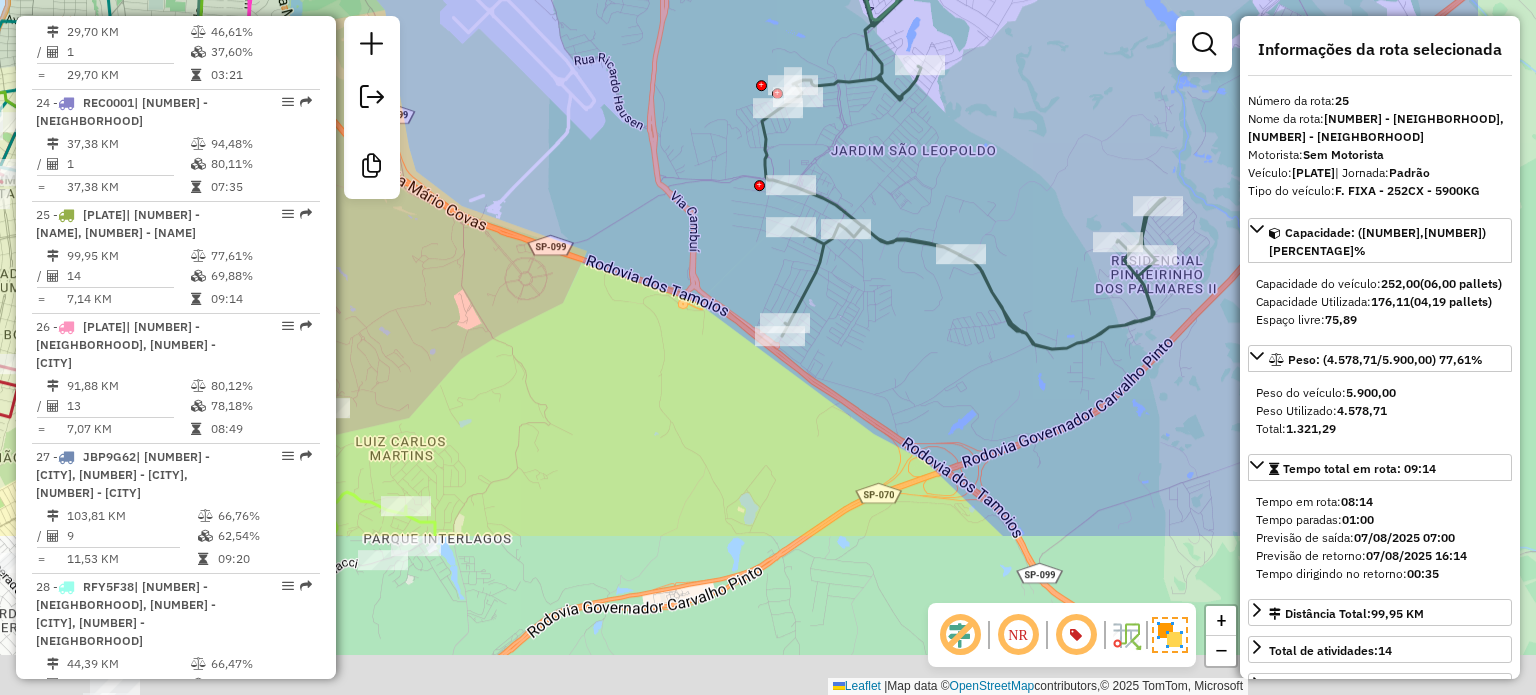 drag, startPoint x: 841, startPoint y: 375, endPoint x: 626, endPoint y: 143, distance: 316.30524 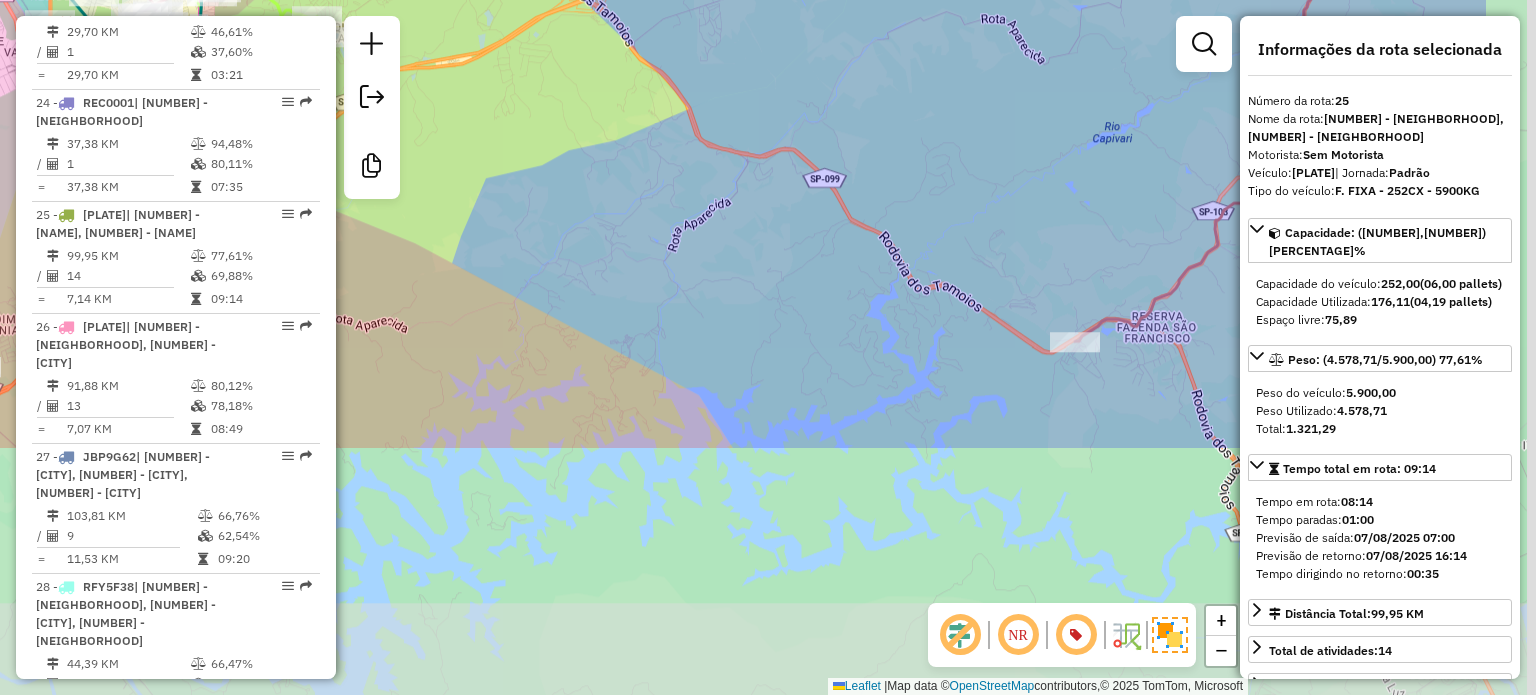 drag, startPoint x: 913, startPoint y: 475, endPoint x: 711, endPoint y: 159, distance: 375.04666 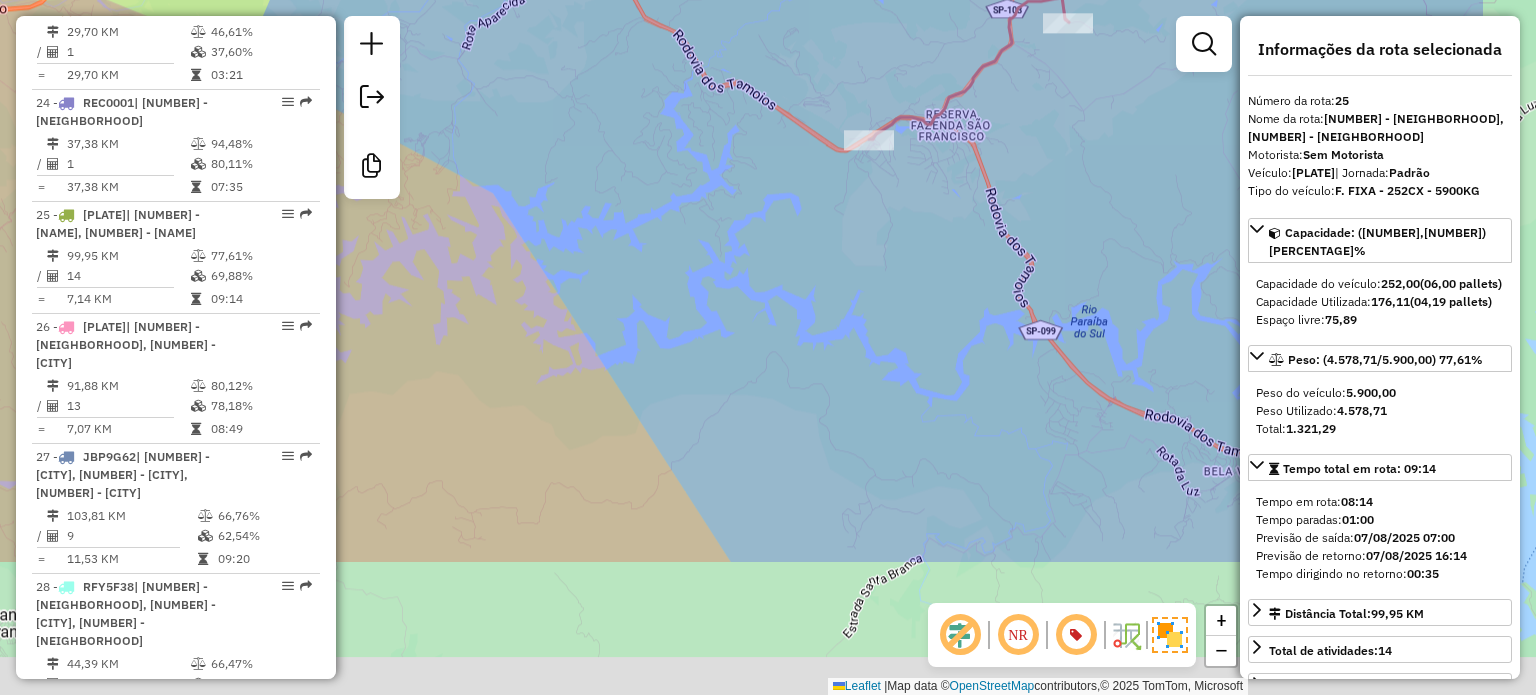 drag, startPoint x: 823, startPoint y: 323, endPoint x: 560, endPoint y: 72, distance: 363.5519 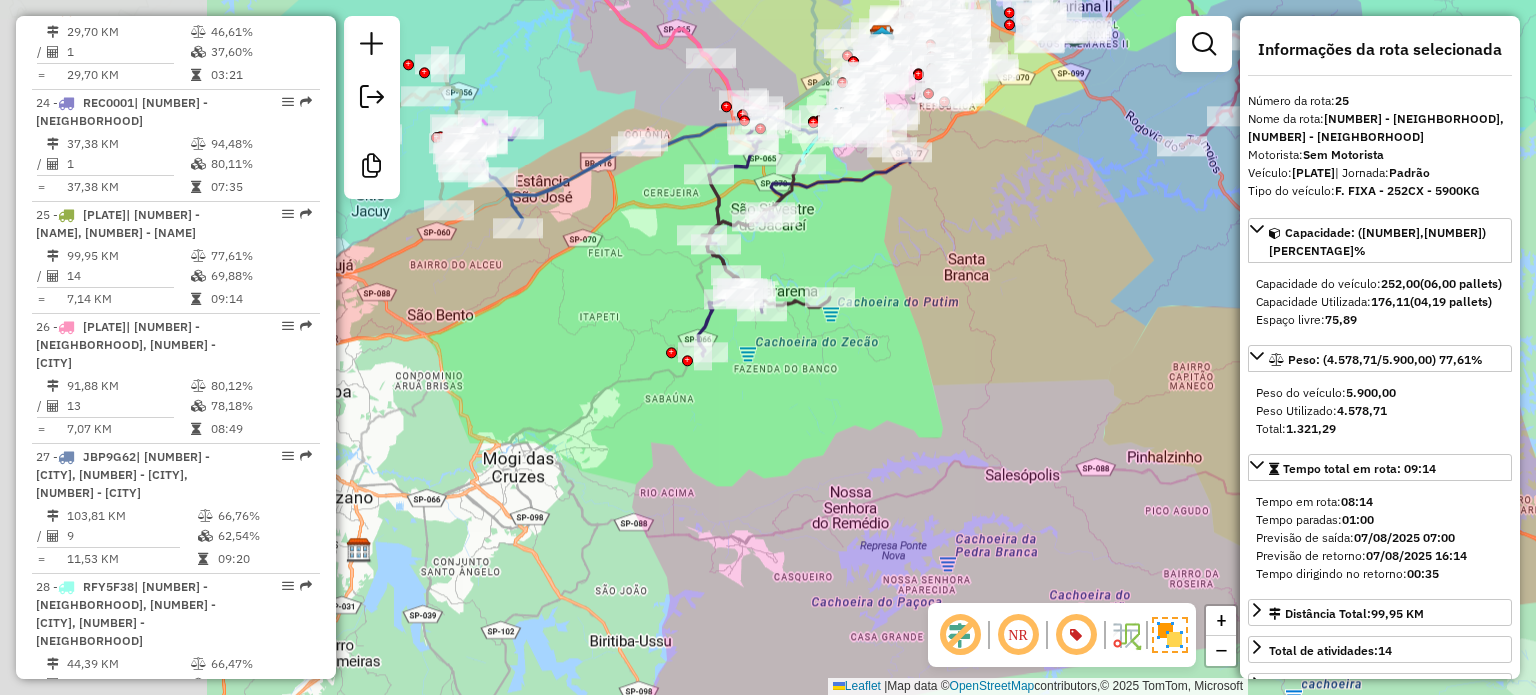 drag, startPoint x: 556, startPoint y: 503, endPoint x: 947, endPoint y: 475, distance: 392.00128 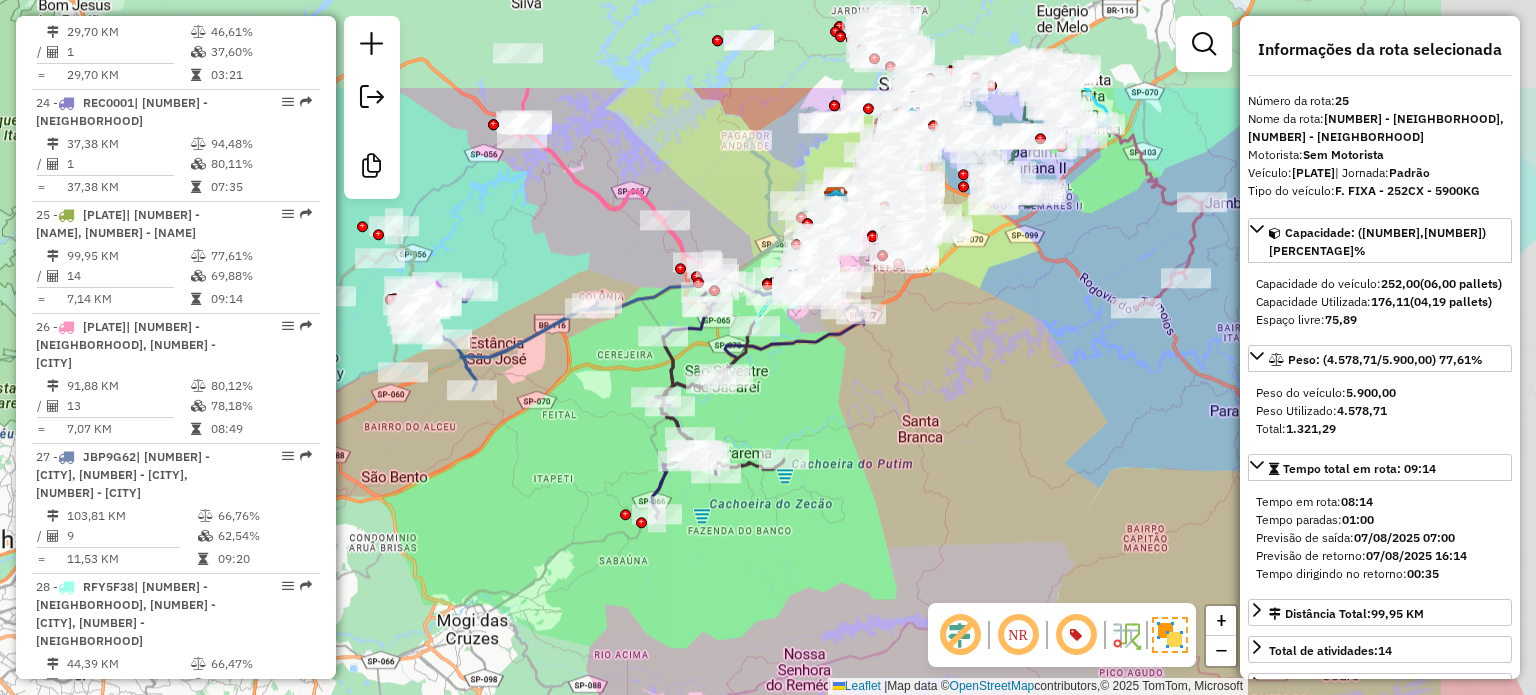 drag, startPoint x: 1019, startPoint y: 415, endPoint x: 899, endPoint y: 571, distance: 196.81464 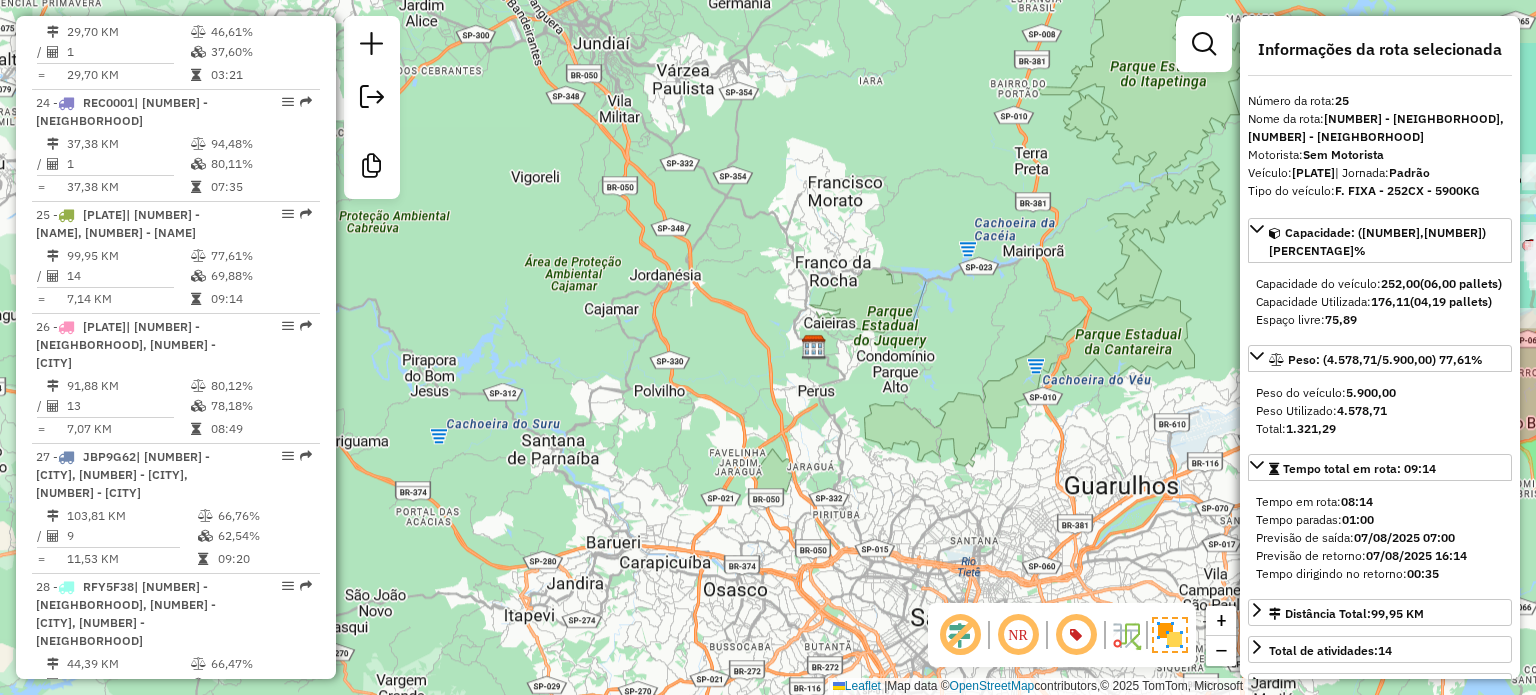 drag, startPoint x: 885, startPoint y: 226, endPoint x: 810, endPoint y: 341, distance: 137.2953 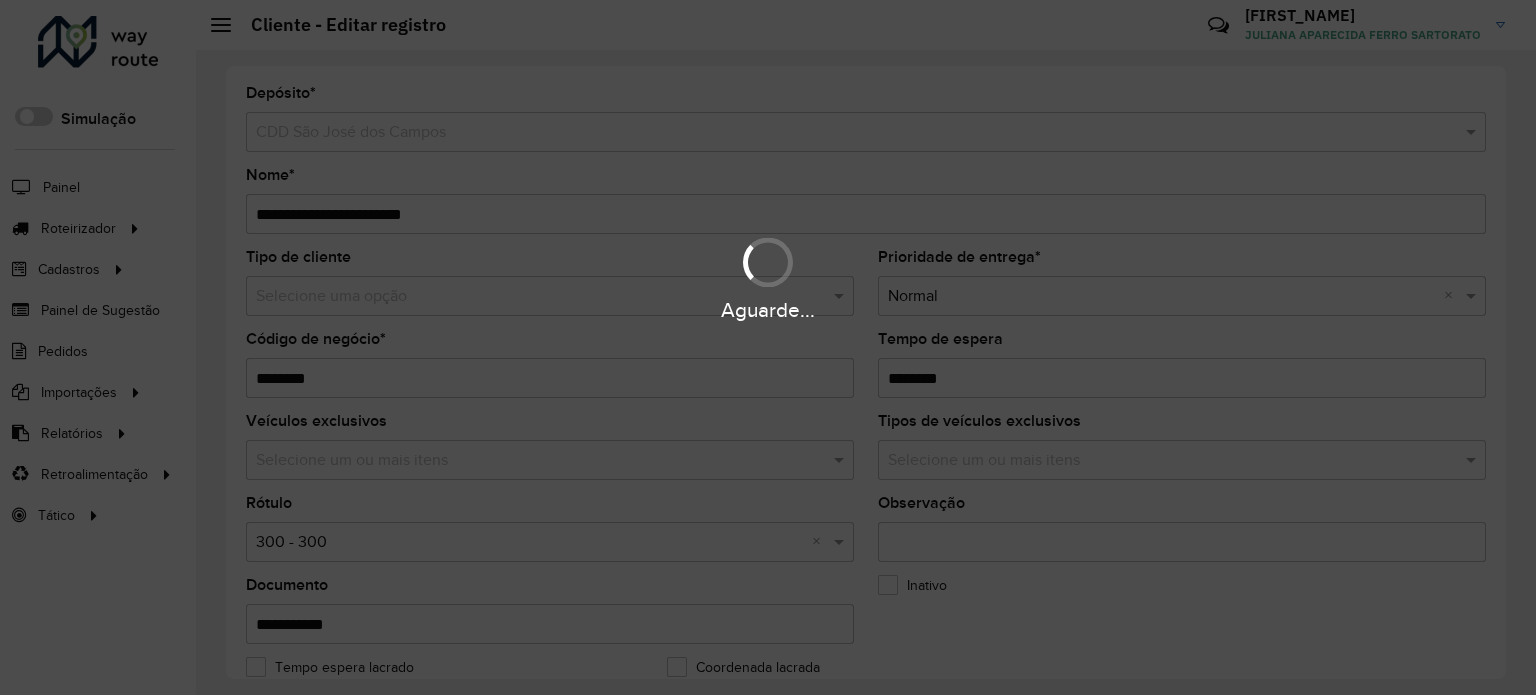 scroll, scrollTop: 0, scrollLeft: 0, axis: both 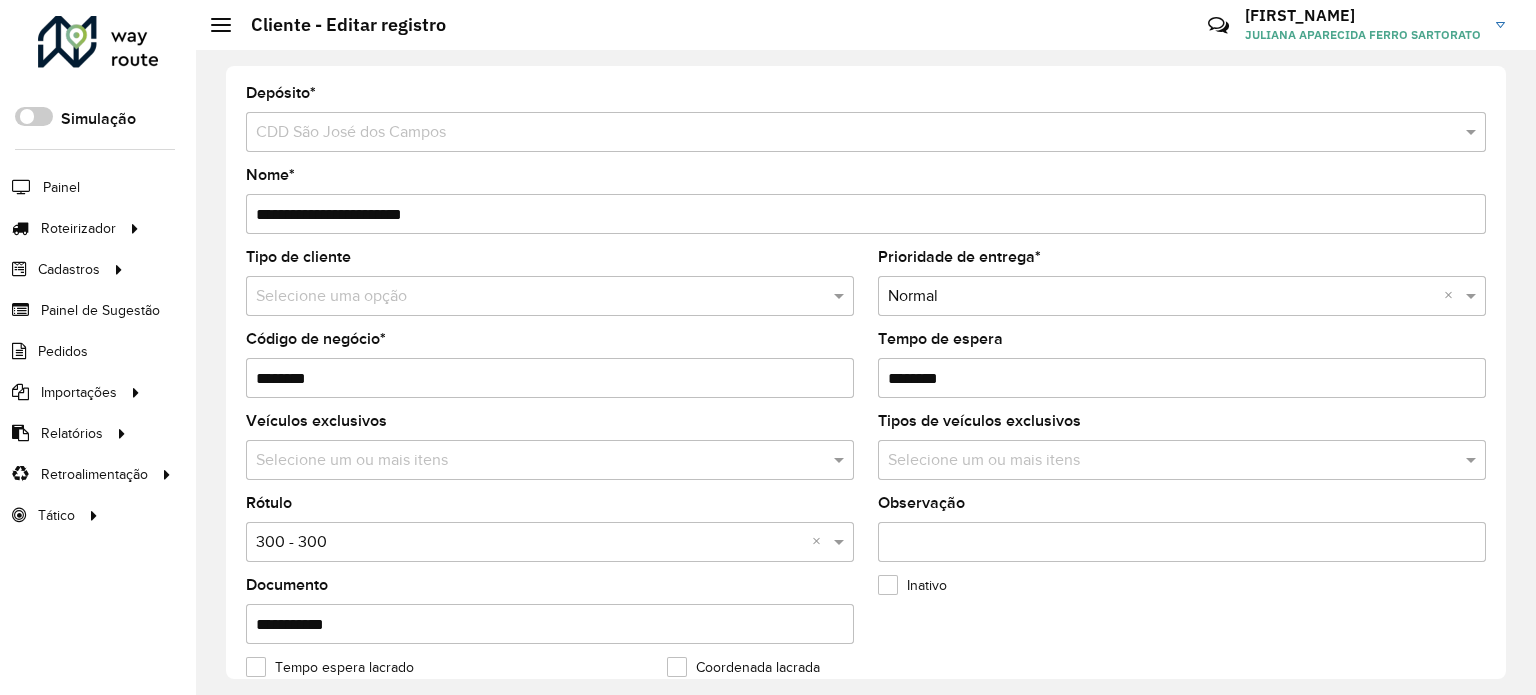 drag, startPoint x: 352, startPoint y: 378, endPoint x: 321, endPoint y: 386, distance: 32.01562 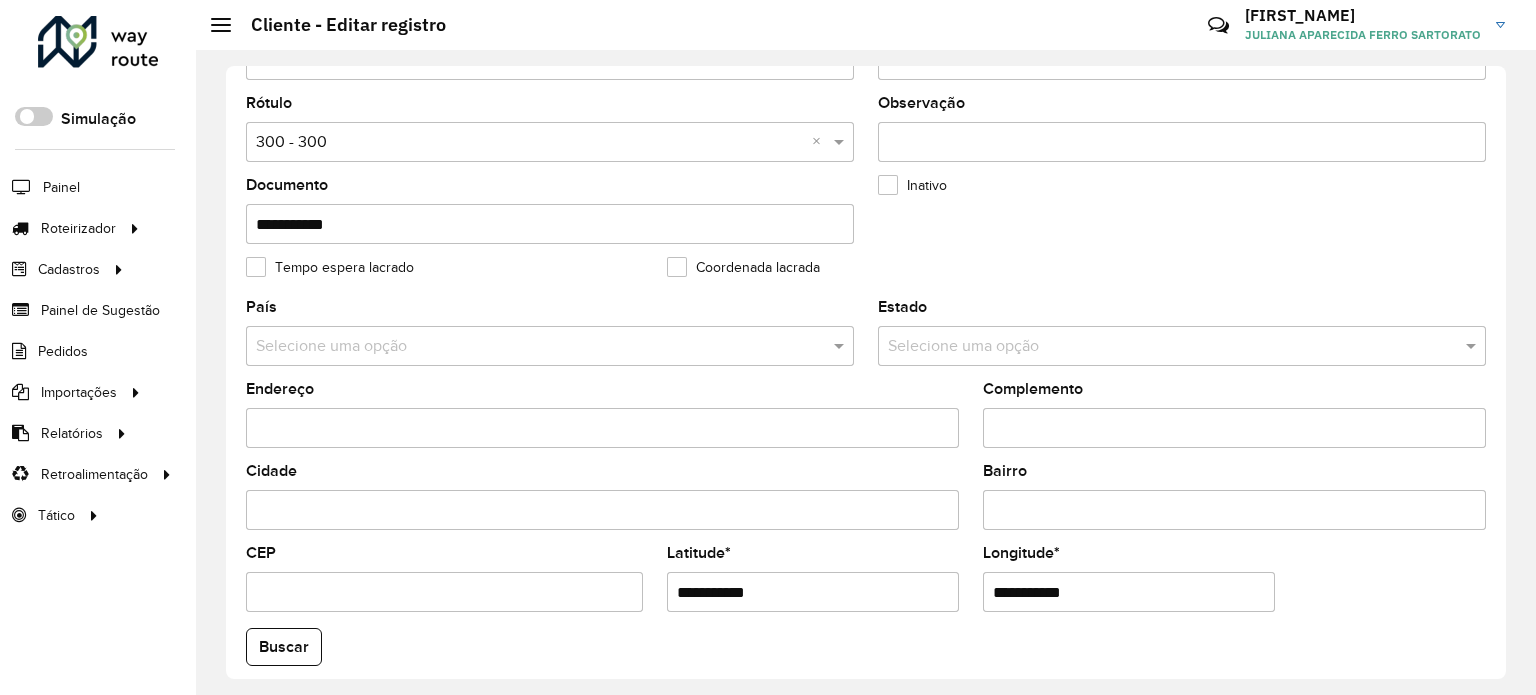 scroll, scrollTop: 600, scrollLeft: 0, axis: vertical 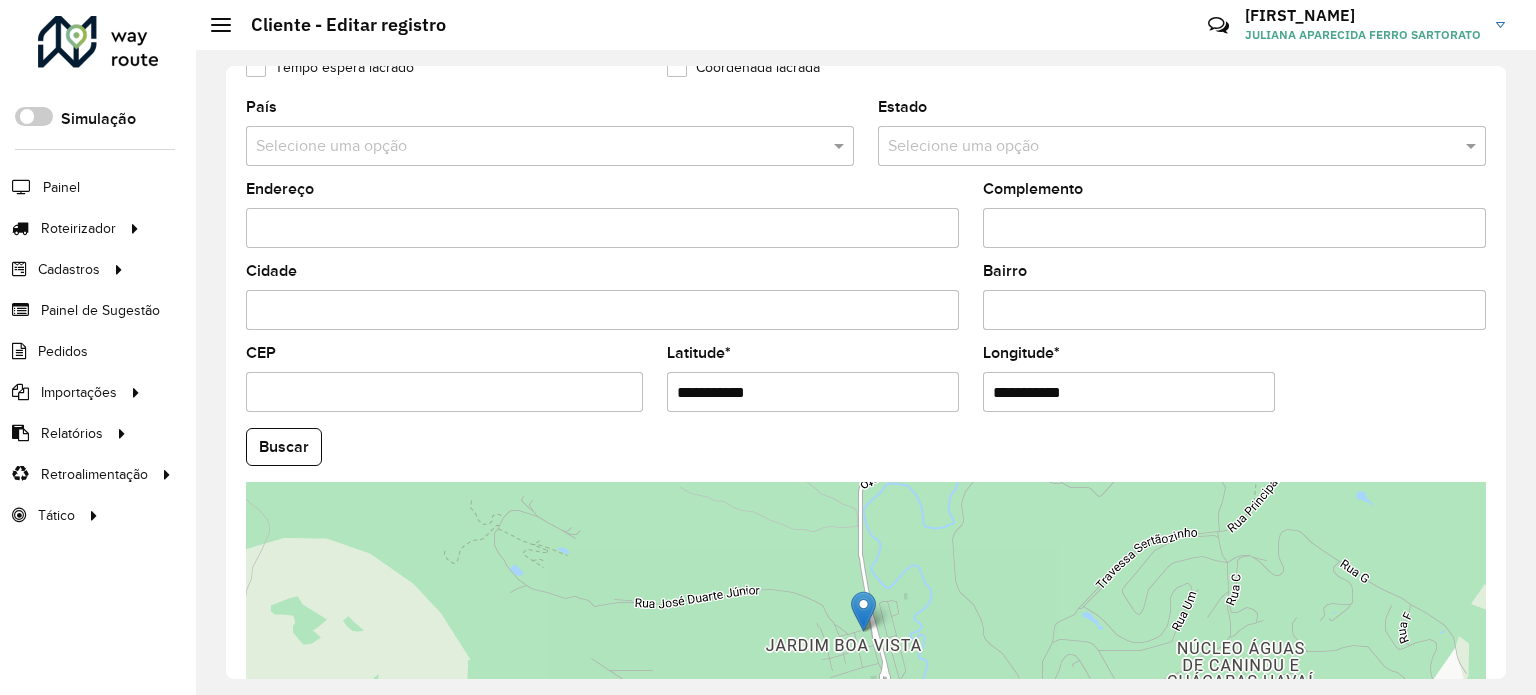 drag, startPoint x: 792, startPoint y: 415, endPoint x: 769, endPoint y: 396, distance: 29.832869 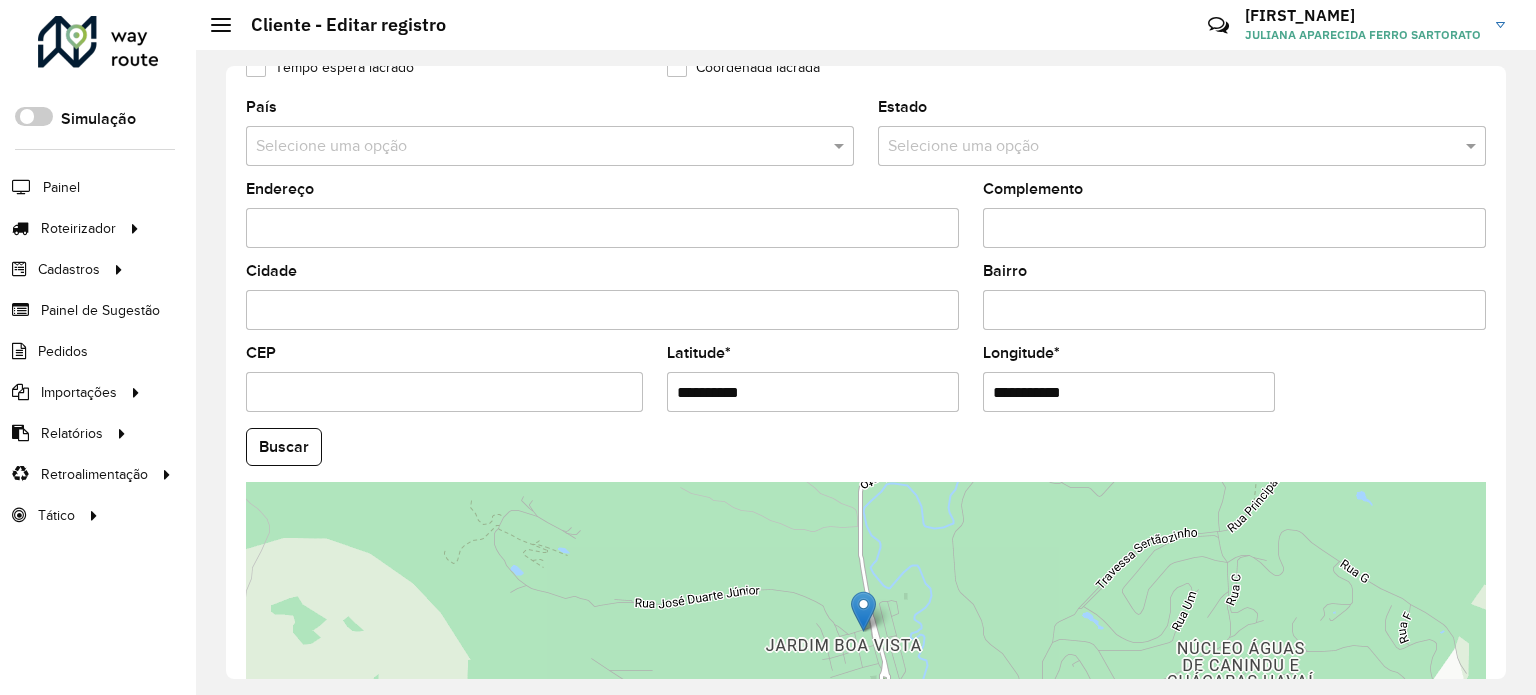 type on "**********" 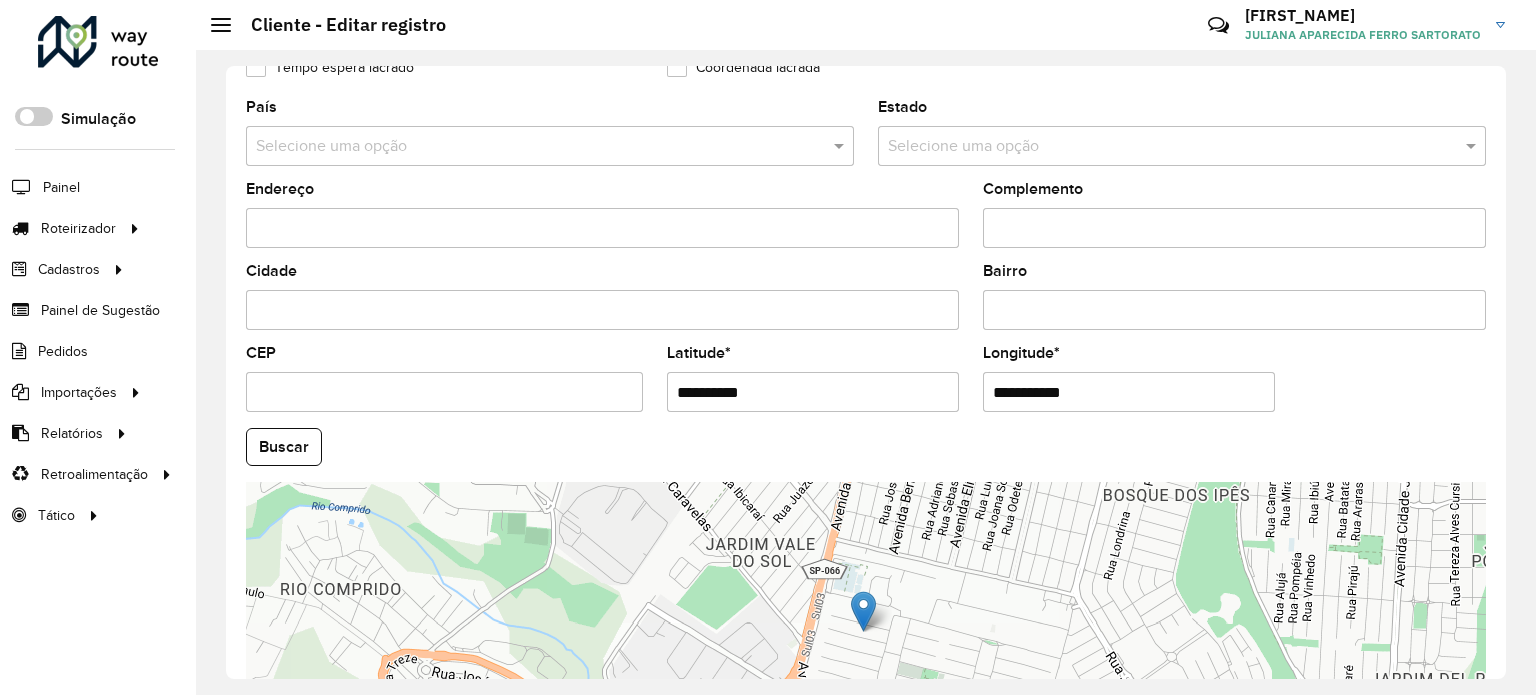 click on "**********" at bounding box center (1129, 392) 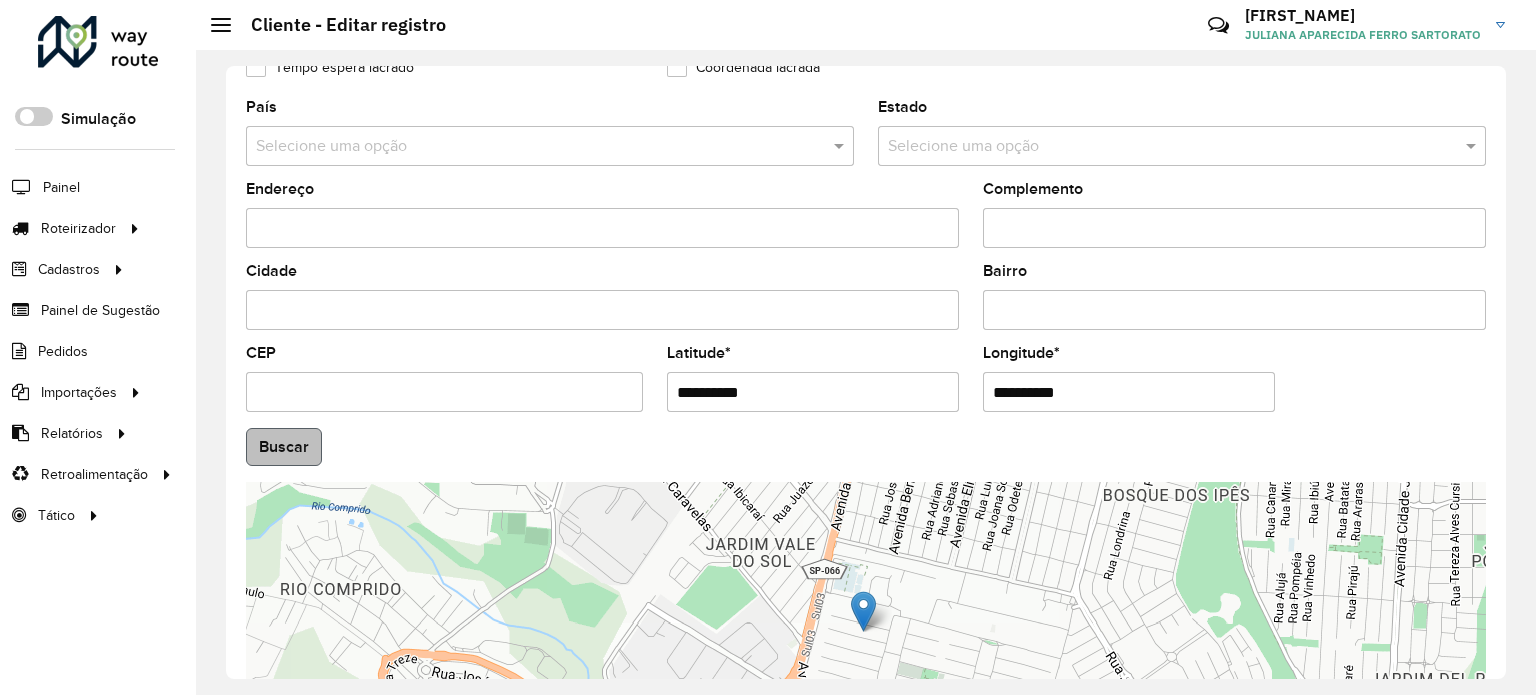 type on "**********" 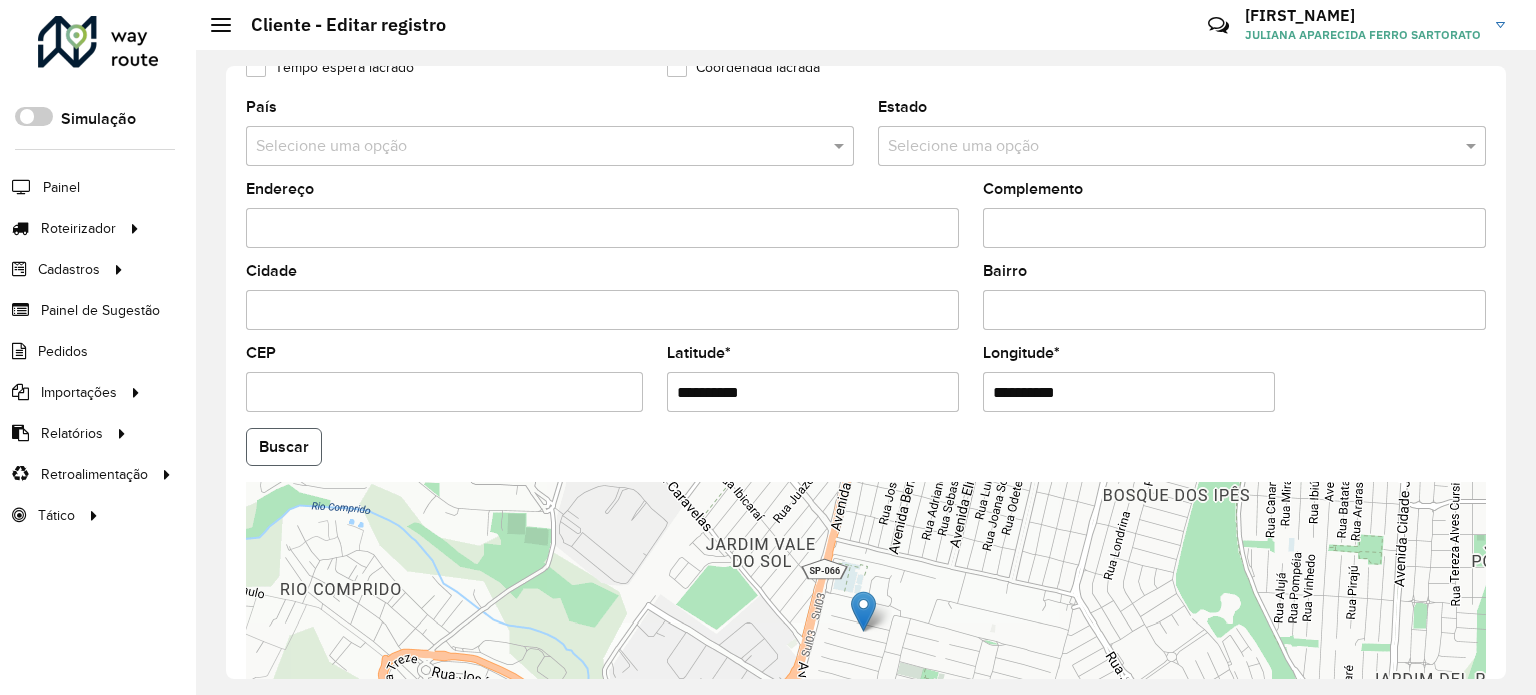 click on "Aguarde...  Pop-up bloqueado!  Seu navegador bloqueou automáticamente a abertura de uma nova janela.   Acesse as configurações e adicione o endereço do sistema a lista de permissão.   Fechar  Roteirizador AmbevTech Simulação Painel Roteirizador Entregas Vendas Cadastros Checkpoint Cliente Condição de pagamento Consulta de setores Depósito Disponibilidade de veículos Fator tipo de produto Grupo Rota Fator Tipo Produto Grupo de Depósito Grupo de rotas exclusiva Grupo de setores Layout integração Modelo Motorista Multi Depósito Painel de sugestão Parada Pedágio Ponto de apoio Ponto de apoio FAD Prioridade pedido Produto Restrição de Atendimento Planner Rodízio de placa Rota exclusiva FAD Rótulo Setor Setor Planner Tempo de parada de refeição Tipo de cliente Tipo de jornada Tipo de produto Tipo de veículo Transportadora Veículo Painel de Sugestão Pedidos Importações Clientes Fator tipo produto Grade de atendimento Janela de atendimento Localização Pedidos Tempo de espera Veículos *" at bounding box center [768, 347] 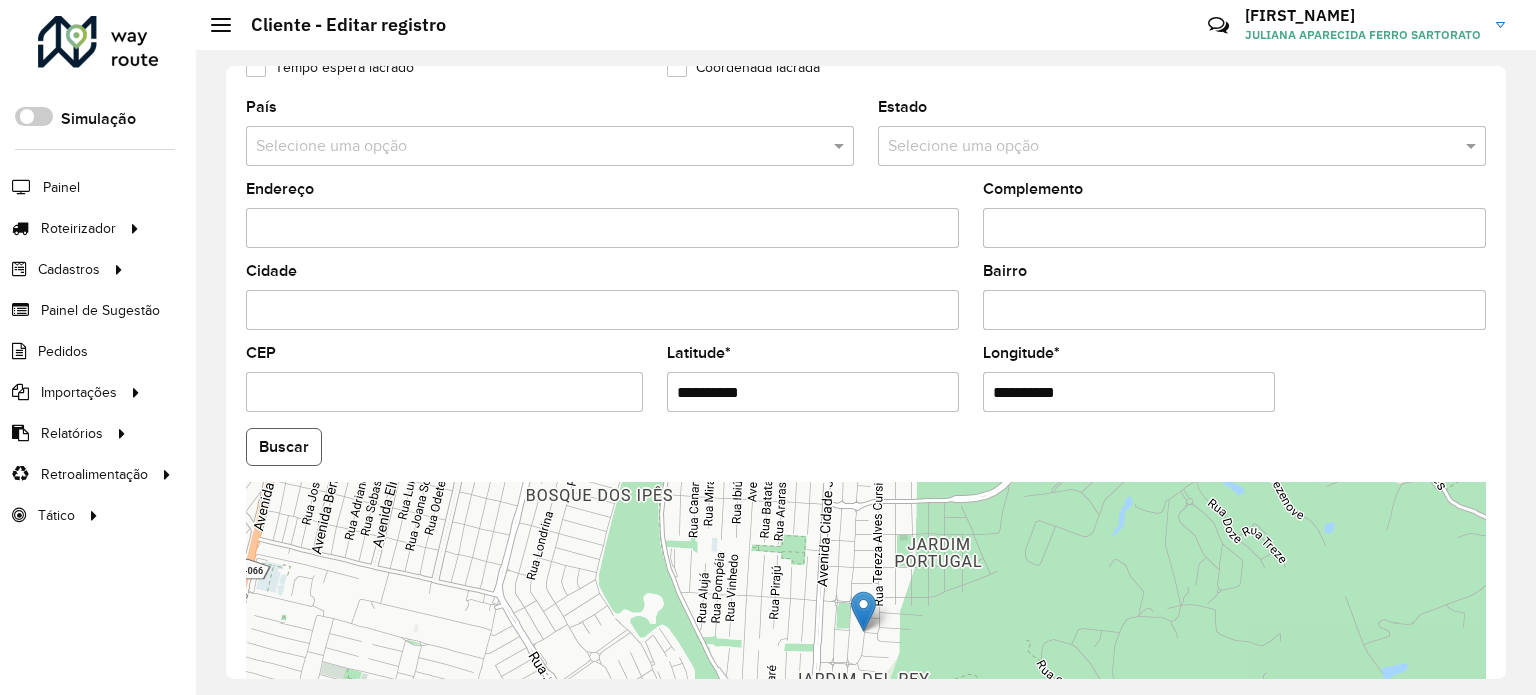 click on "Buscar" 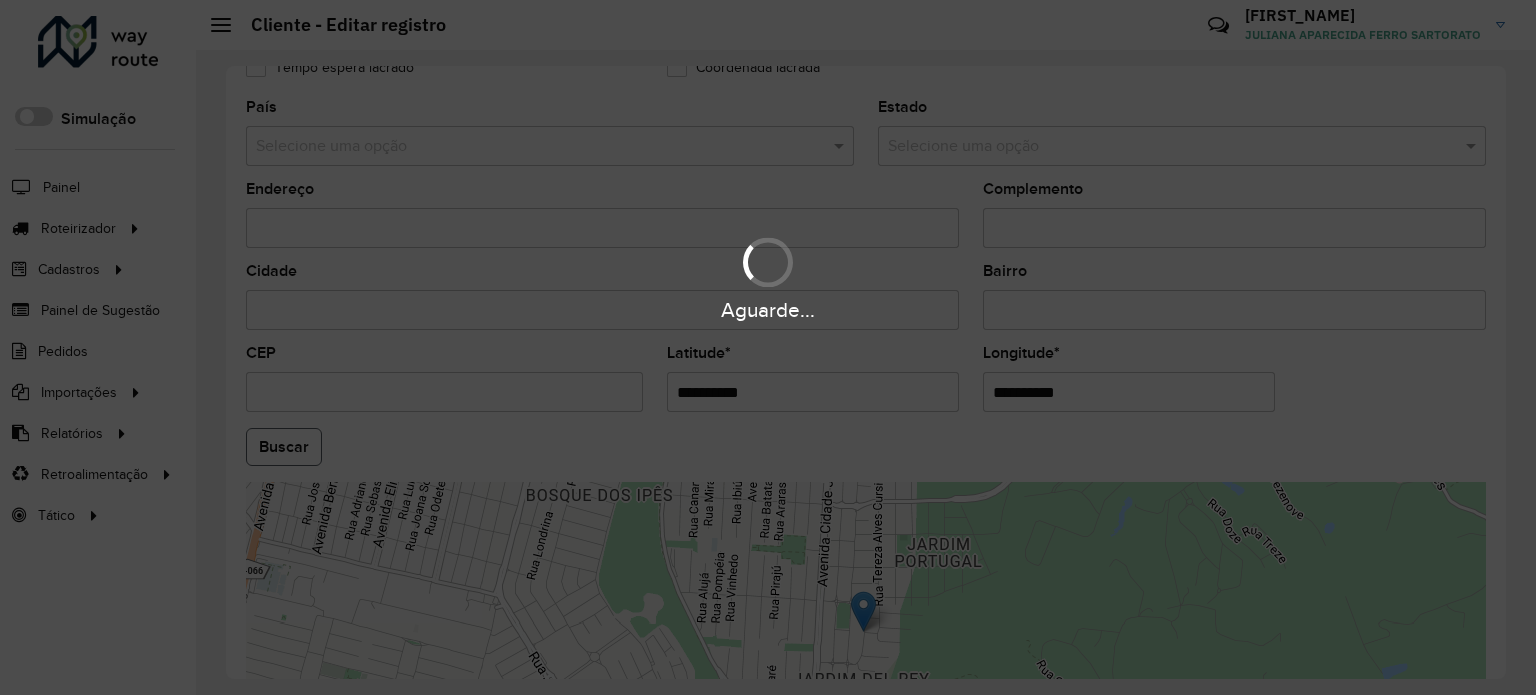 type on "**********" 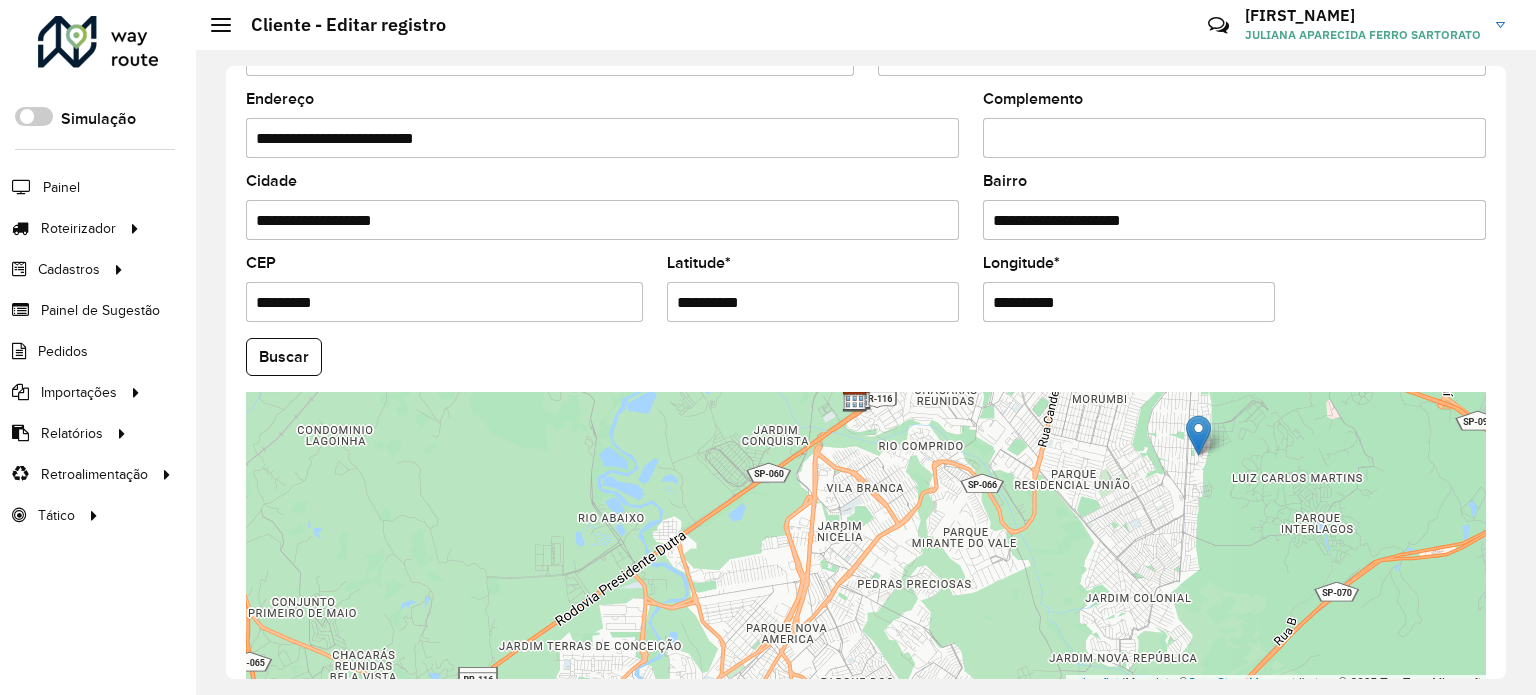 scroll, scrollTop: 784, scrollLeft: 0, axis: vertical 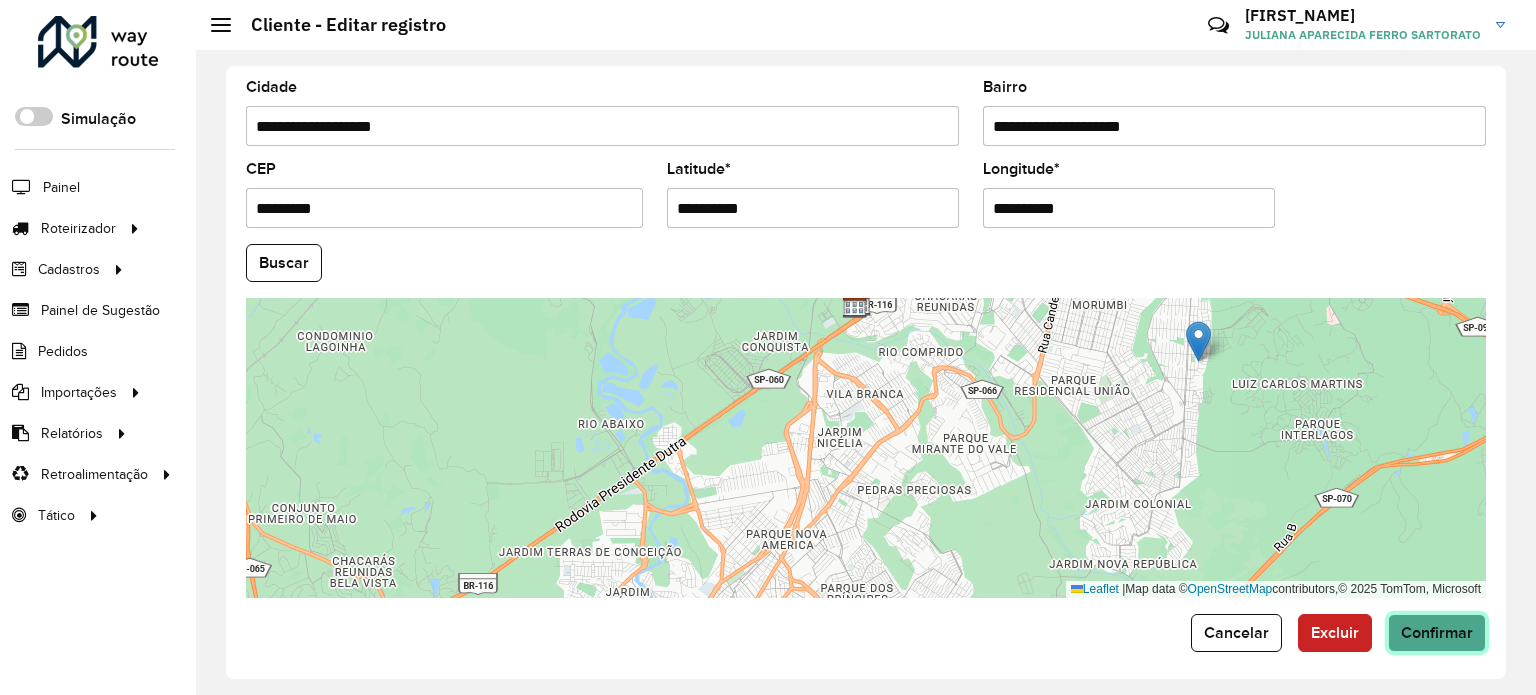 click on "Confirmar" 